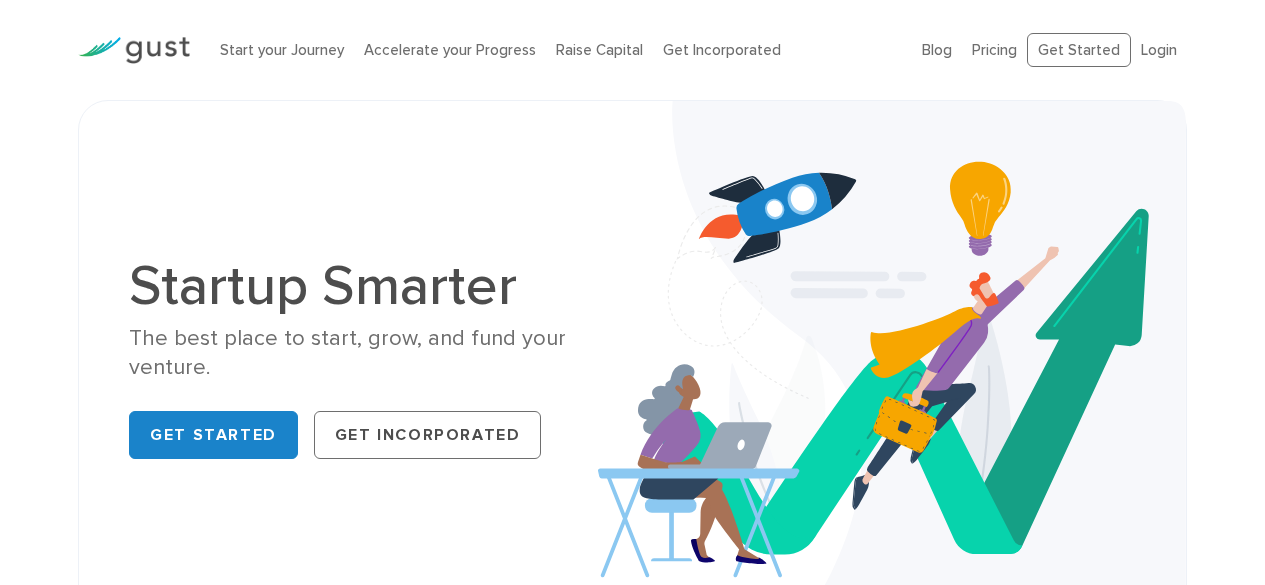 scroll, scrollTop: 0, scrollLeft: 0, axis: both 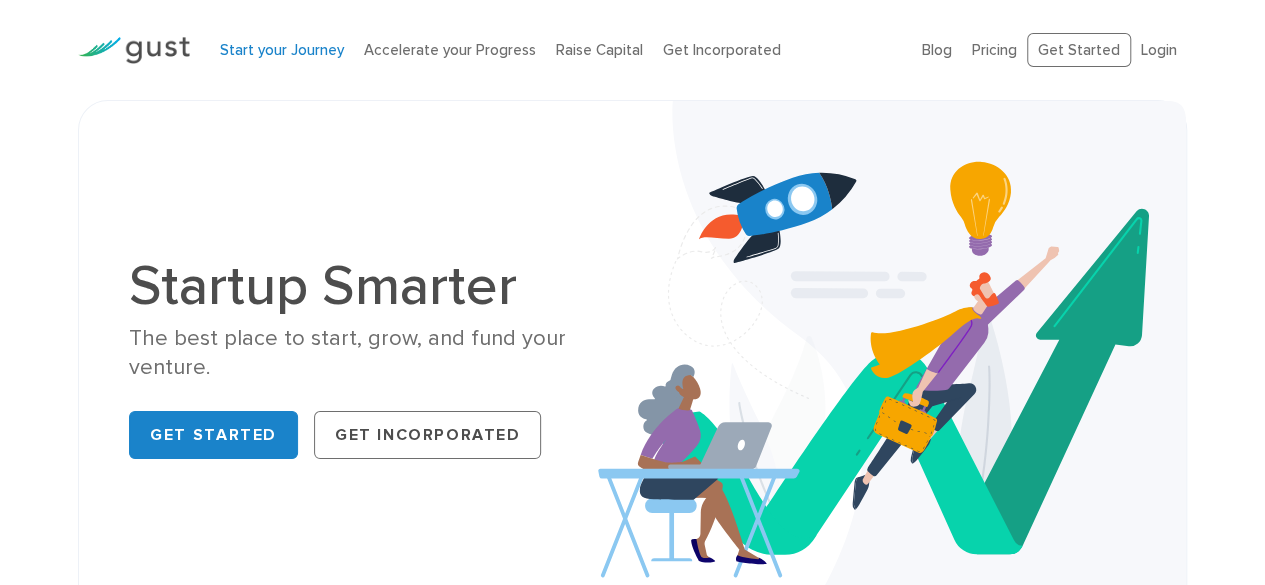 click on "Start your Journey" at bounding box center [282, 50] 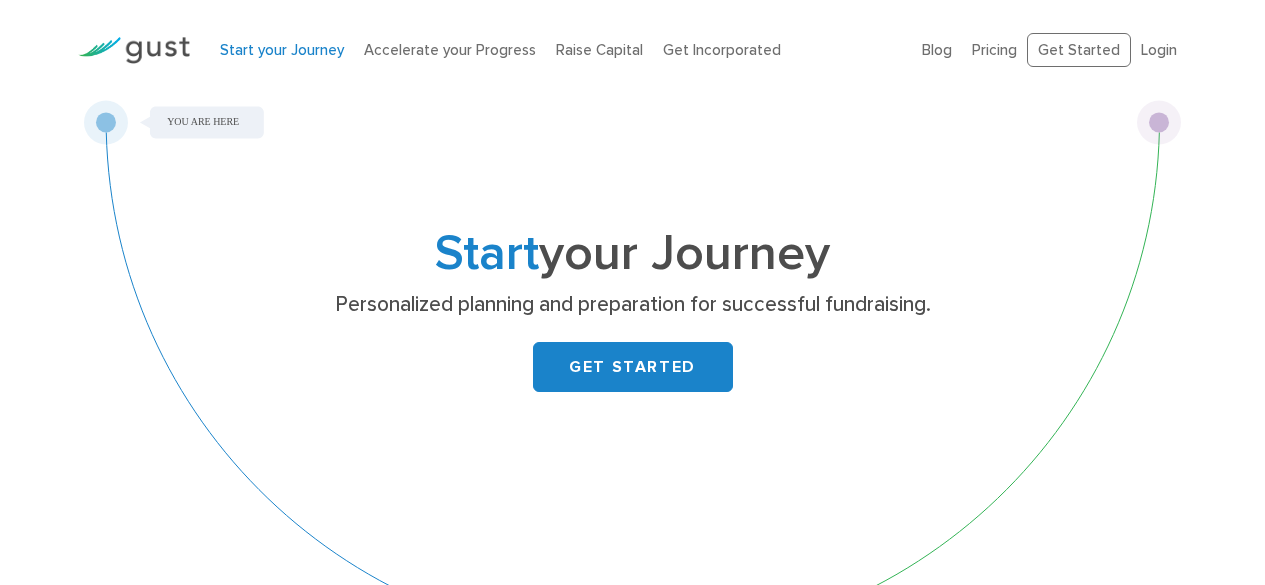 scroll, scrollTop: 0, scrollLeft: 0, axis: both 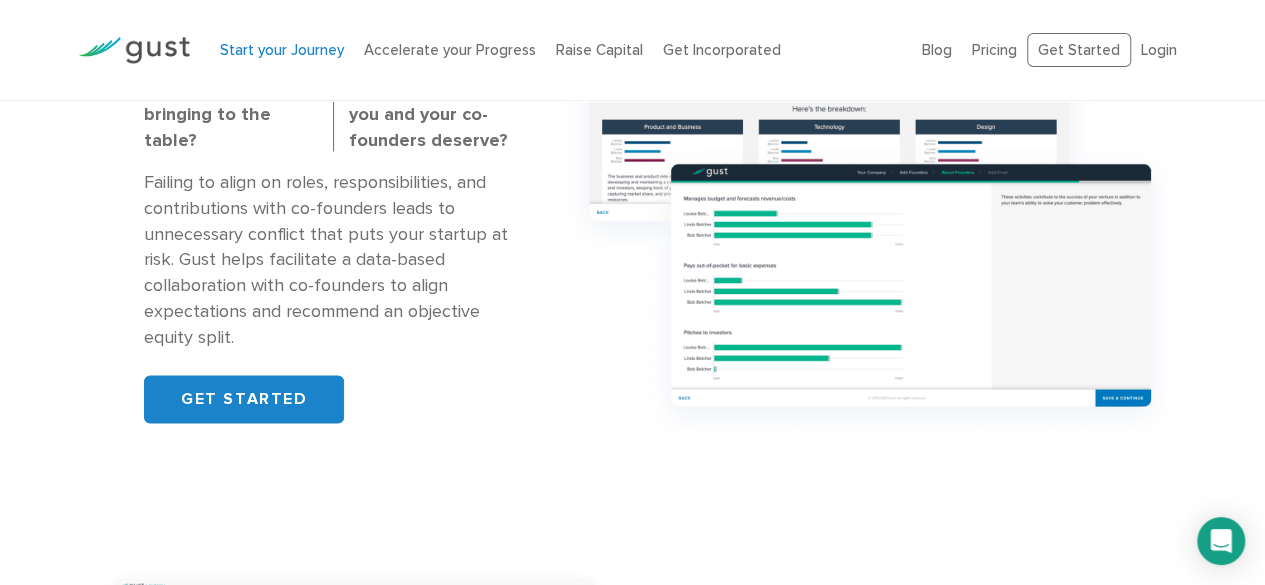 click on "Failing to align on roles, responsibilities, and contributions with co-founders leads to unnecessary conflict that puts your startup at risk. Gust helps facilitate a data-based collaboration with co-founders to align expectations and recommend an objective equity split." at bounding box center [333, 260] 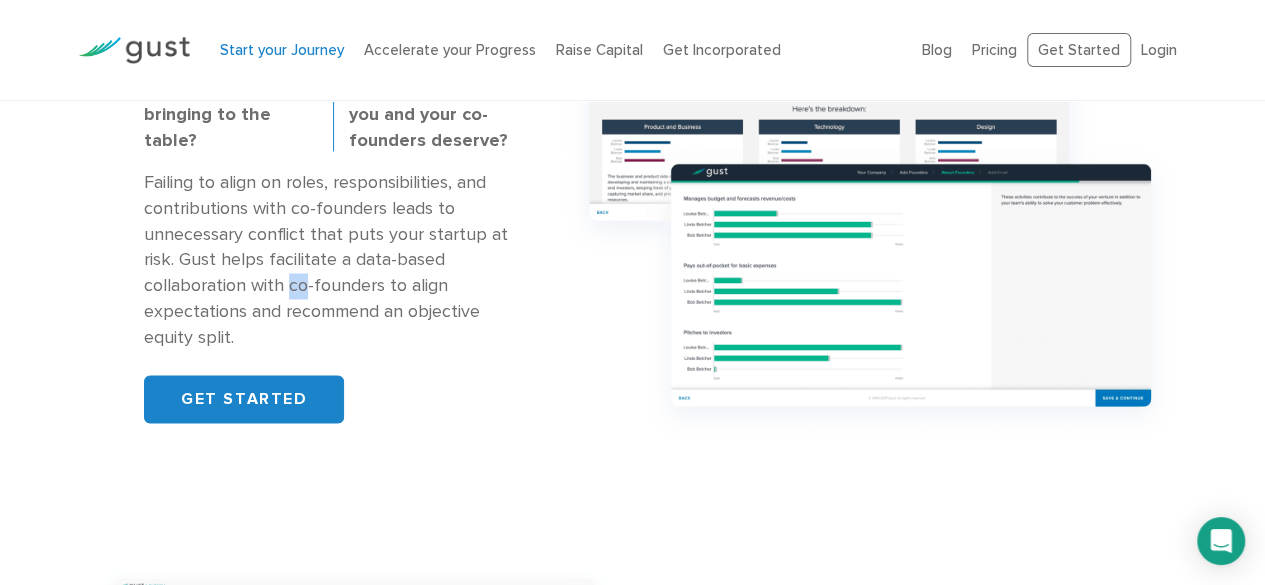 click on "Failing to align on roles, responsibilities, and contributions with co-founders leads to unnecessary conflict that puts your startup at risk. Gust helps facilitate a data-based collaboration with co-founders to align expectations and recommend an objective equity split." at bounding box center (333, 260) 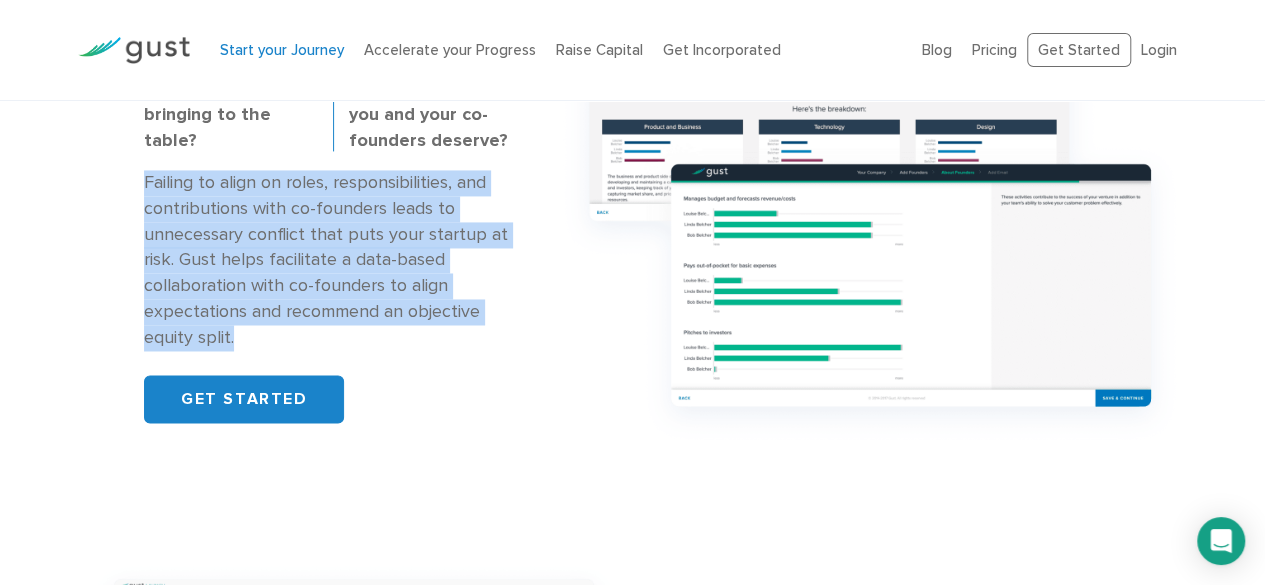 click on "Failing to align on roles, responsibilities, and contributions with co-founders leads to unnecessary conflict that puts your startup at risk. Gust helps facilitate a data-based collaboration with co-founders to align expectations and recommend an objective equity split." at bounding box center [333, 260] 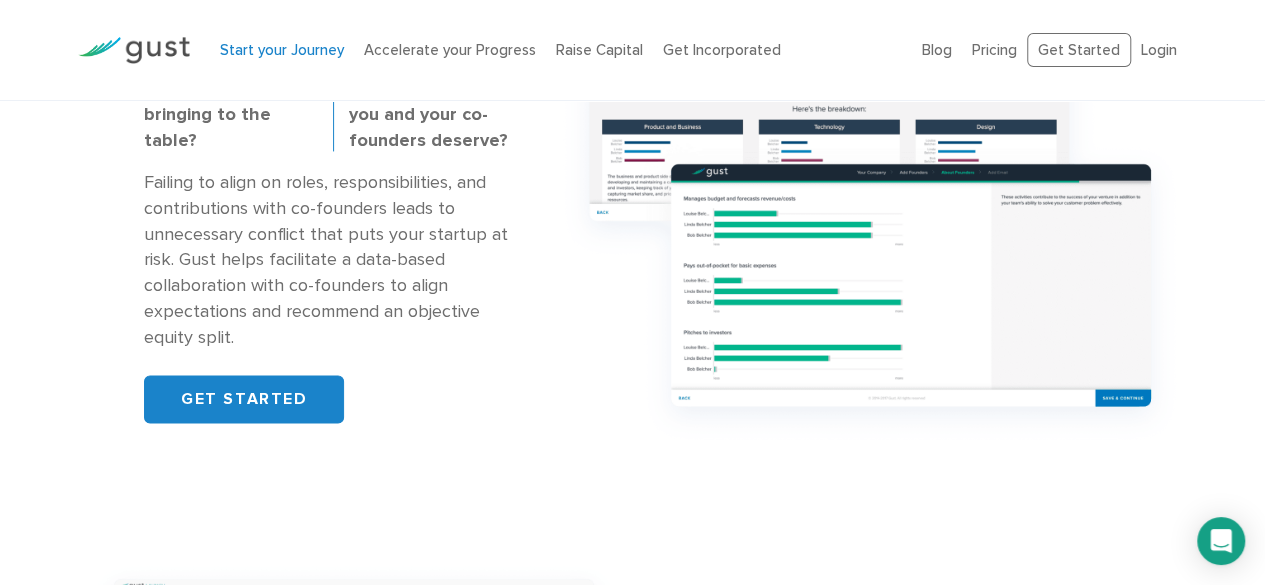 click on "Plan Co-founder Ownership
What are you bringing to the table?
How much equity do you and your co-founders deserve?
GET STARTED" at bounding box center [333, 200] 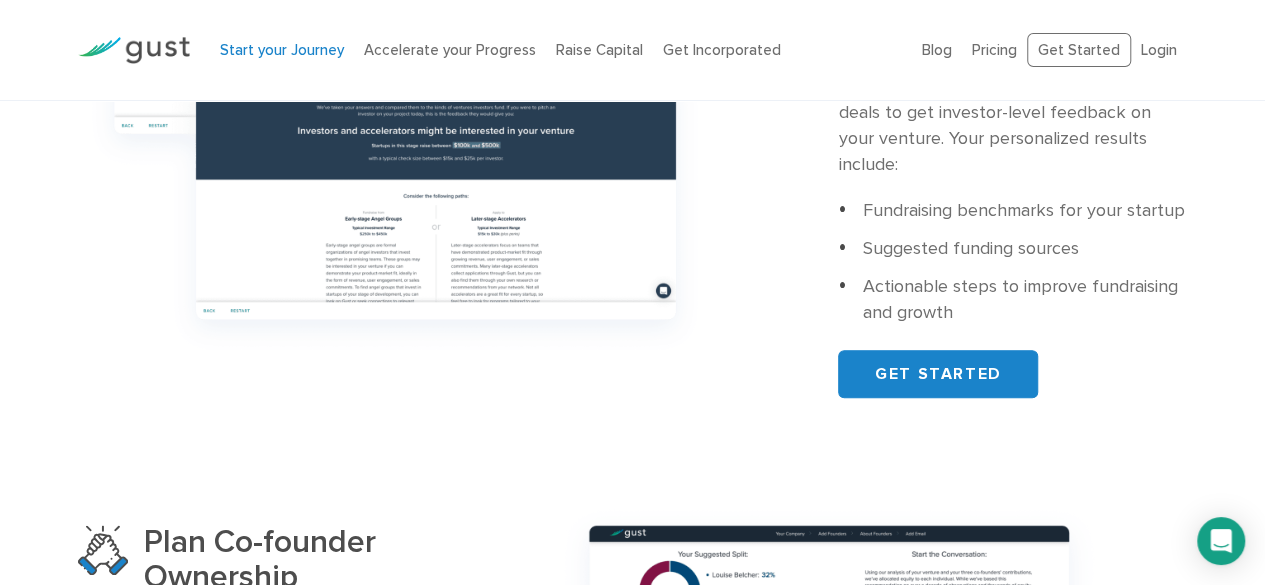 scroll, scrollTop: 844, scrollLeft: 0, axis: vertical 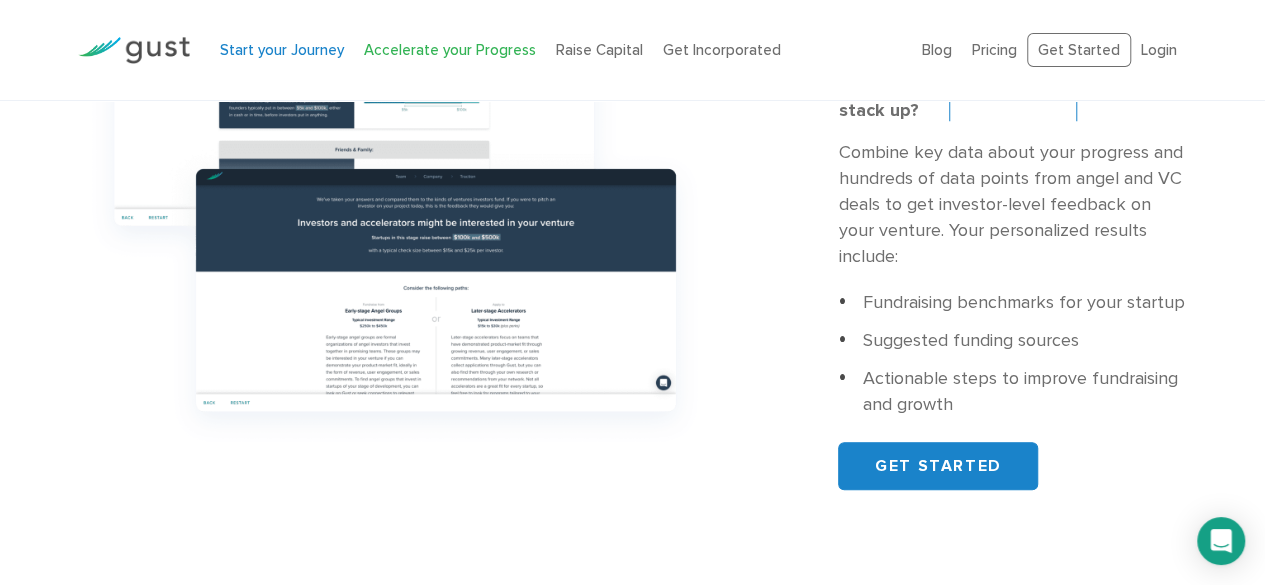 click on "Accelerate your Progress" at bounding box center [450, 50] 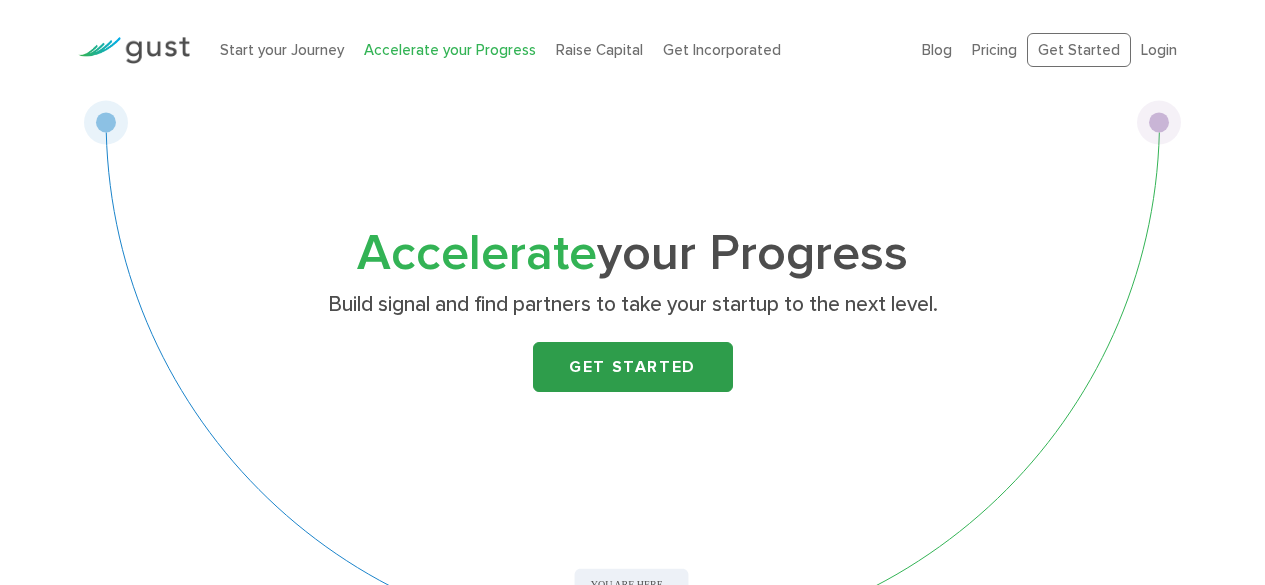 scroll, scrollTop: 0, scrollLeft: 0, axis: both 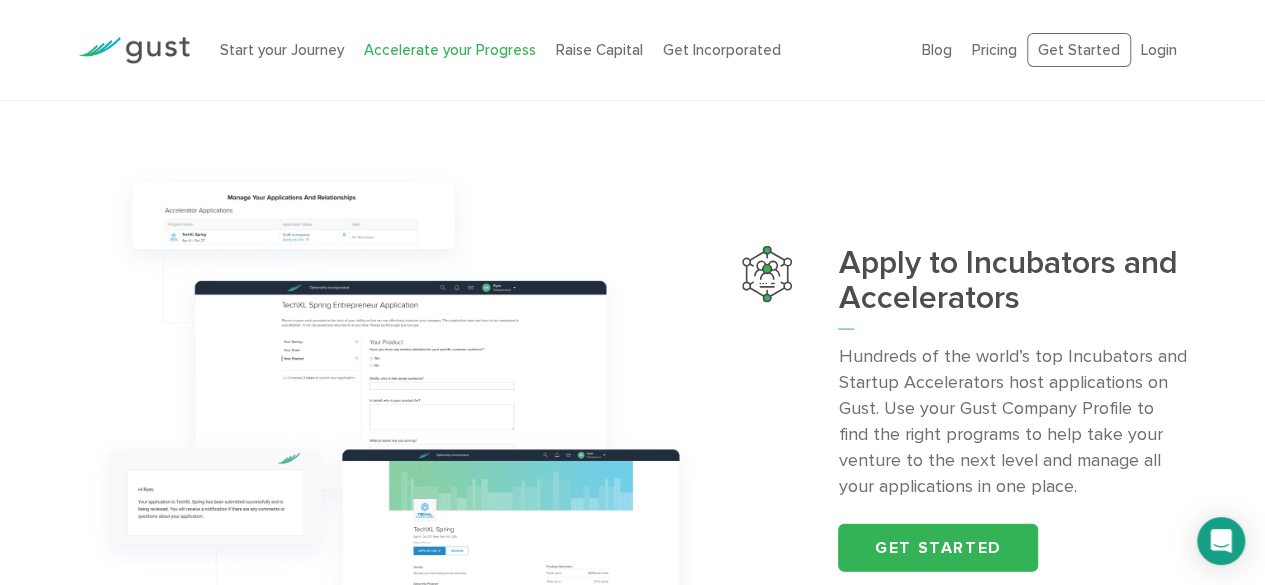 click on "Hundreds of the world’s top Incubators and Startup Accelerators host applications on Gust. Use your Gust Company Profile to find the right programs to help take your venture to the next level and manage all your applications in one place." at bounding box center [1012, 420] 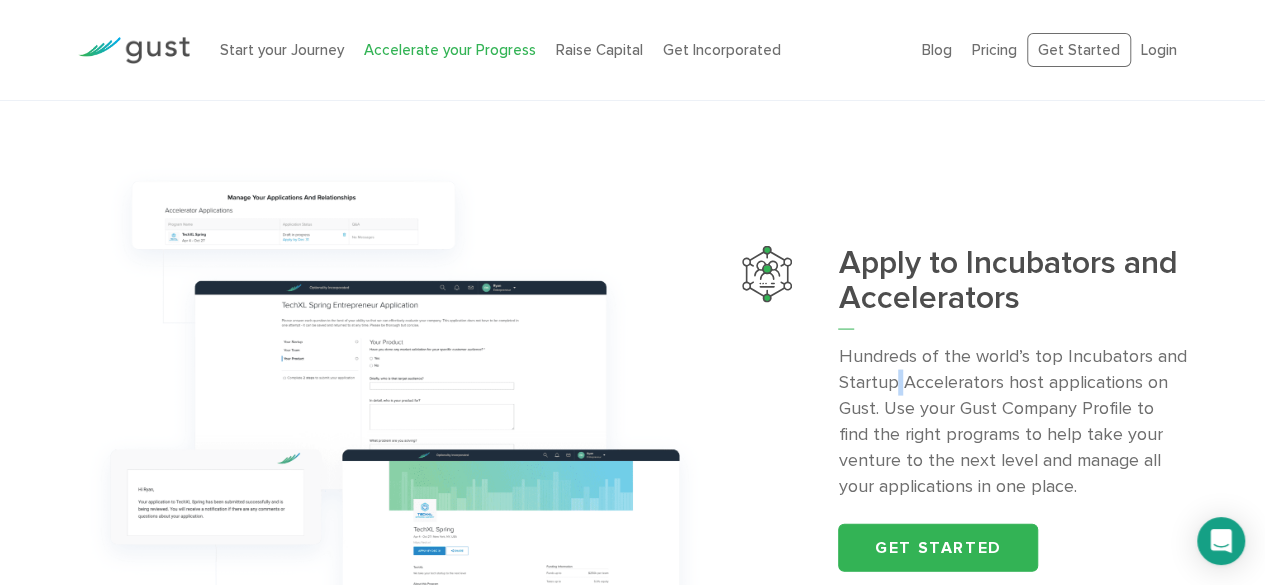 click on "Hundreds of the world’s top Incubators and Startup Accelerators host applications on Gust. Use your Gust Company Profile to find the right programs to help take your venture to the next level and manage all your applications in one place." at bounding box center (1012, 420) 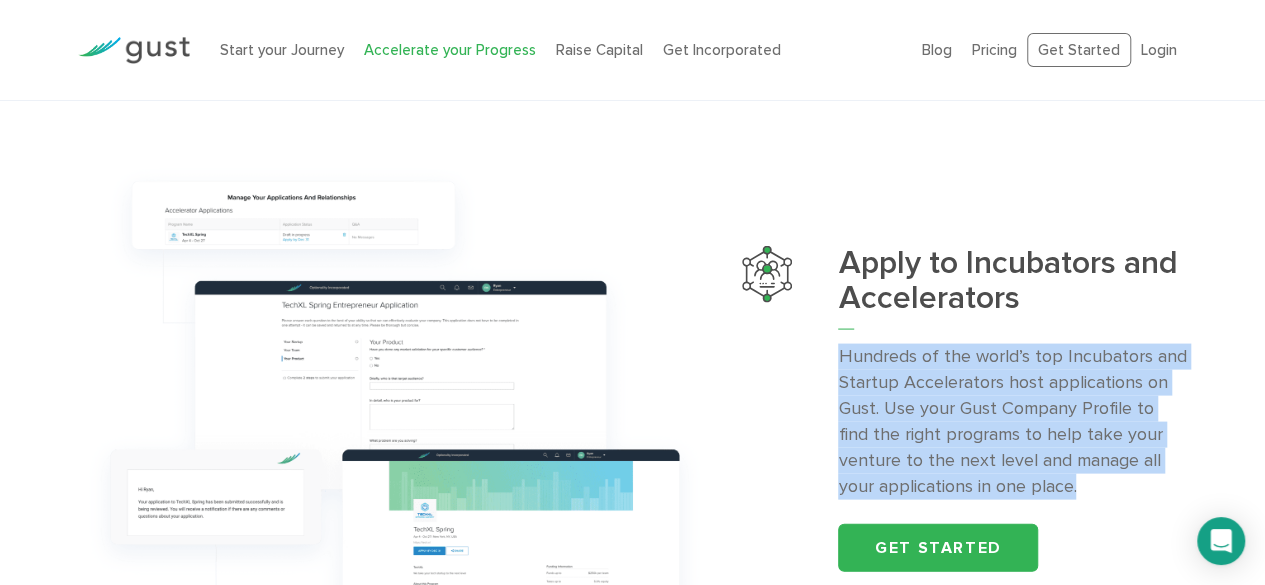 click on "Hundreds of the world’s top Incubators and Startup Accelerators host applications on Gust. Use your Gust Company Profile to find the right programs to help take your venture to the next level and manage all your applications in one place." at bounding box center [1012, 420] 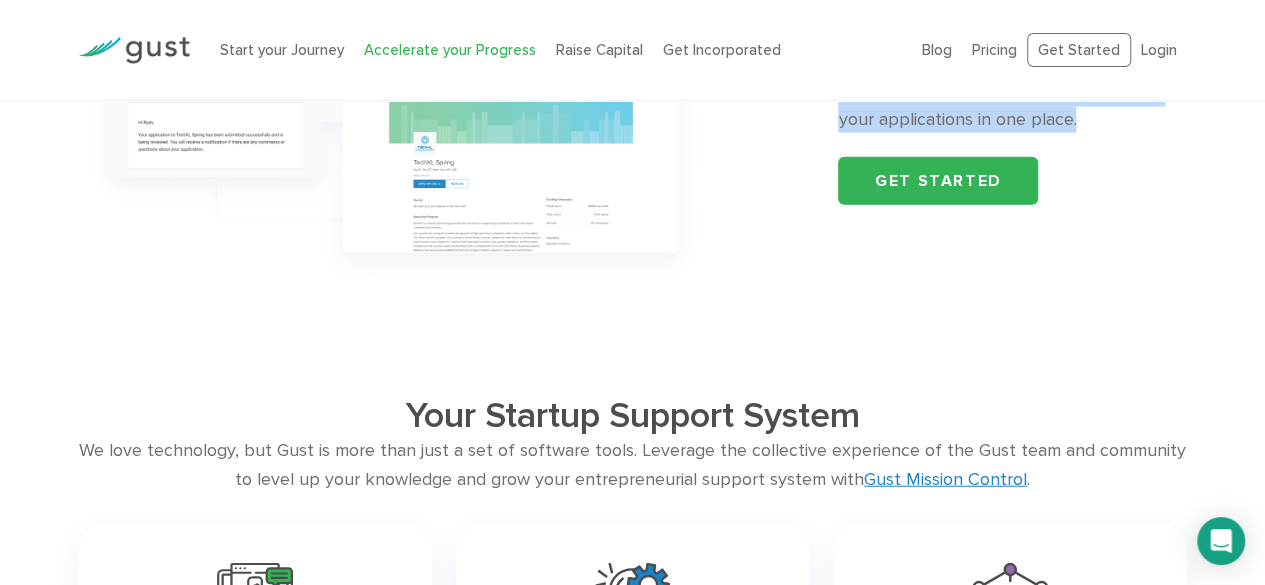 scroll, scrollTop: 2343, scrollLeft: 0, axis: vertical 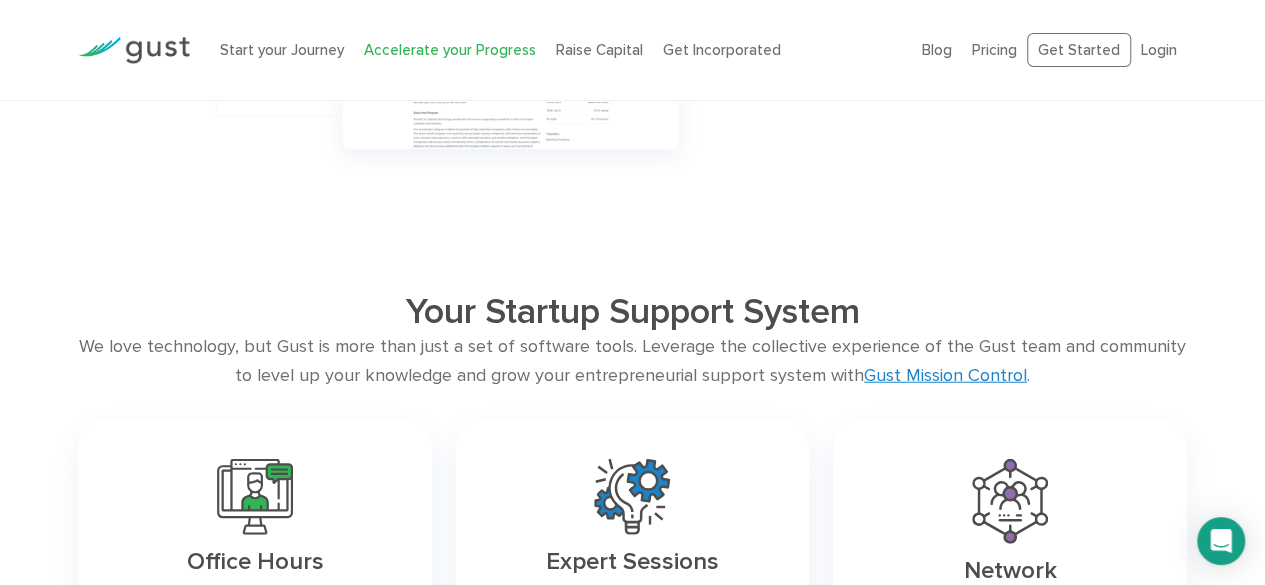 click on "We love technology, but Gust is more than just a set of software tools. Leverage the collective experience of the Gust team and community to level up your knowledge and grow your entrepreneurial support system with  Gust Mission Control ." at bounding box center (632, 362) 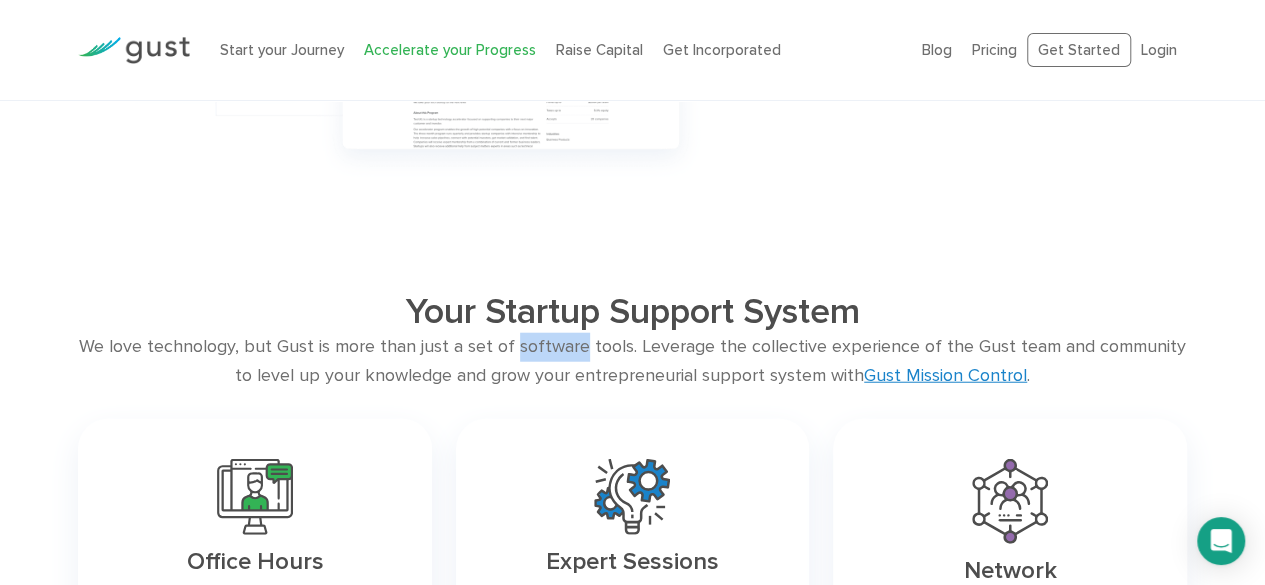 click on "We love technology, but Gust is more than just a set of software tools. Leverage the collective experience of the Gust team and community to level up your knowledge and grow your entrepreneurial support system with  Gust Mission Control ." at bounding box center (632, 362) 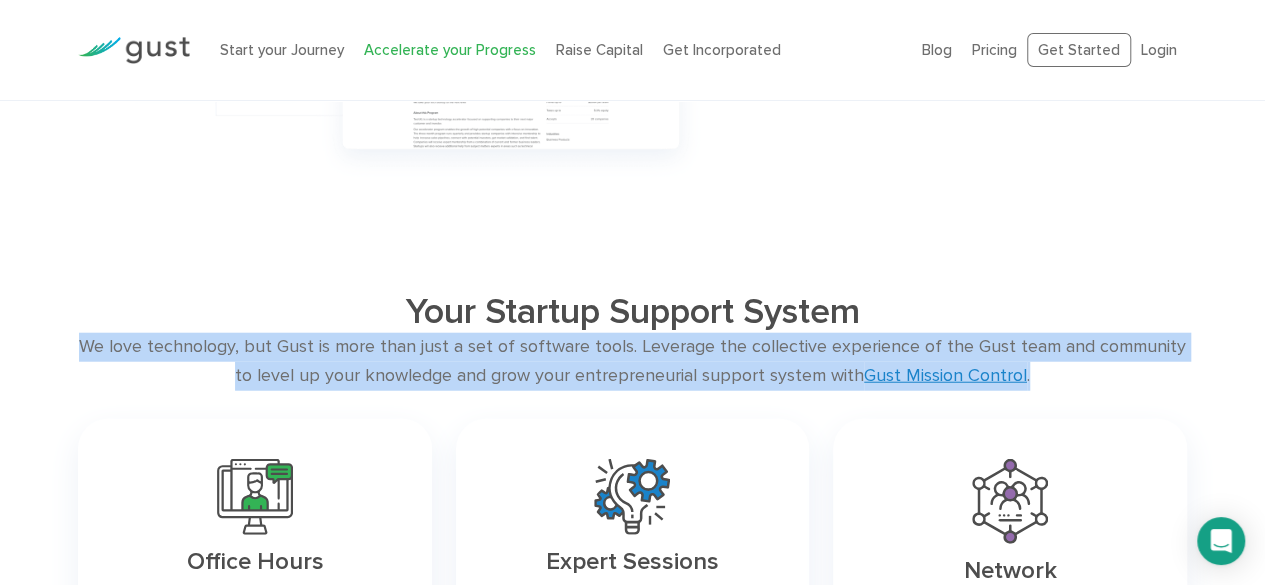 click on "We love technology, but Gust is more than just a set of software tools. Leverage the collective experience of the Gust team and community to level up your knowledge and grow your entrepreneurial support system with  Gust Mission Control ." at bounding box center (632, 362) 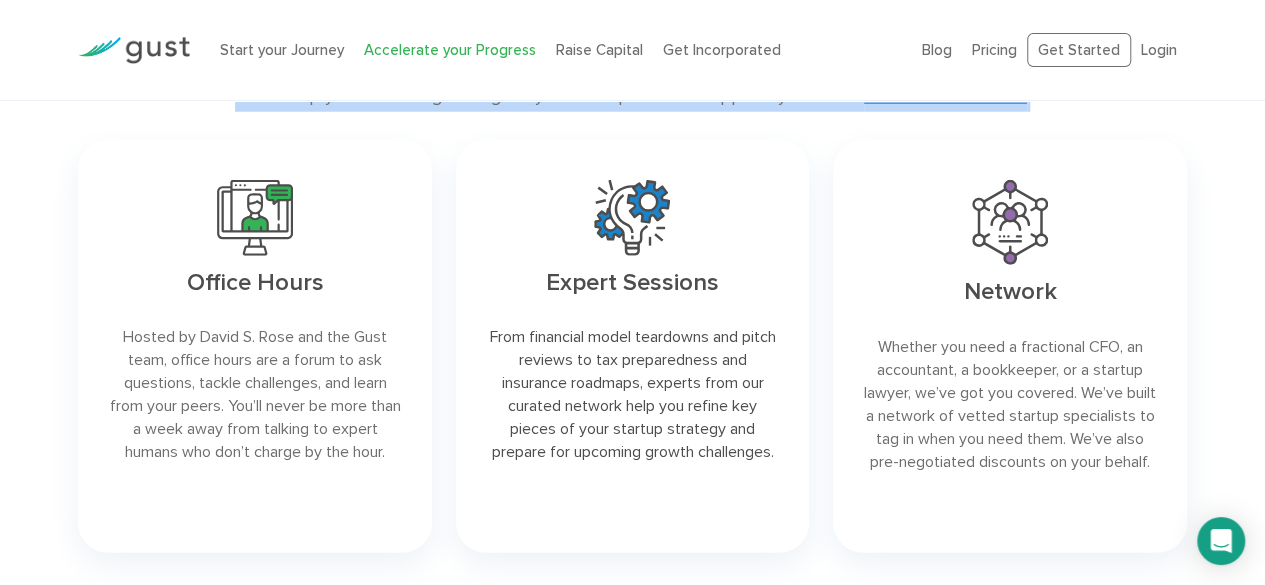 scroll, scrollTop: 2721, scrollLeft: 0, axis: vertical 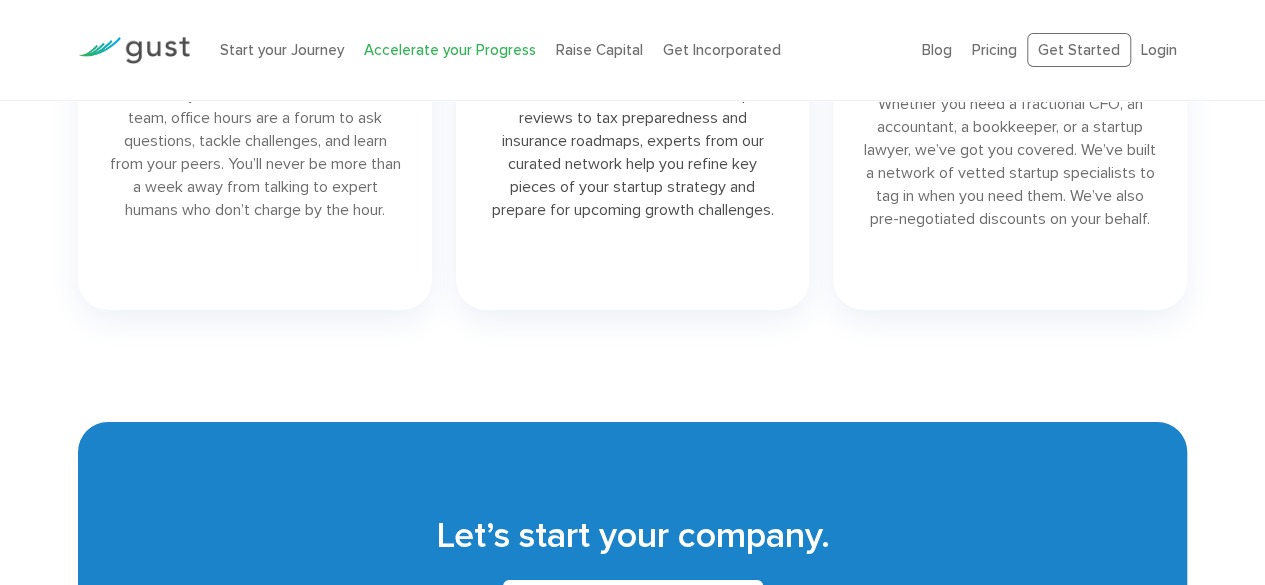 click at bounding box center (254, 104) 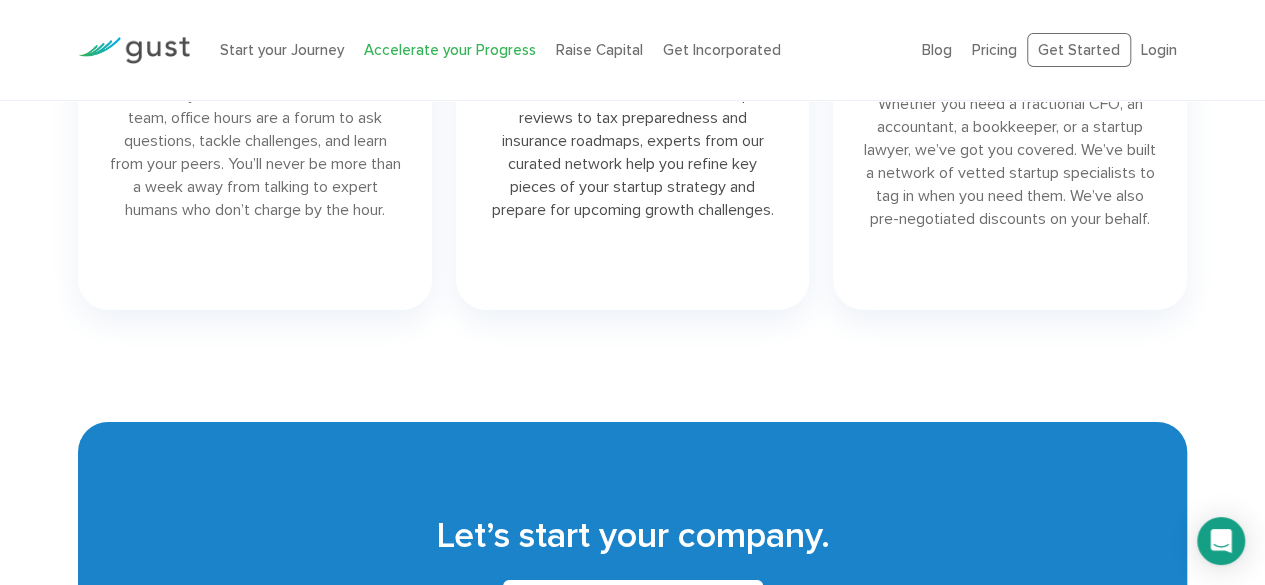 click at bounding box center (254, 104) 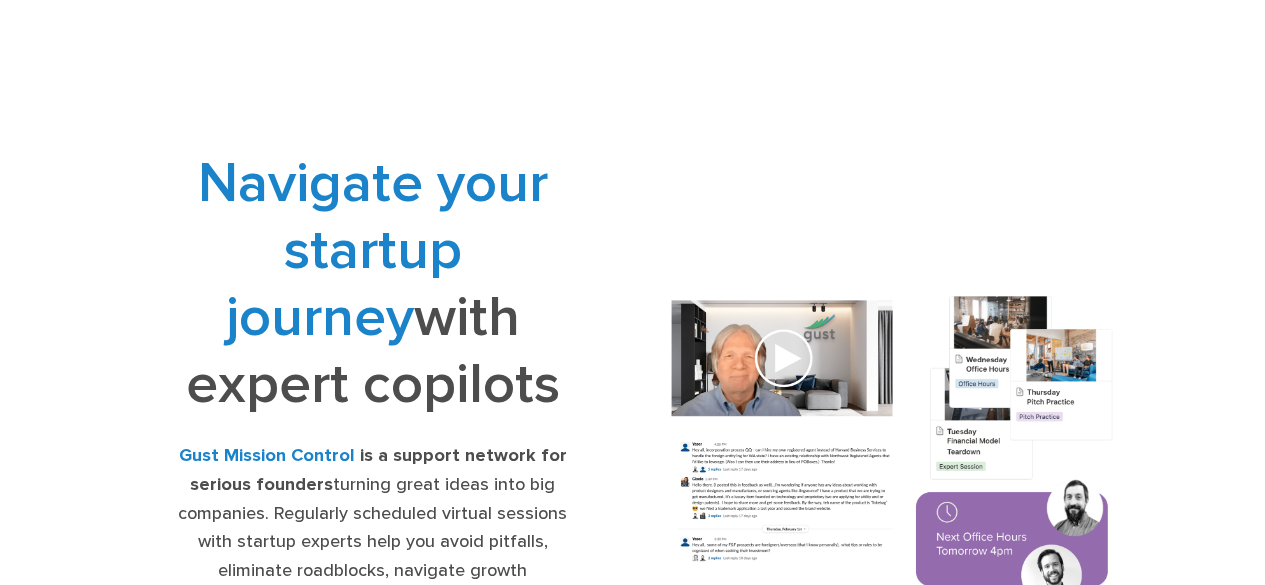scroll, scrollTop: 0, scrollLeft: 0, axis: both 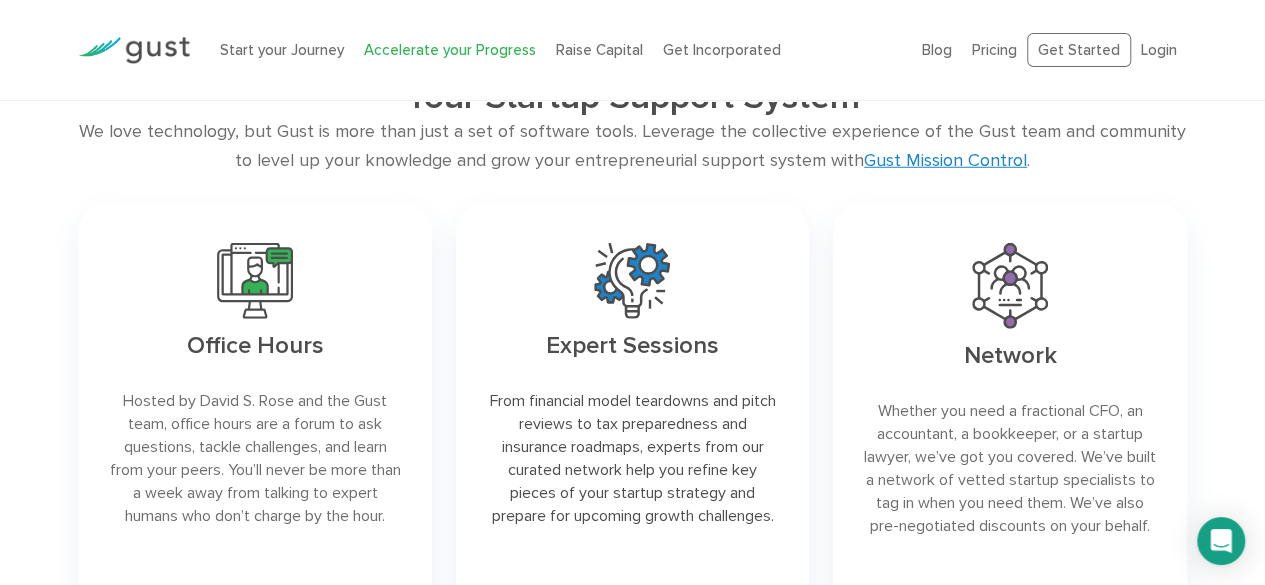 click on "We love technology, but Gust is more than just a set of software tools. Leverage the collective experience of the Gust team and community to level up your knowledge and grow your entrepreneurial support system with  Gust Mission Control ." at bounding box center [632, 147] 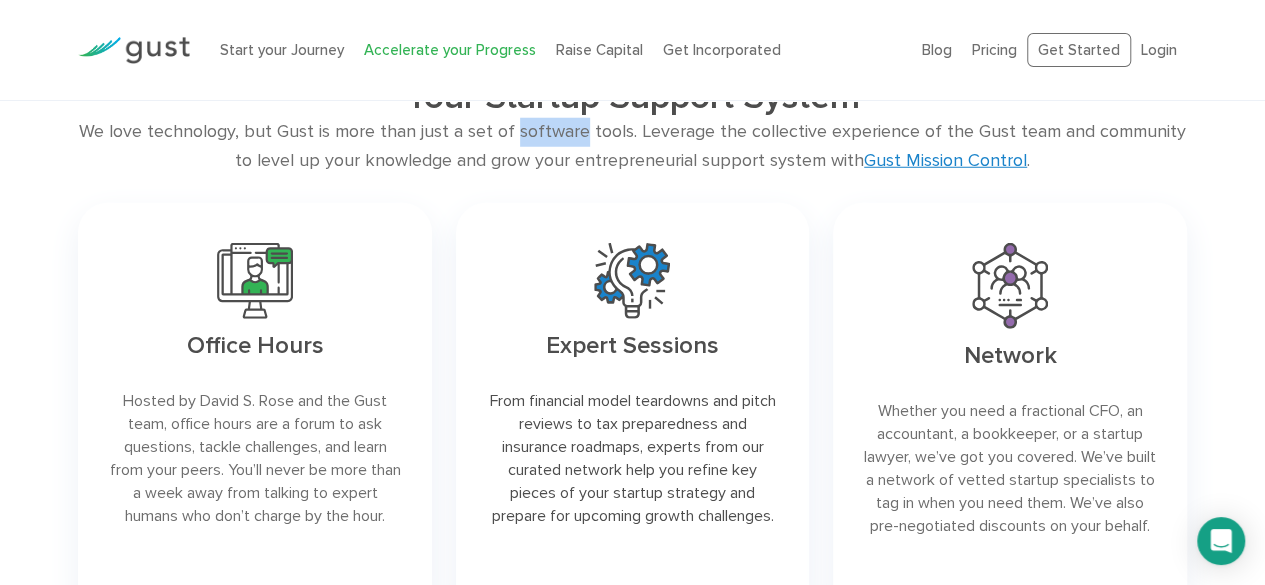 click on "We love technology, but Gust is more than just a set of software tools. Leverage the collective experience of the Gust team and community to level up your knowledge and grow your entrepreneurial support system with  Gust Mission Control ." at bounding box center [632, 147] 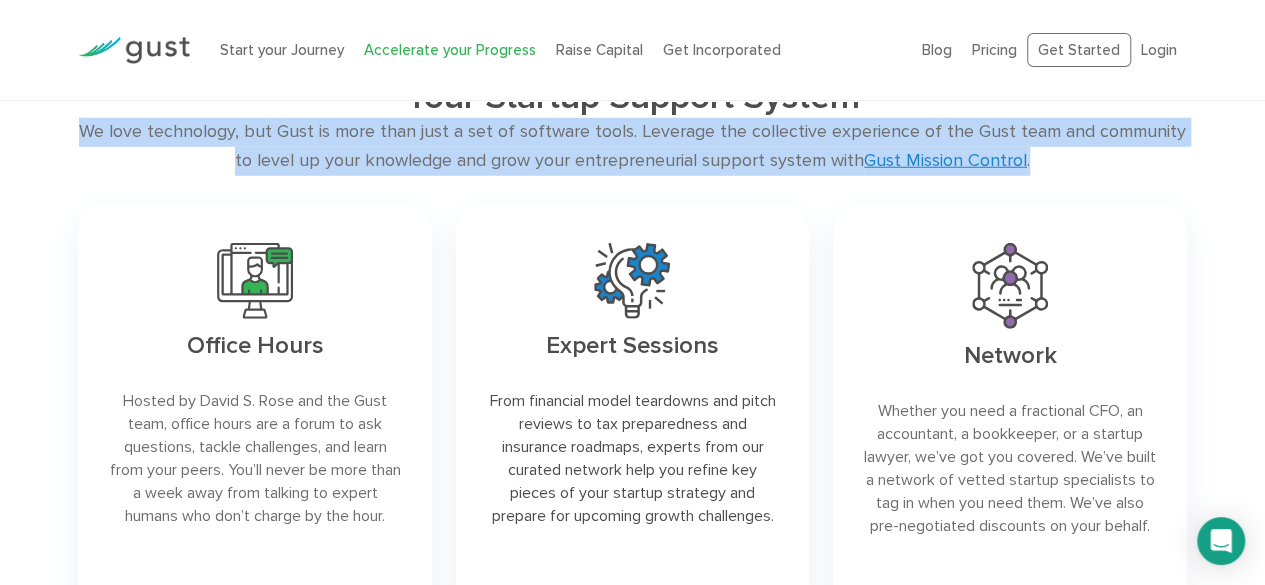click on "We love technology, but Gust is more than just a set of software tools. Leverage the collective experience of the Gust team and community to level up your knowledge and grow your entrepreneurial support system with  Gust Mission Control ." at bounding box center (632, 147) 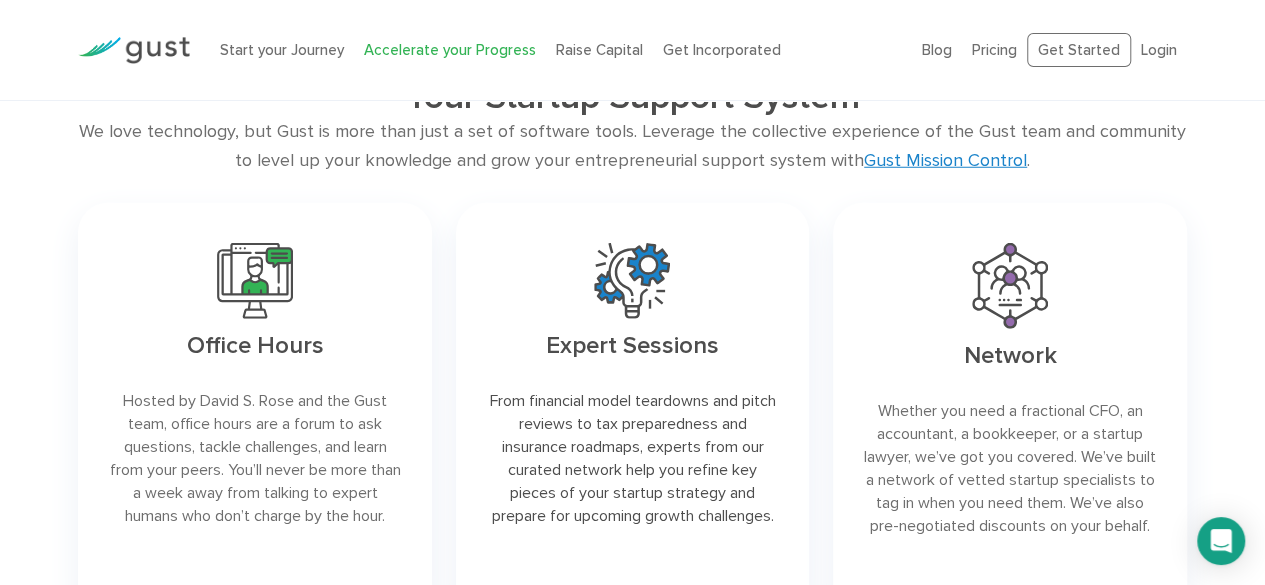 click on "Your Startup Support System
We love technology, but Gust is more than just a set of software tools. Leverage the collective experience of the Gust team and community to level up your knowledge and grow your entrepreneurial support system with  Gust Mission Control .
Office Hours
Hosted by David S. Rose and the Gust team, office hours are a forum to ask questions, tackle challenges, and learn from your peers. You’ll never be more than a week away from talking to expert humans who don’t charge by the hour." at bounding box center (632, 352) 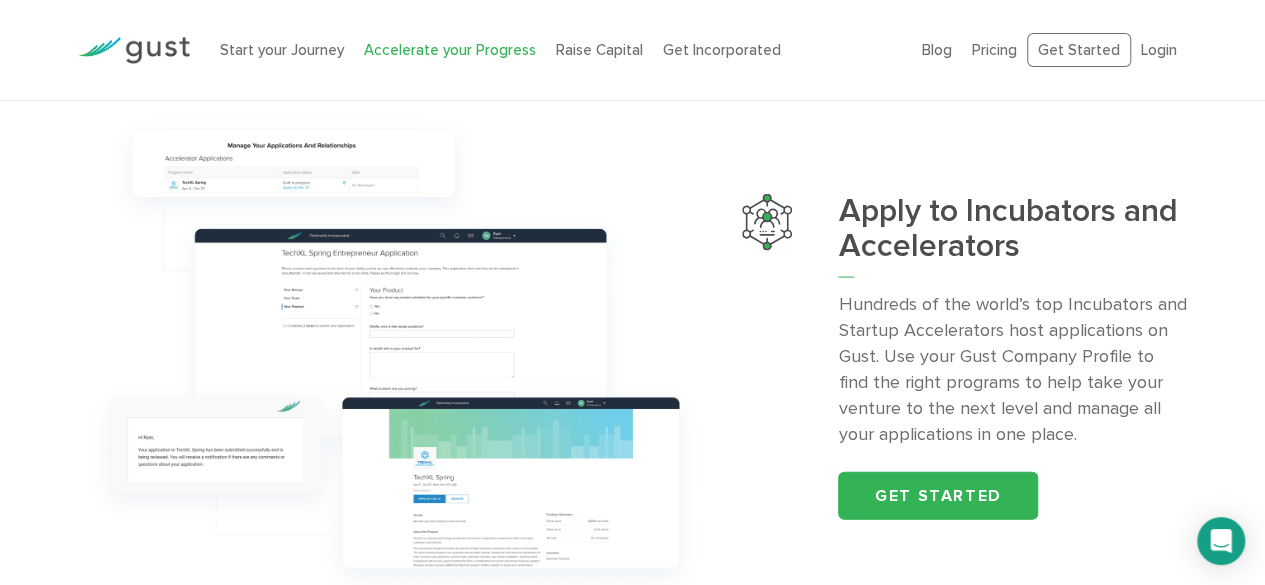 scroll, scrollTop: 1790, scrollLeft: 0, axis: vertical 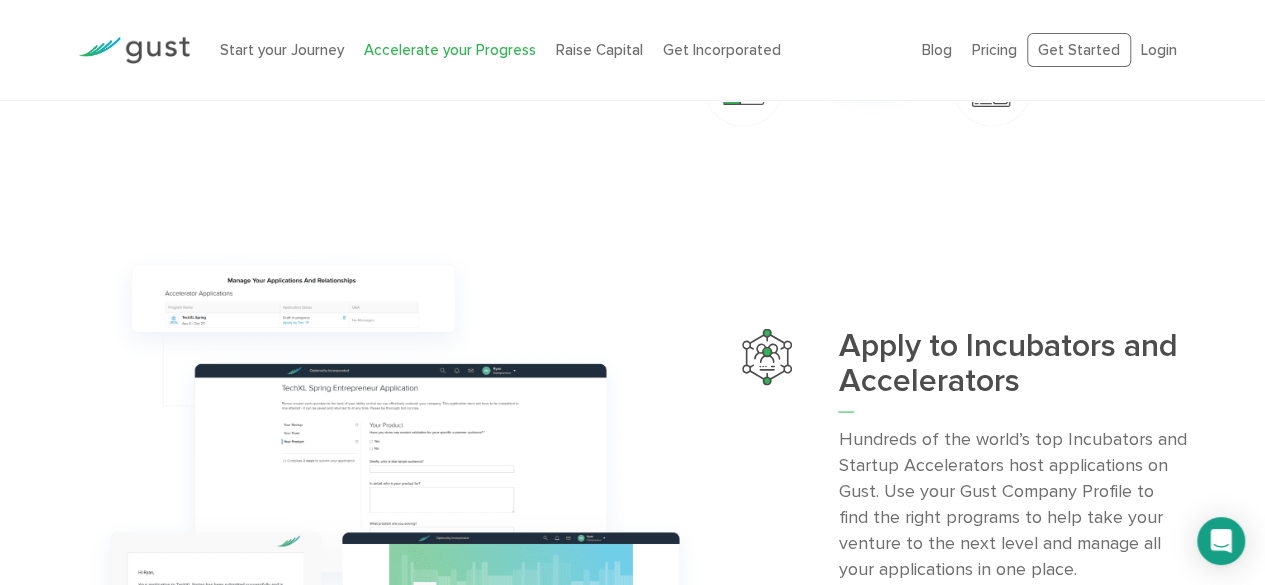 click on "Hundreds of the world’s top Incubators and Startup Accelerators host applications on Gust. Use your Gust Company Profile to find the right programs to help take your venture to the next level and manage all your applications in one place." at bounding box center [1012, 503] 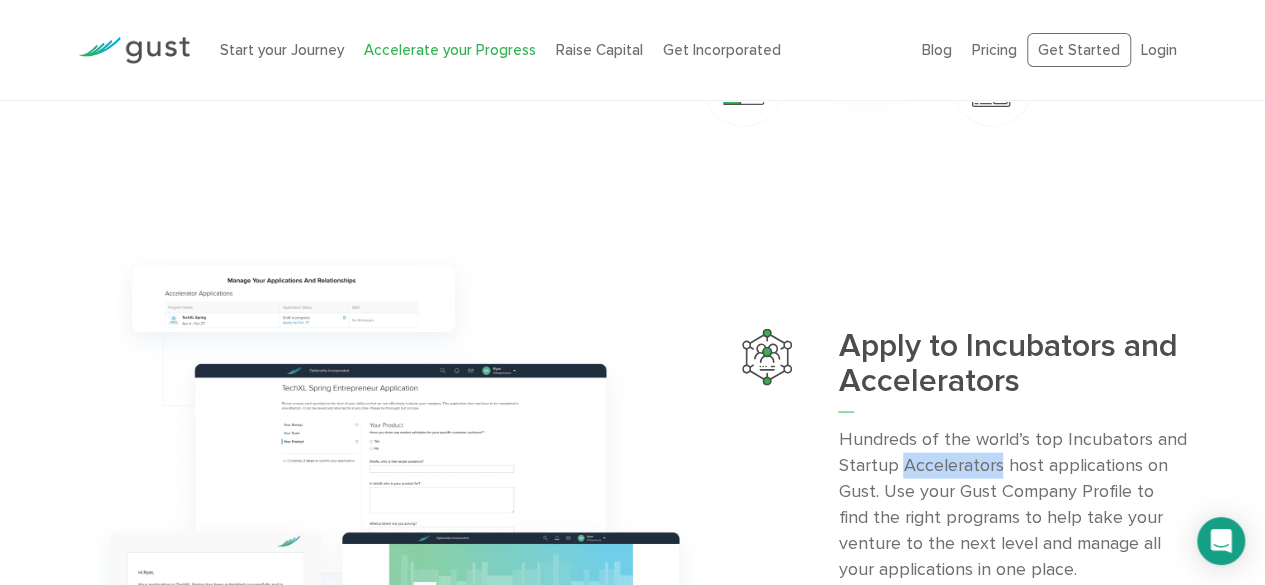 click on "Hundreds of the world’s top Incubators and Startup Accelerators host applications on Gust. Use your Gust Company Profile to find the right programs to help take your venture to the next level and manage all your applications in one place." at bounding box center [1012, 503] 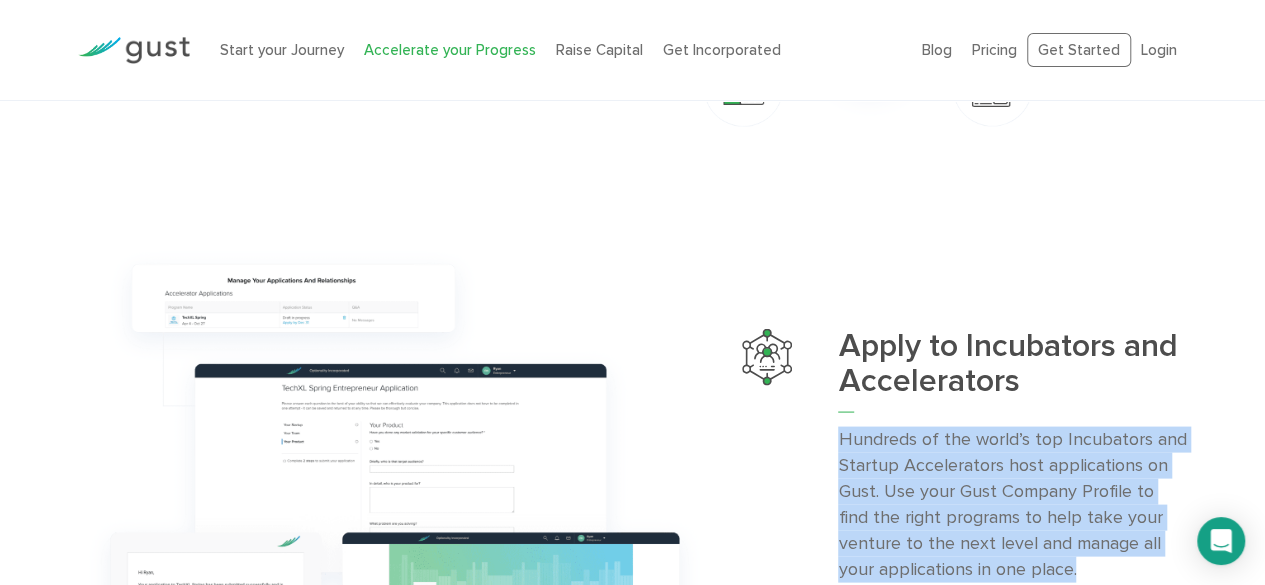 click on "Hundreds of the world’s top Incubators and Startup Accelerators host applications on Gust. Use your Gust Company Profile to find the right programs to help take your venture to the next level and manage all your applications in one place." at bounding box center [1012, 503] 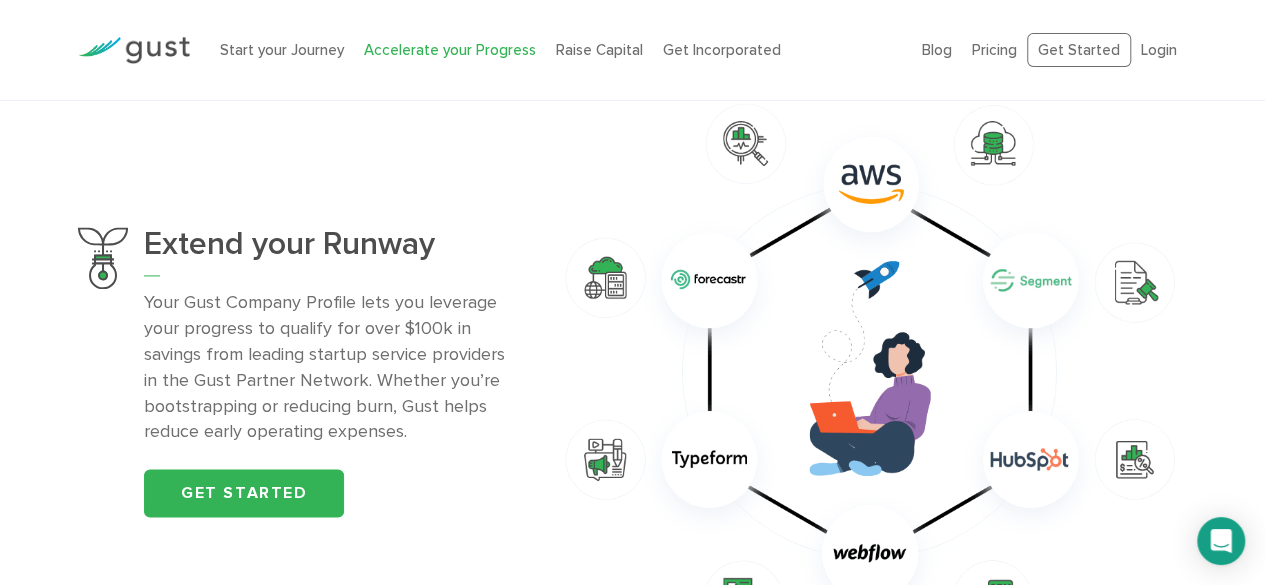 scroll, scrollTop: 1224, scrollLeft: 0, axis: vertical 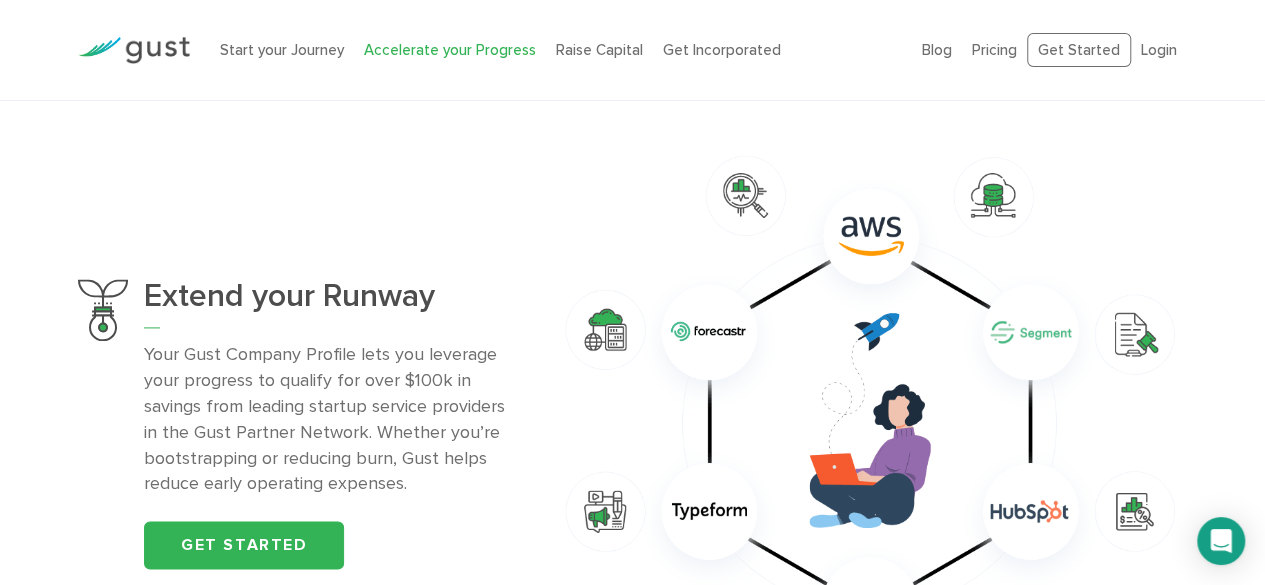 click on "Your Gust Company Profile lets you leverage your progress to qualify for over $100k in savings from leading startup service providers in the Gust Partner Network. Whether you’re bootstrapping or reducing burn, Gust helps reduce early operating expenses." at bounding box center (333, 419) 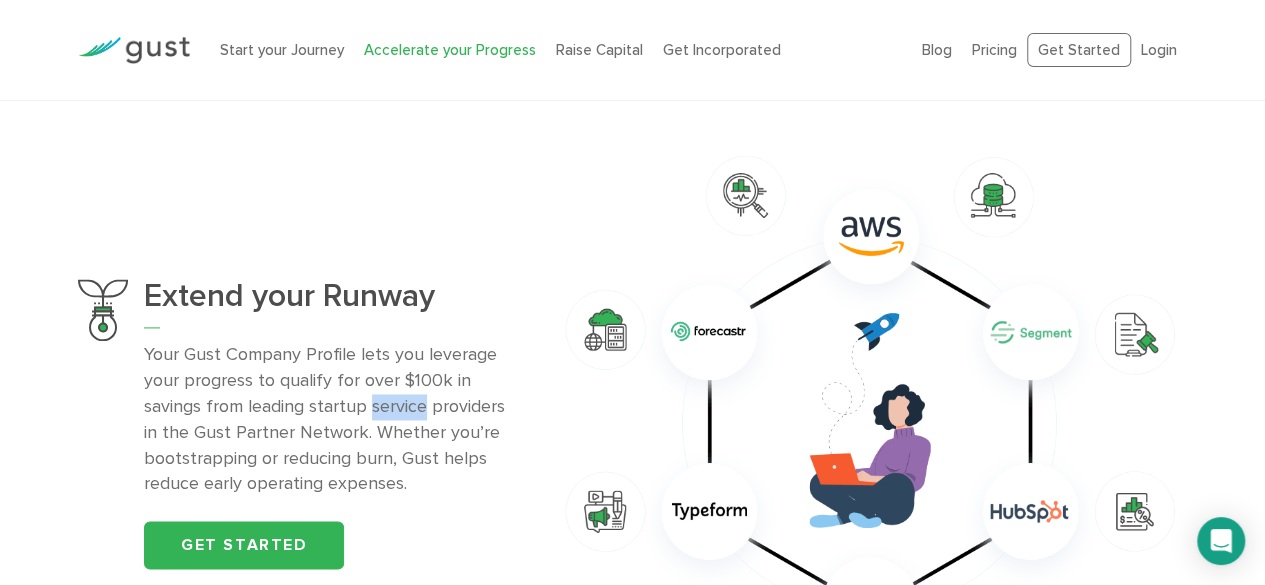 click on "Your Gust Company Profile lets you leverage your progress to qualify for over $100k in savings from leading startup service providers in the Gust Partner Network. Whether you’re bootstrapping or reducing burn, Gust helps reduce early operating expenses." at bounding box center (333, 419) 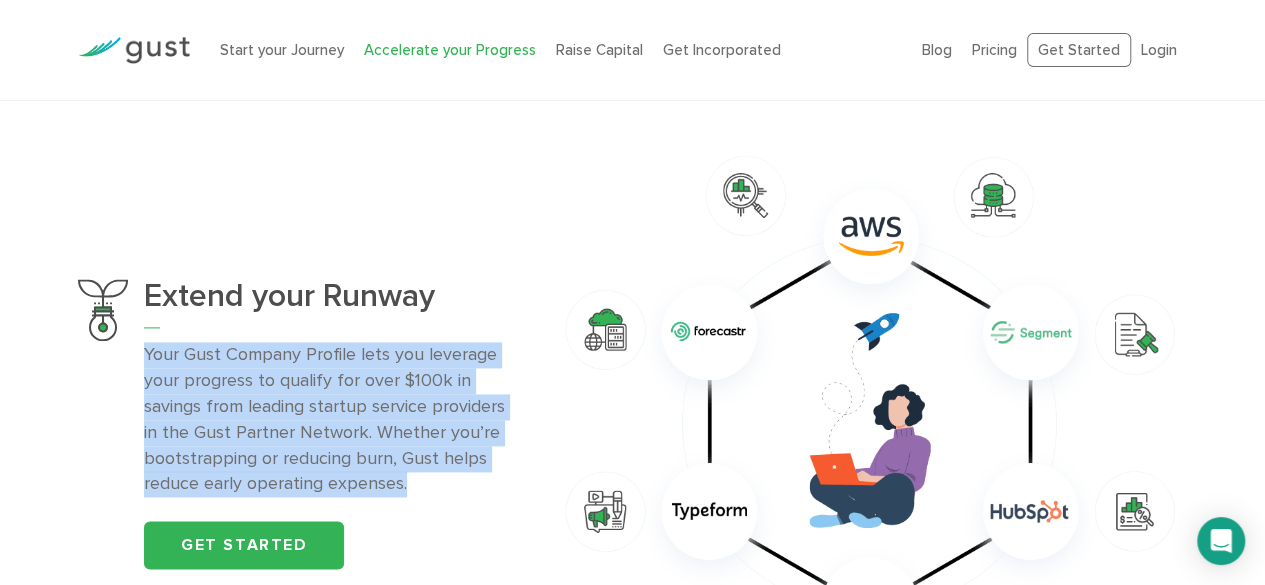 click on "Your Gust Company Profile lets you leverage your progress to qualify for over $100k in savings from leading startup service providers in the Gust Partner Network. Whether you’re bootstrapping or reducing burn, Gust helps reduce early operating expenses." at bounding box center (333, 419) 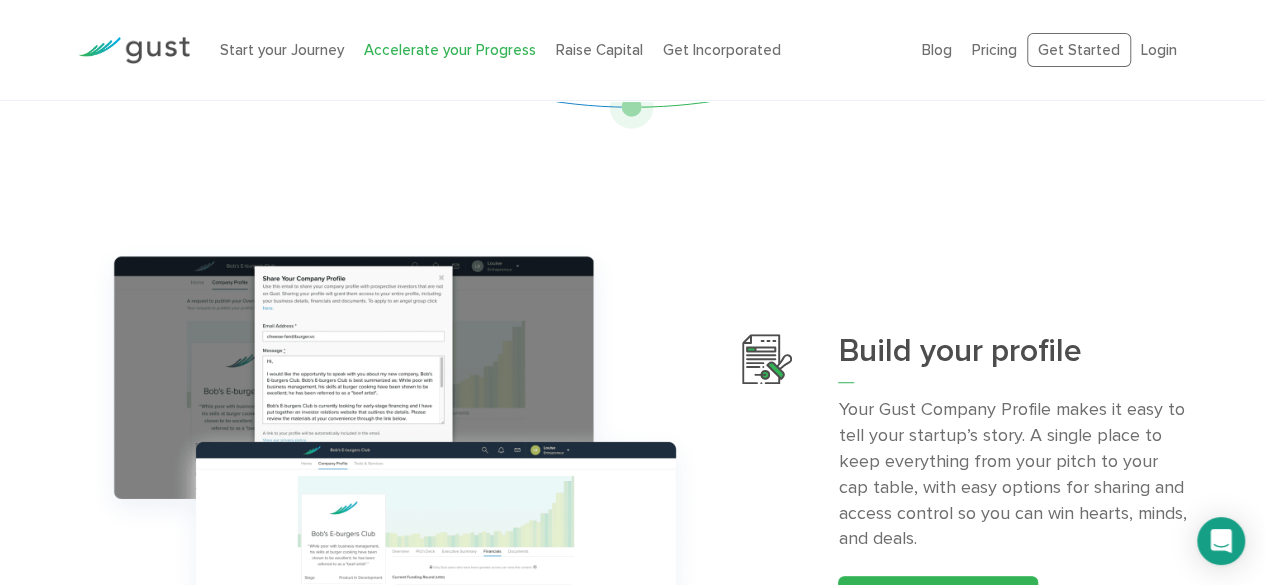 scroll, scrollTop: 568, scrollLeft: 0, axis: vertical 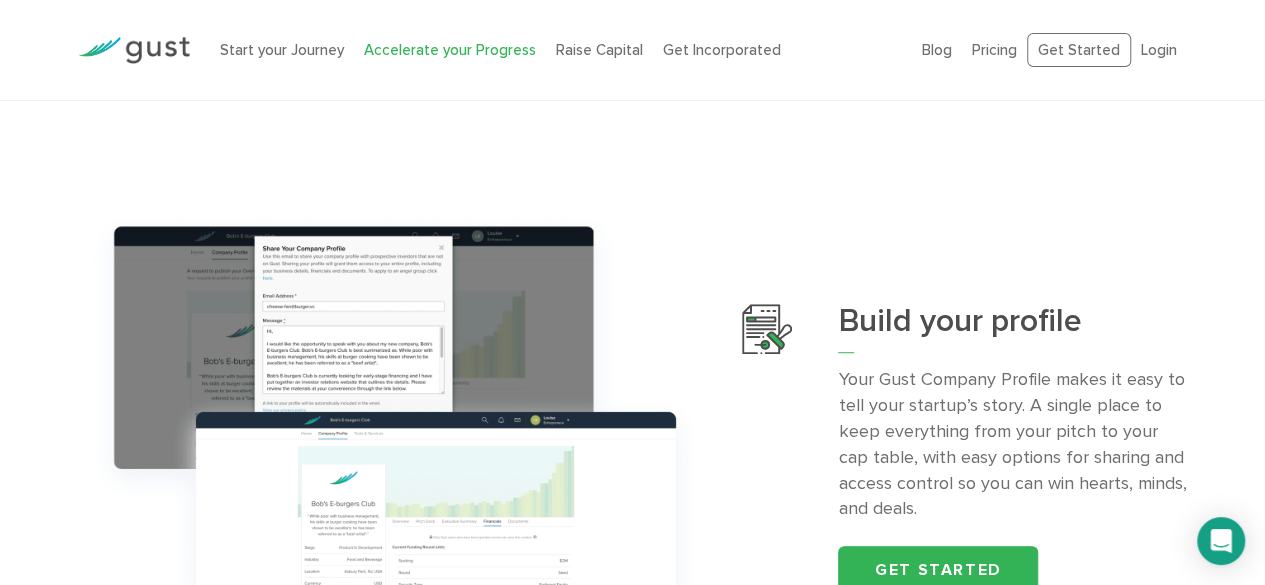 click on "Your Gust Company Profile makes it easy to tell your startup’s story. A single place to keep everything from your pitch to your cap table, with easy options for sharing and access control so you can win hearts, minds, and deals." at bounding box center (1012, 444) 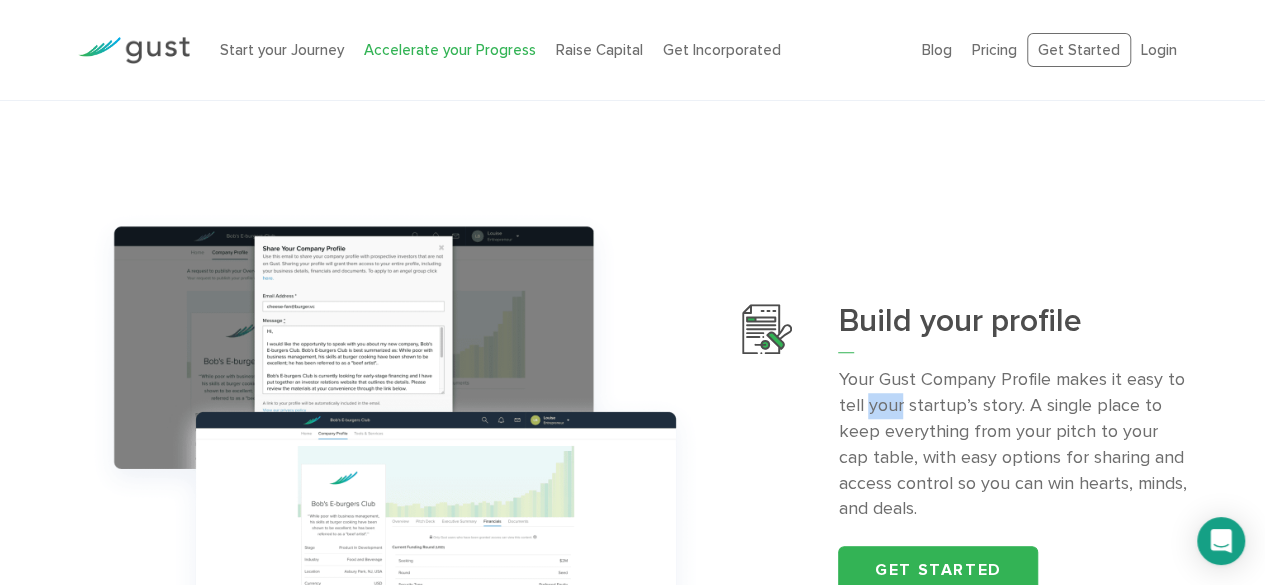 click on "Your Gust Company Profile makes it easy to tell your startup’s story. A single place to keep everything from your pitch to your cap table, with easy options for sharing and access control so you can win hearts, minds, and deals." at bounding box center (1012, 444) 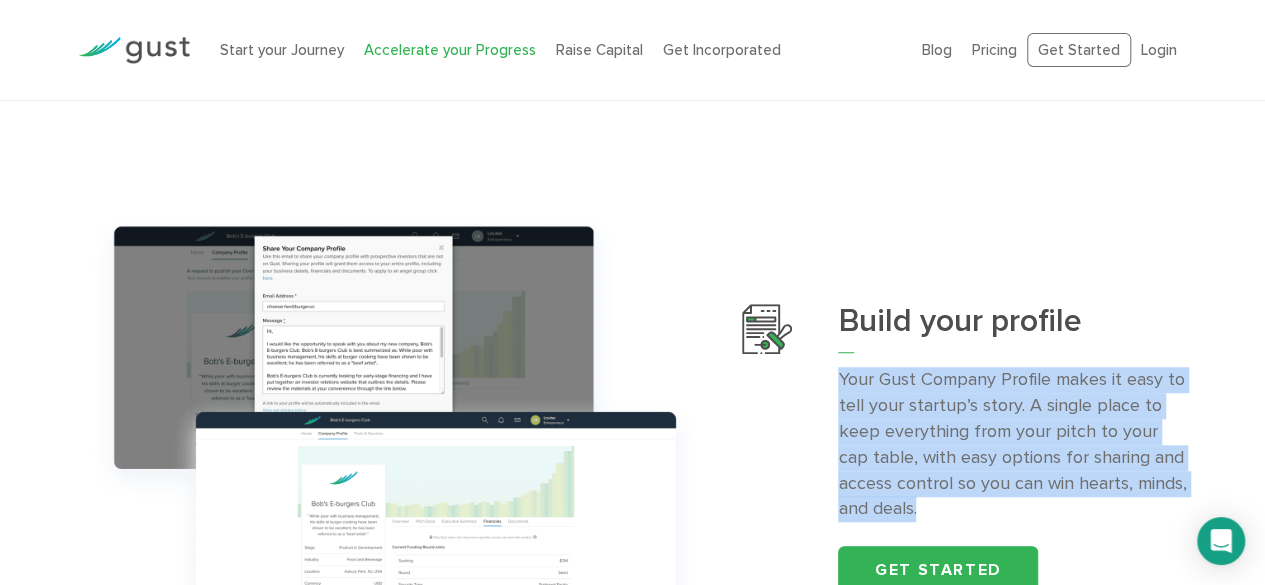 click on "Your Gust Company Profile makes it easy to tell your startup’s story. A single place to keep everything from your pitch to your cap table, with easy options for sharing and access control so you can win hearts, minds, and deals." at bounding box center (1012, 444) 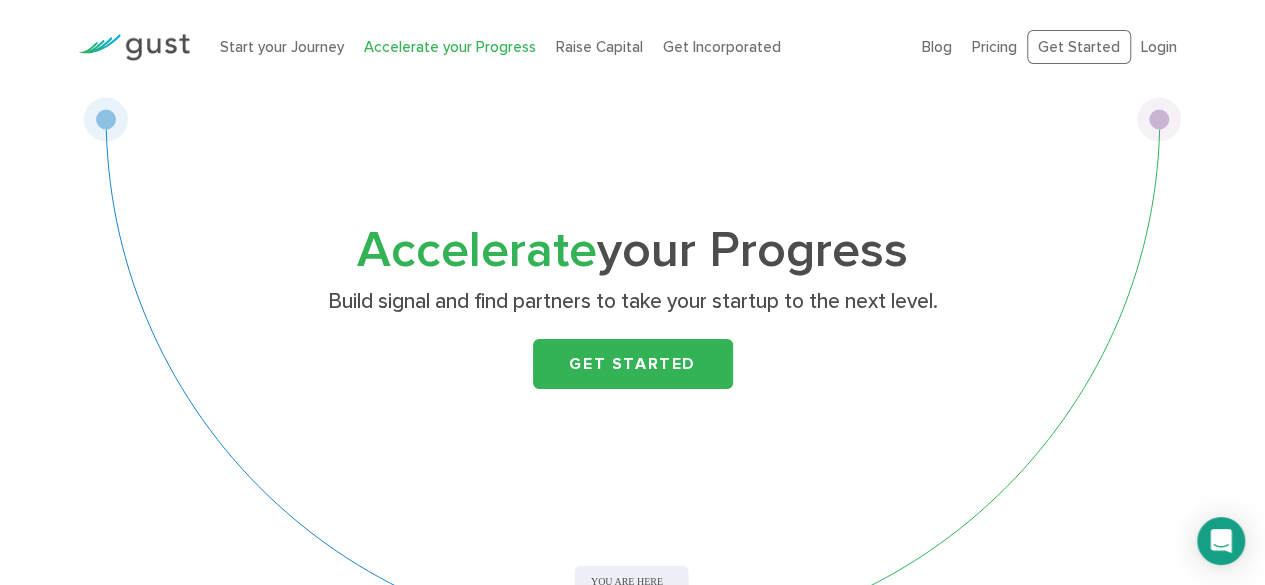 scroll, scrollTop: 0, scrollLeft: 0, axis: both 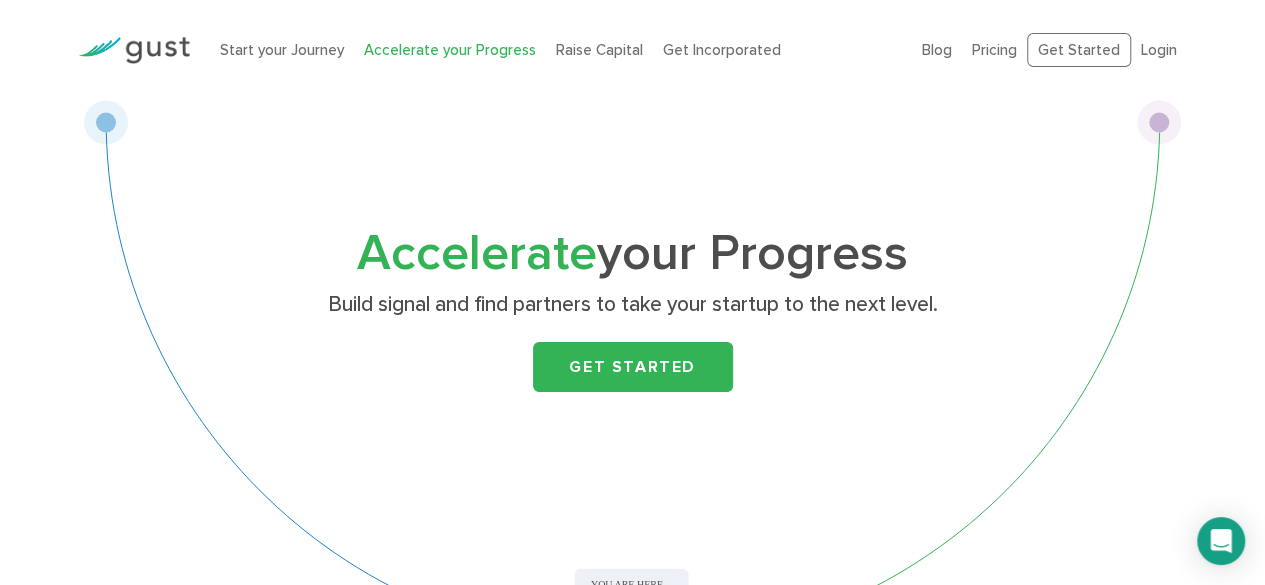 click on "Start your Journey
Accelerate your Progress
Raise Capital
Get Incorporated" at bounding box center (556, 50) 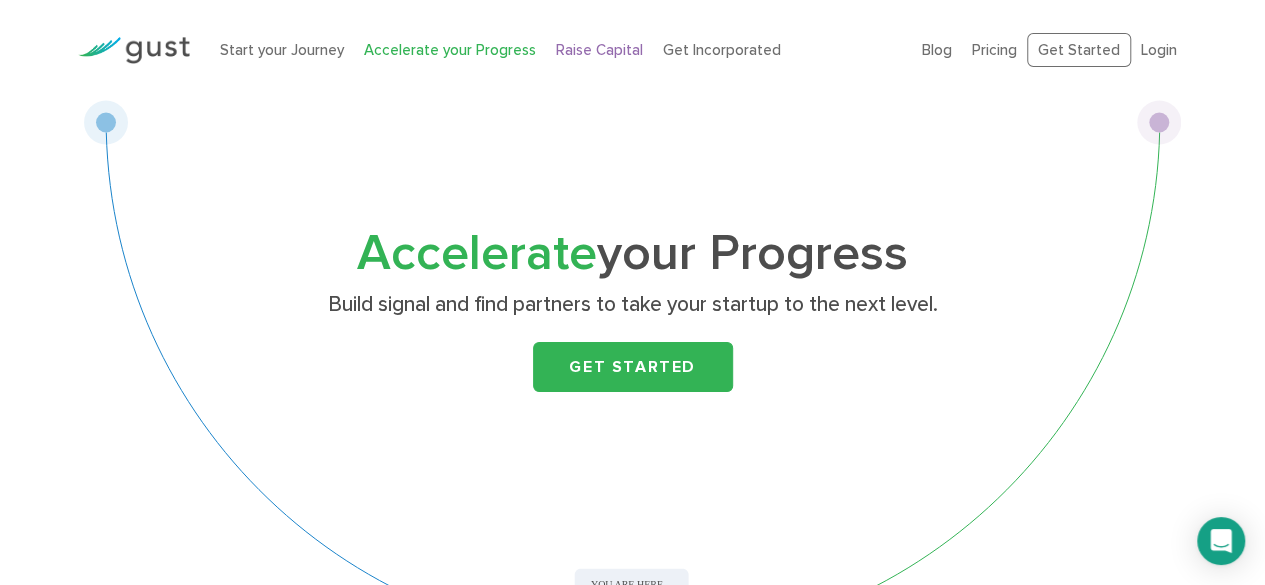 click on "Raise Capital" at bounding box center [599, 50] 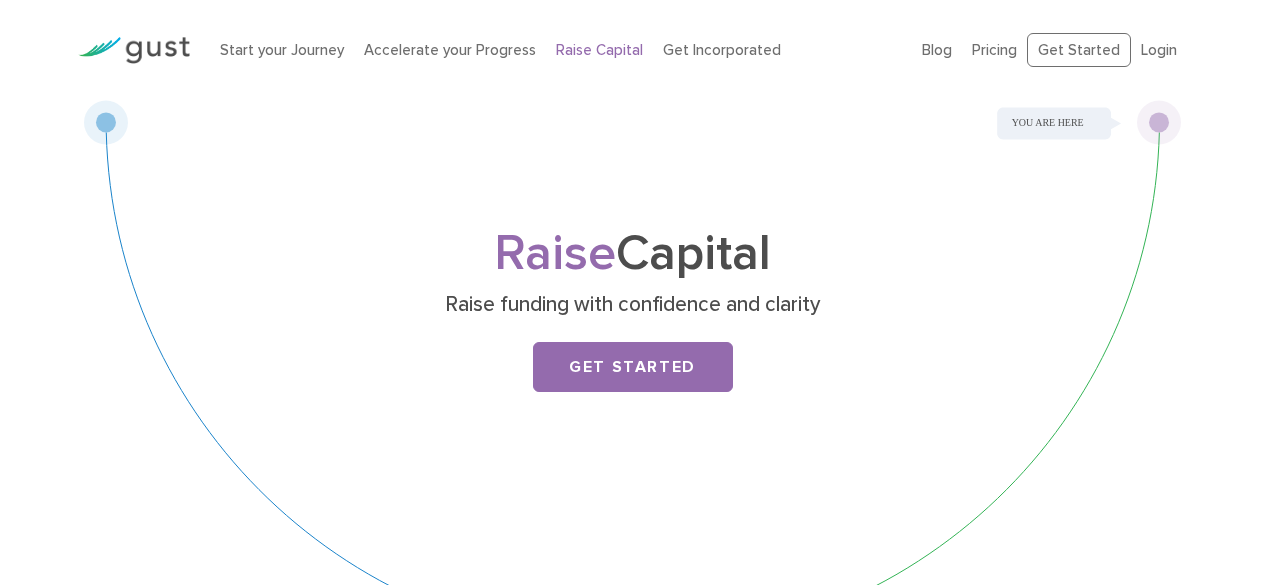 scroll, scrollTop: 0, scrollLeft: 0, axis: both 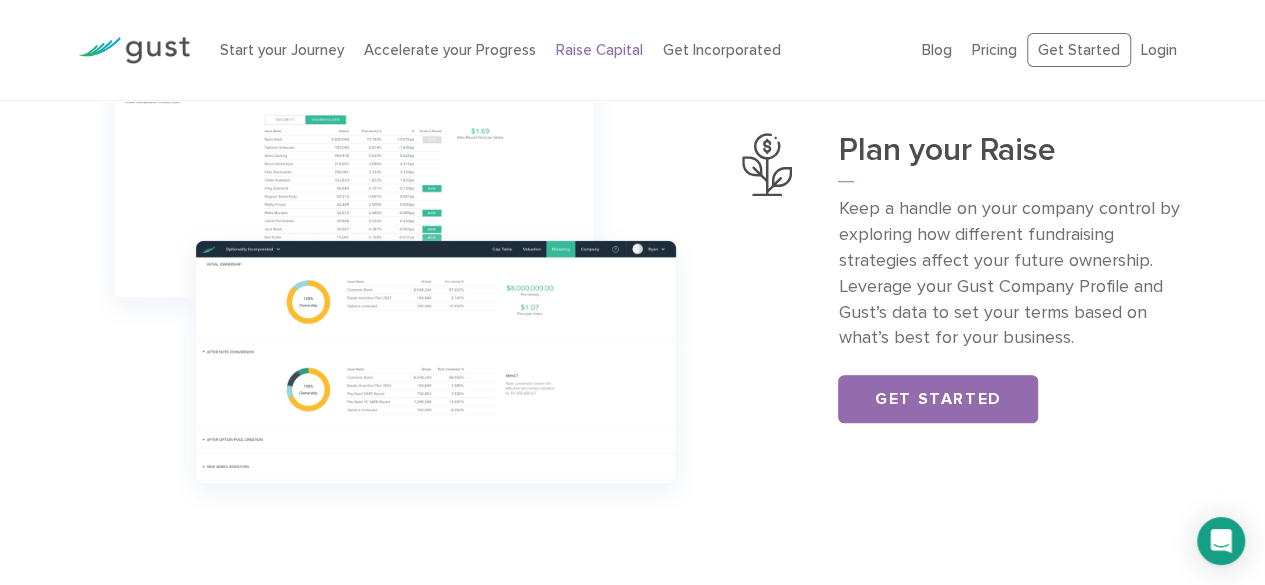click on "Keep a handle on your company control by exploring how different fundraising strategies affect your future ownership. Leverage your Gust Company Profile and Gust’s data to set your terms based on what’s best for your business." at bounding box center [1012, 273] 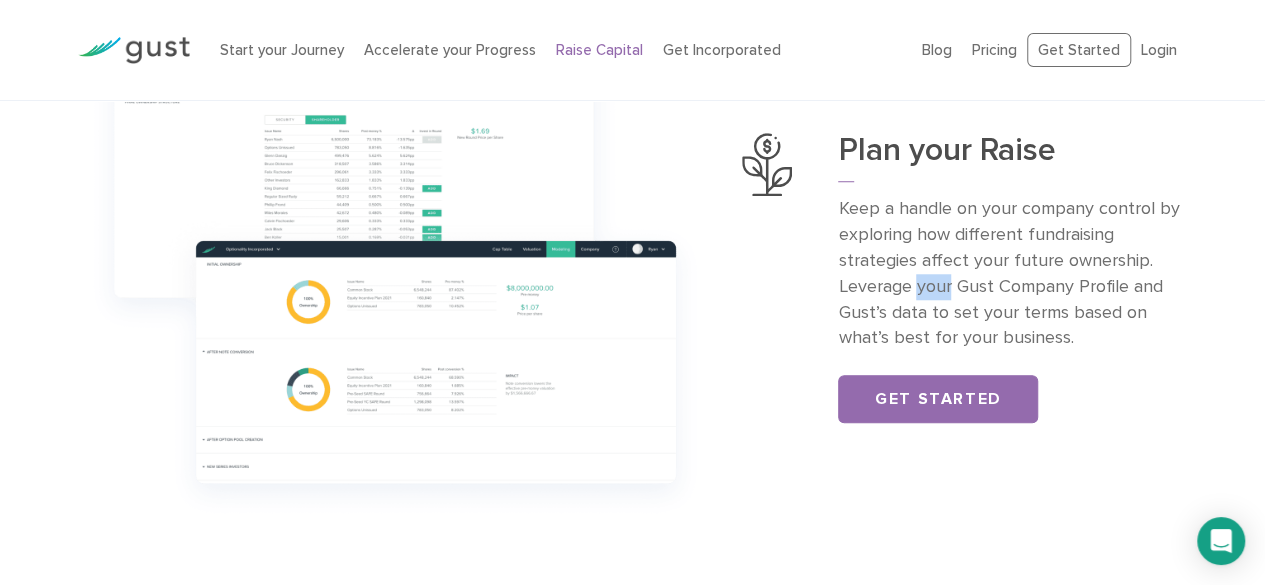 click on "Keep a handle on your company control by exploring how different fundraising strategies affect your future ownership. Leverage your Gust Company Profile and Gust’s data to set your terms based on what’s best for your business." at bounding box center [1012, 273] 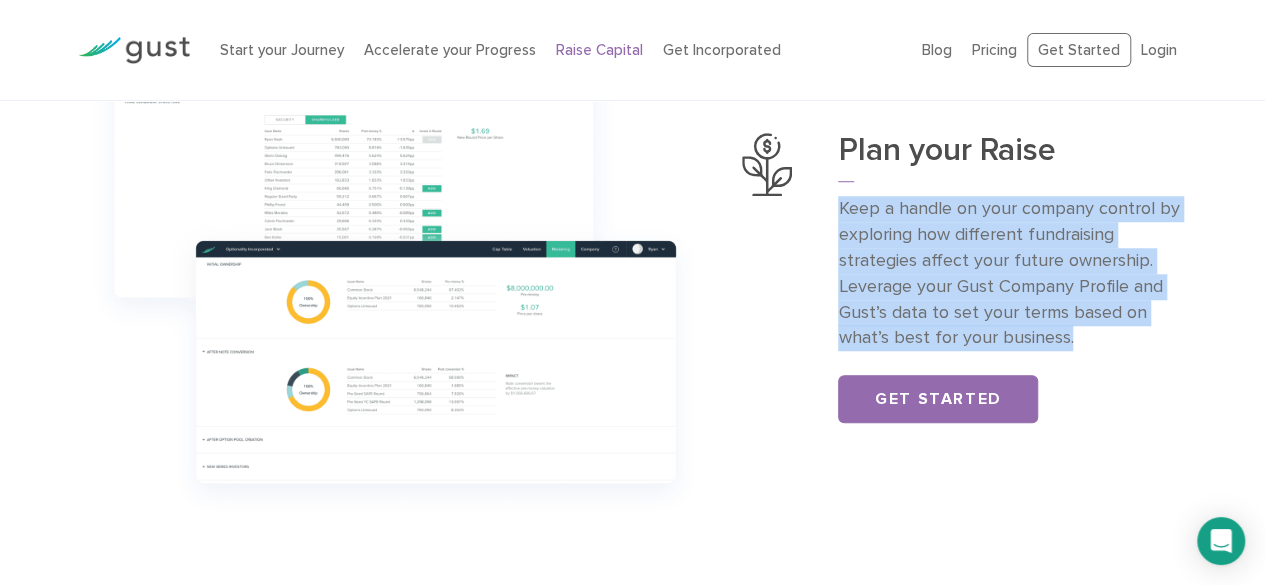 click on "Keep a handle on your company control by exploring how different fundraising strategies affect your future ownership. Leverage your Gust Company Profile and Gust’s data to set your terms based on what’s best for your business." at bounding box center (1012, 273) 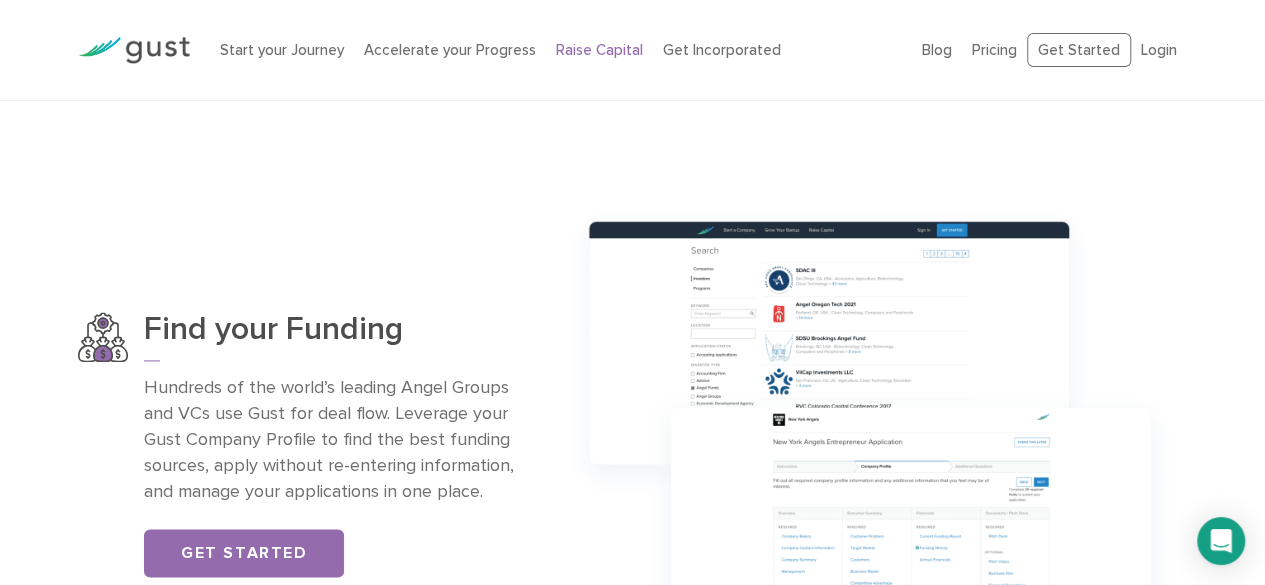 scroll, scrollTop: 1195, scrollLeft: 0, axis: vertical 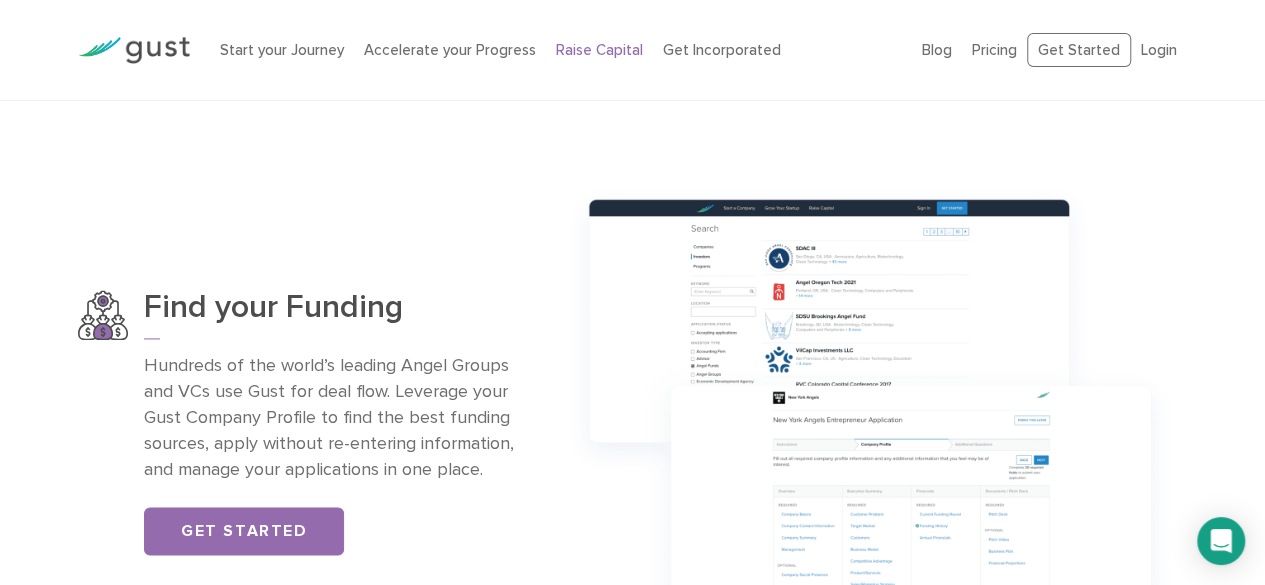 click on "Hundreds of the world’s leading Angel Groups and VCs use Gust for deal flow. Leverage your Gust Company Profile to find the best funding sources, apply without re-entering information, and manage your applications in one place." at bounding box center (333, 418) 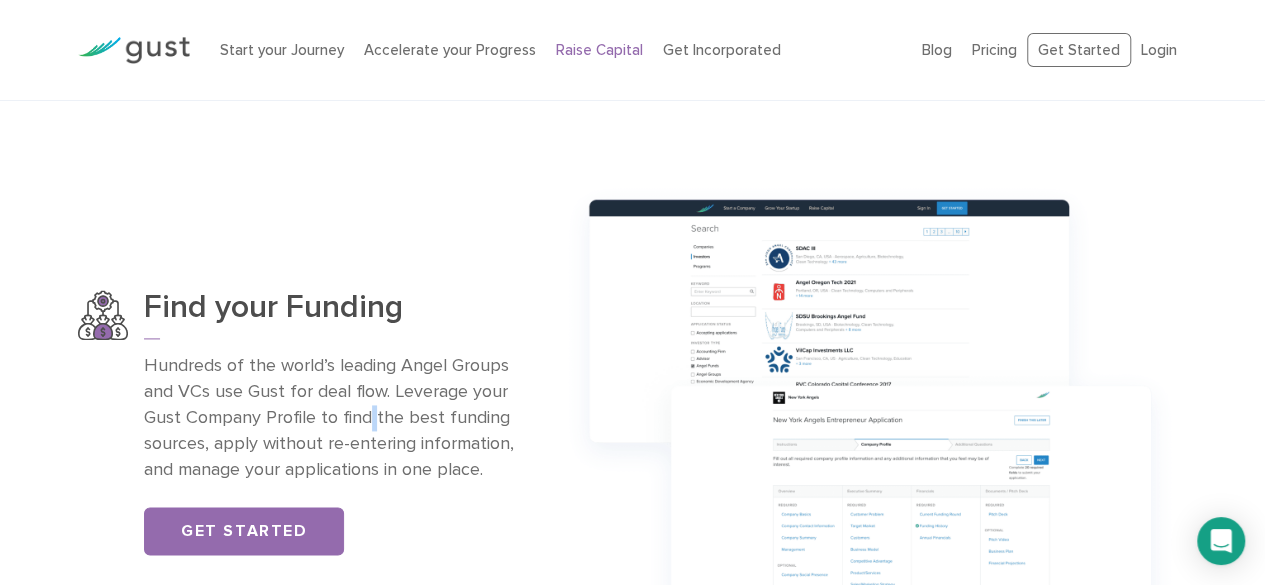 click on "Hundreds of the world’s leading Angel Groups and VCs use Gust for deal flow. Leverage your Gust Company Profile to find the best funding sources, apply without re-entering information, and manage your applications in one place." at bounding box center (333, 418) 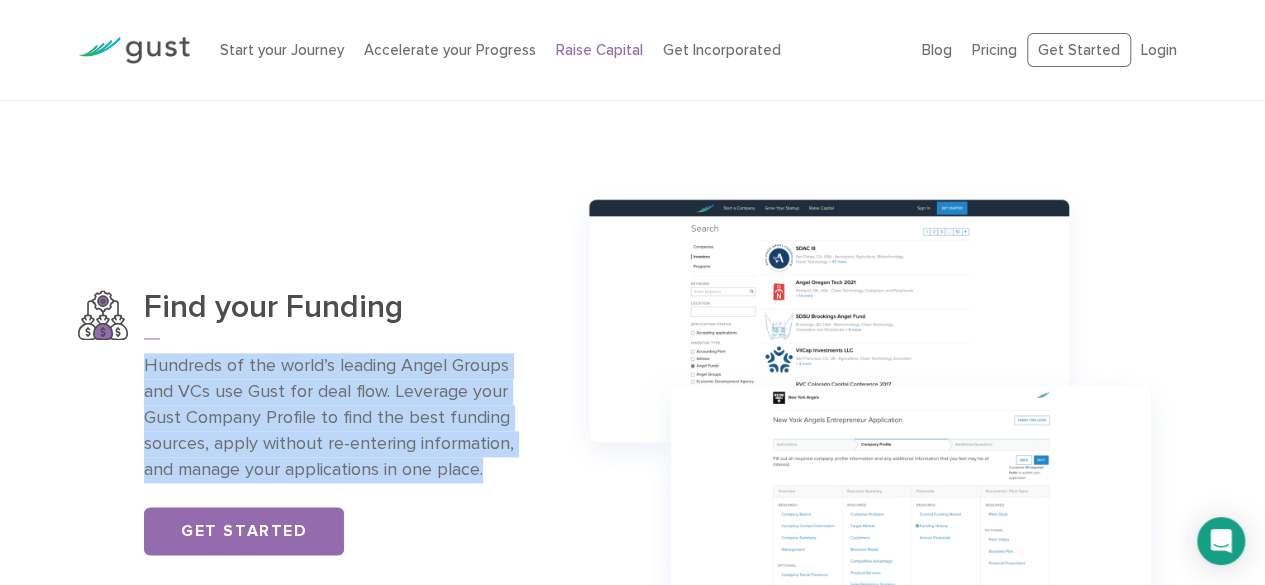 click on "Hundreds of the world’s leading Angel Groups and VCs use Gust for deal flow. Leverage your Gust Company Profile to find the best funding sources, apply without re-entering information, and manage your applications in one place." at bounding box center (333, 418) 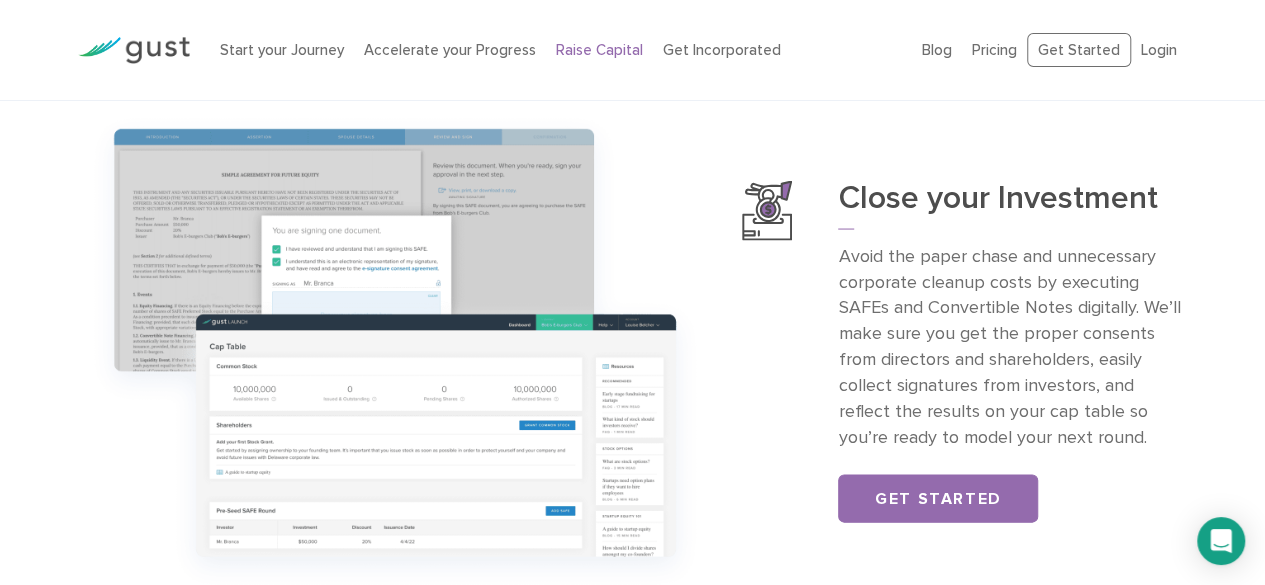 scroll, scrollTop: 1966, scrollLeft: 0, axis: vertical 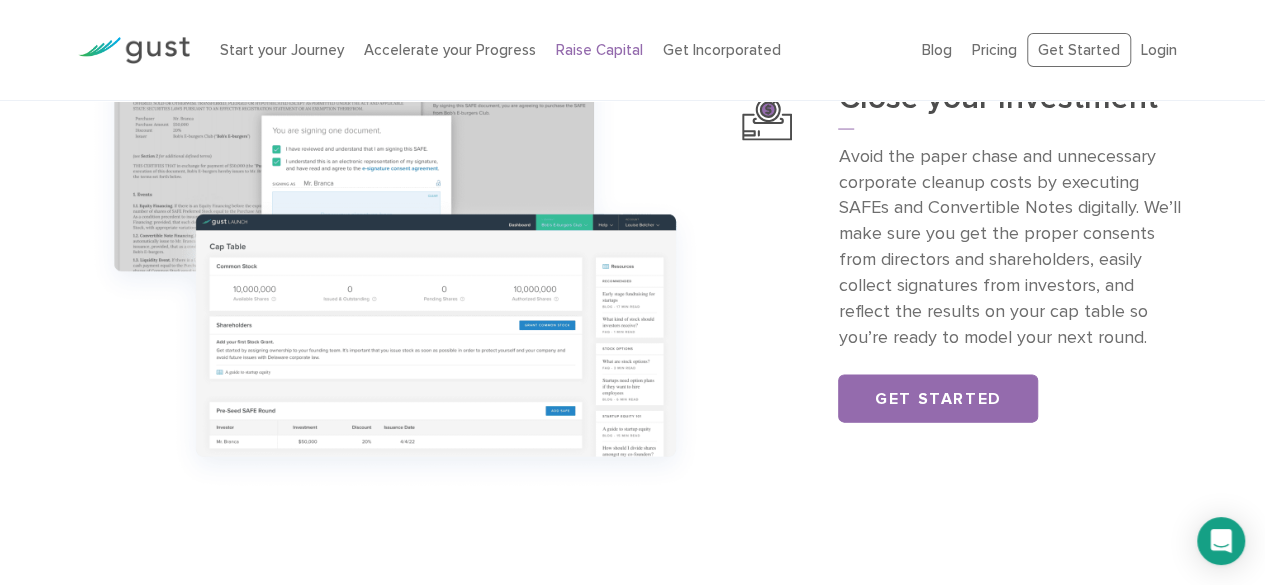 click on "Avoid the paper chase and unnecessary corporate cleanup costs by executing SAFEs and Convertible Notes digitally. We’ll make sure you get the proper consents from directors and shareholders, easily collect signatures from investors, and reflect the results on your cap table so you’re ready to model your next round." at bounding box center (1012, 247) 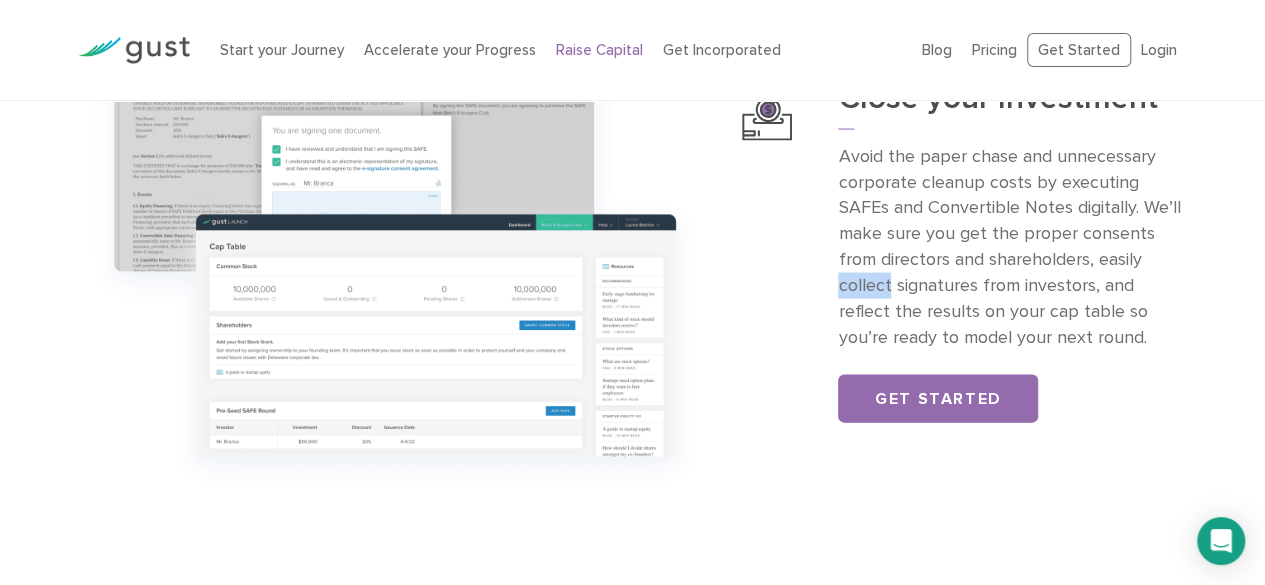click on "Avoid the paper chase and unnecessary corporate cleanup costs by executing SAFEs and Convertible Notes digitally. We’ll make sure you get the proper consents from directors and shareholders, easily collect signatures from investors, and reflect the results on your cap table so you’re ready to model your next round." at bounding box center [1012, 247] 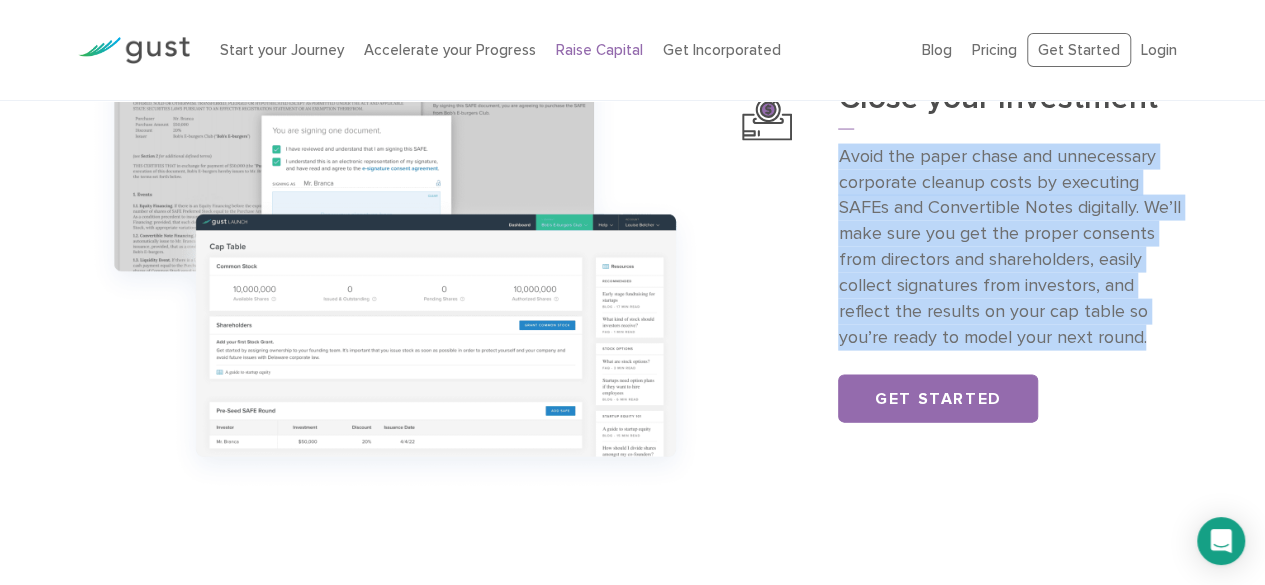 click on "Avoid the paper chase and unnecessary corporate cleanup costs by executing SAFEs and Convertible Notes digitally. We’ll make sure you get the proper consents from directors and shareholders, easily collect signatures from investors, and reflect the results on your cap table so you’re ready to model your next round." at bounding box center (1012, 247) 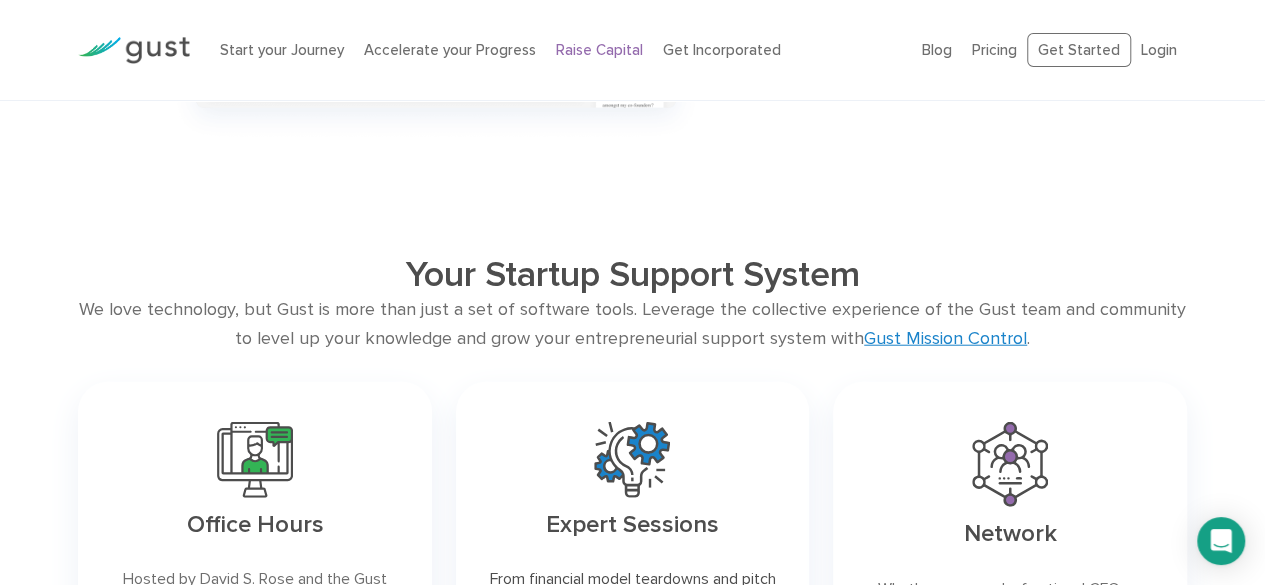 scroll, scrollTop: 2343, scrollLeft: 0, axis: vertical 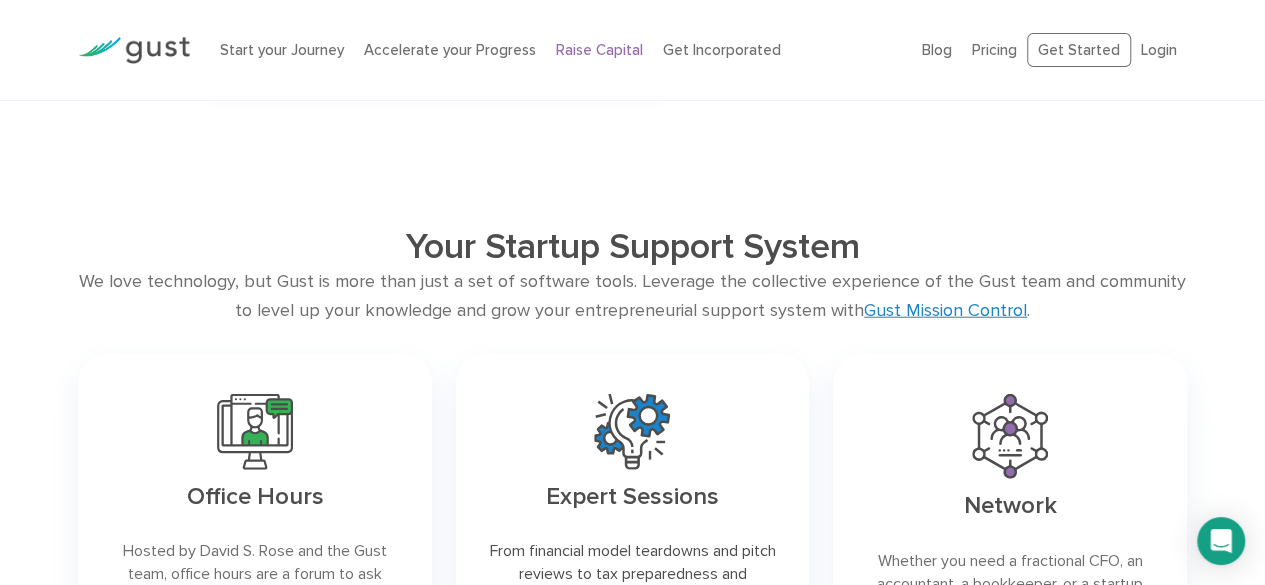 click on "We love technology, but Gust is more than just a set of software tools. Leverage the collective experience of the Gust team and community to level up your knowledge and grow your entrepreneurial support system with  Gust Mission Control ." at bounding box center [632, 297] 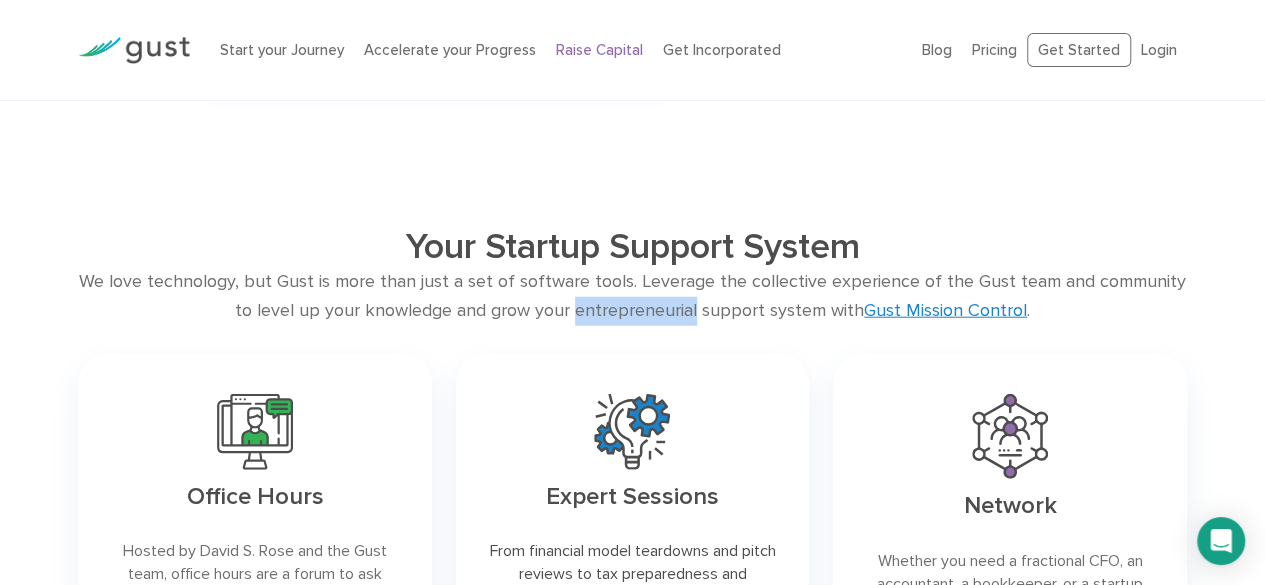 click on "We love technology, but Gust is more than just a set of software tools. Leverage the collective experience of the Gust team and community to level up your knowledge and grow your entrepreneurial support system with  Gust Mission Control ." at bounding box center (632, 297) 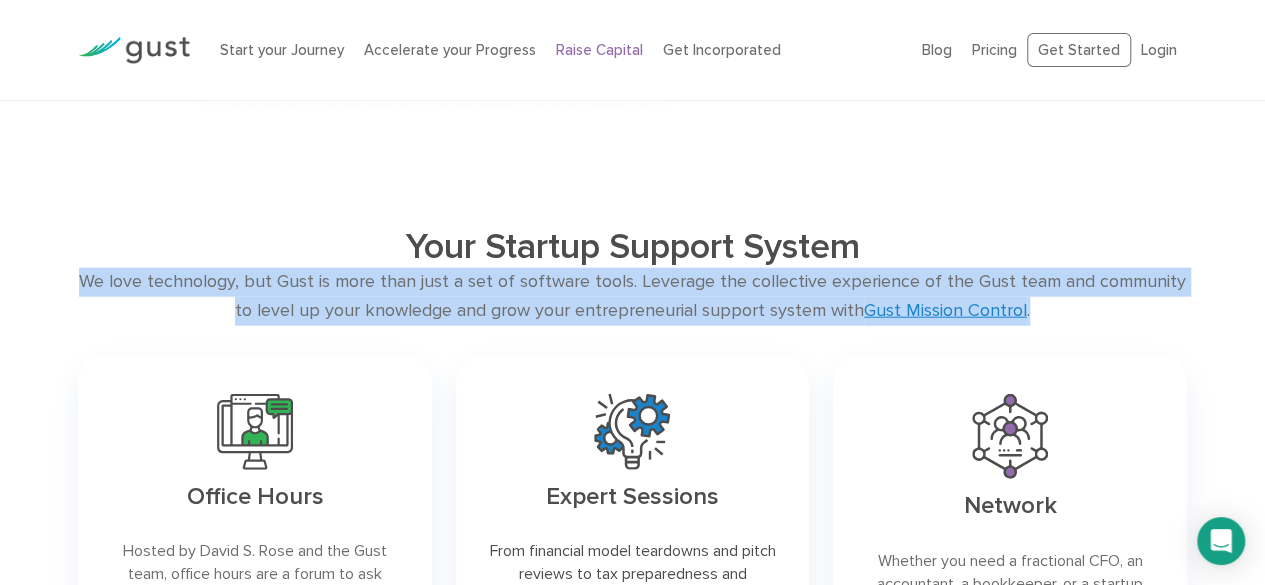click on "We love technology, but Gust is more than just a set of software tools. Leverage the collective experience of the Gust team and community to level up your knowledge and grow your entrepreneurial support system with  Gust Mission Control ." at bounding box center (632, 297) 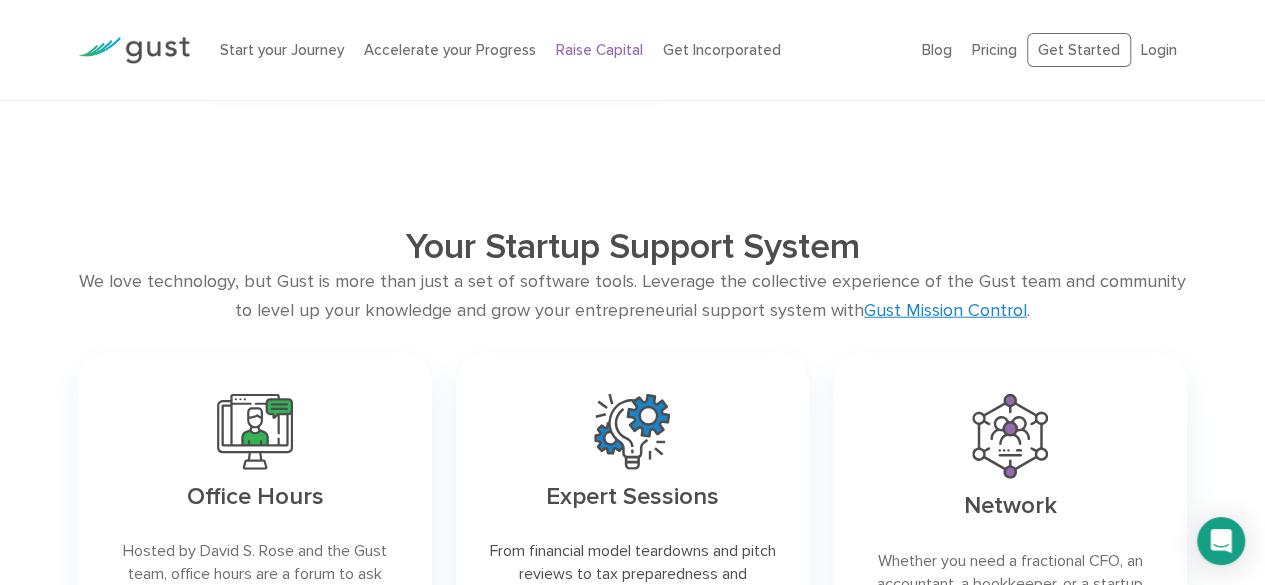 click on "Raise  Capital
Raise funding with confidence and clarity
Get Started
Plan your Raise
." at bounding box center [632, -484] 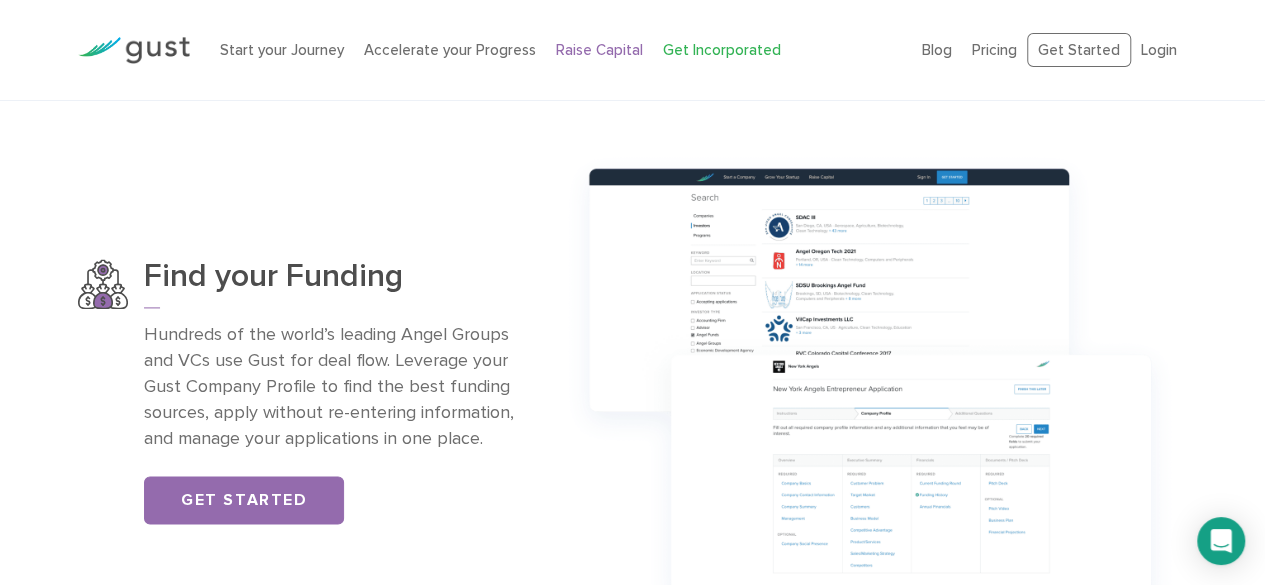 scroll, scrollTop: 1180, scrollLeft: 0, axis: vertical 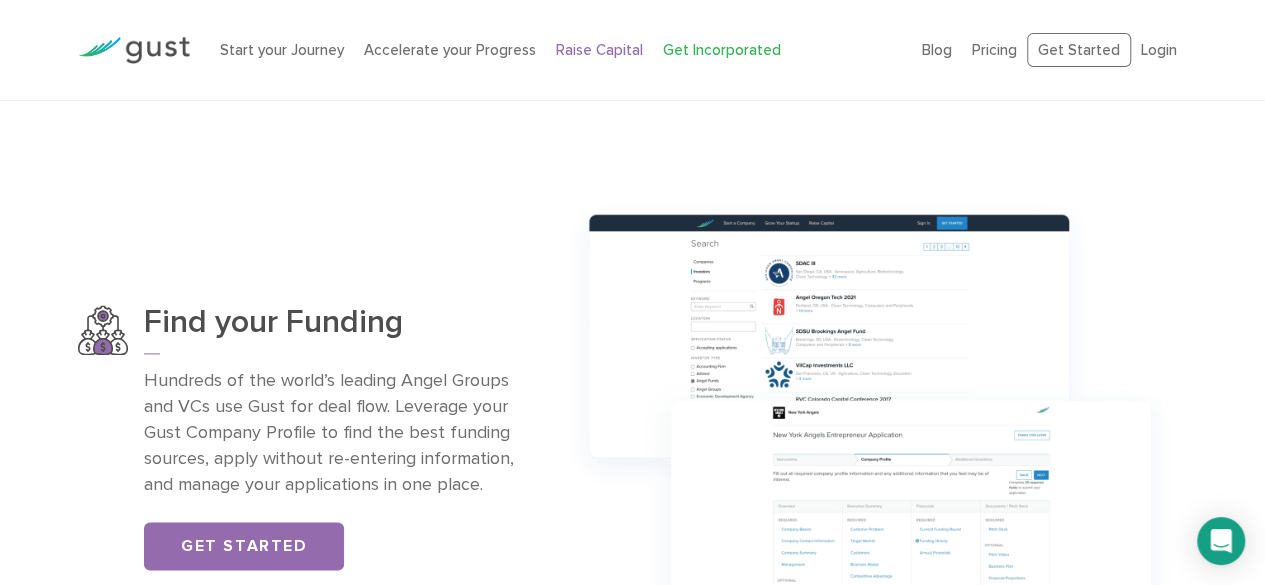click on "Get Incorporated" at bounding box center [722, 50] 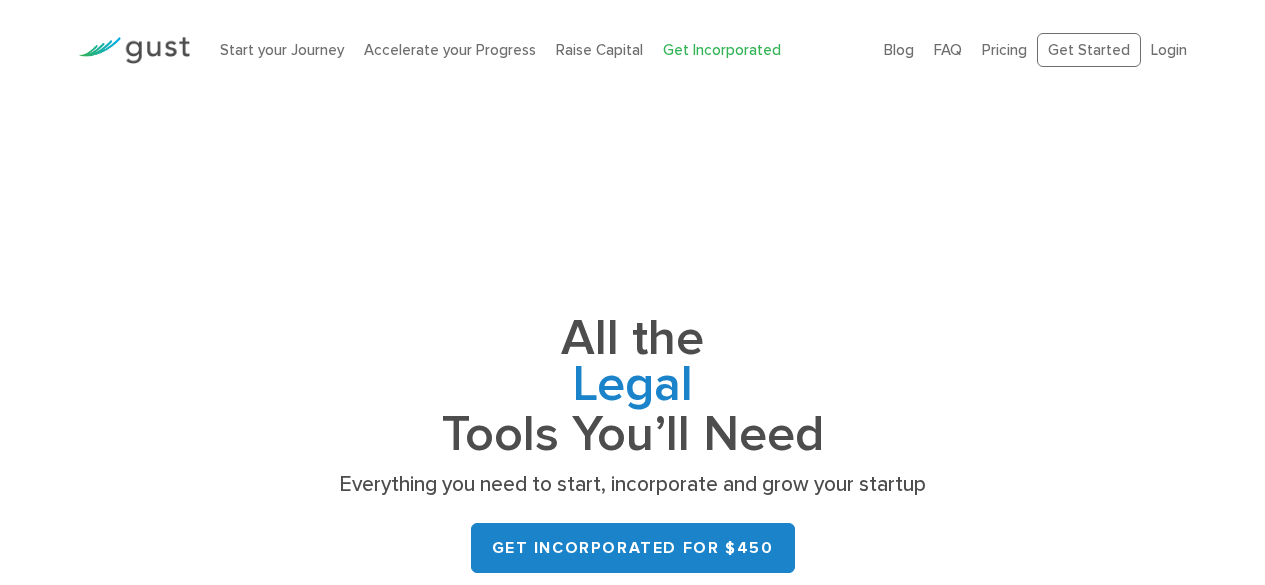 scroll, scrollTop: 0, scrollLeft: 0, axis: both 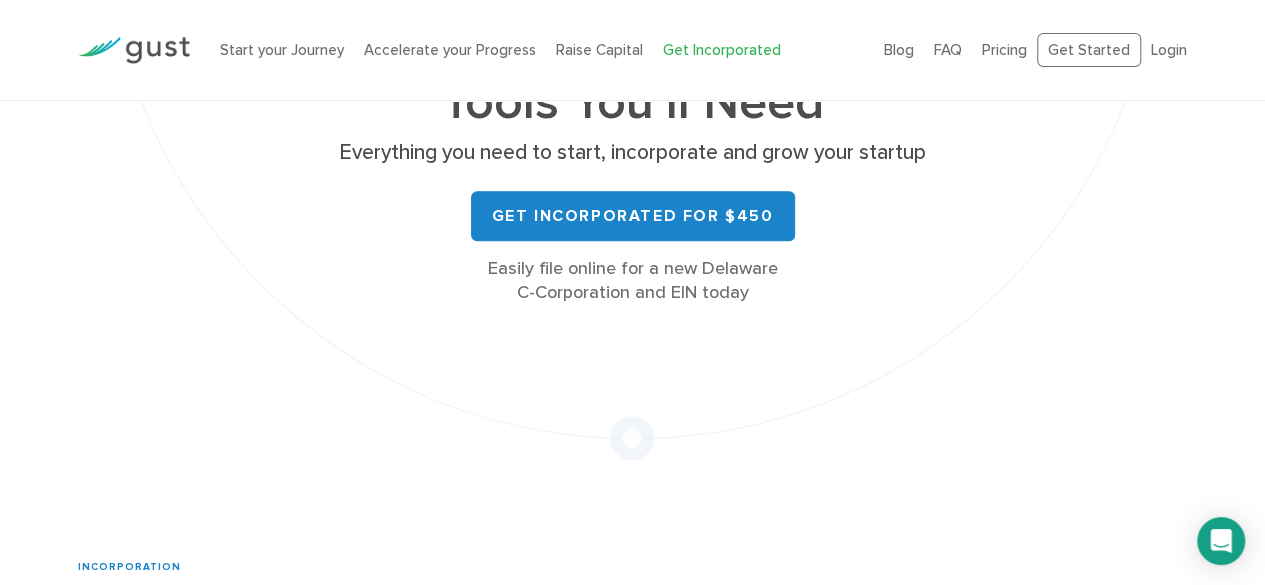 click on "Easily file online for a new [STATE]
C-Corporation and EIN today" at bounding box center [633, 281] 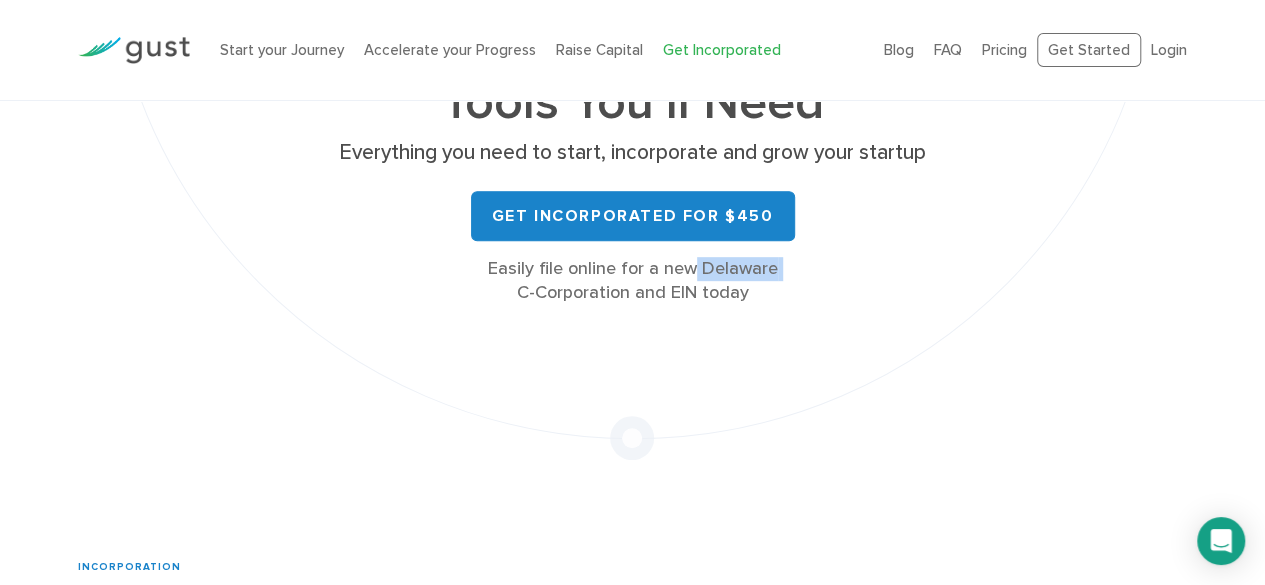 click on "Easily file online for a new [STATE]
C-Corporation and EIN today" at bounding box center [633, 281] 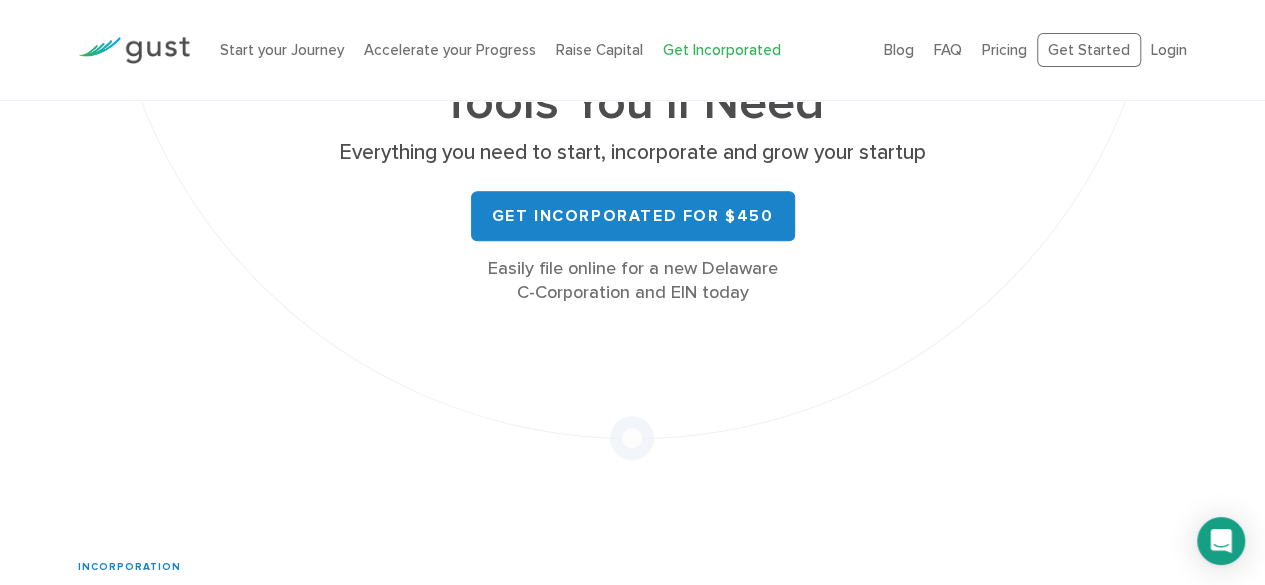 click on "Easily file online for a new [STATE]
C-Corporation and EIN today" at bounding box center (633, 281) 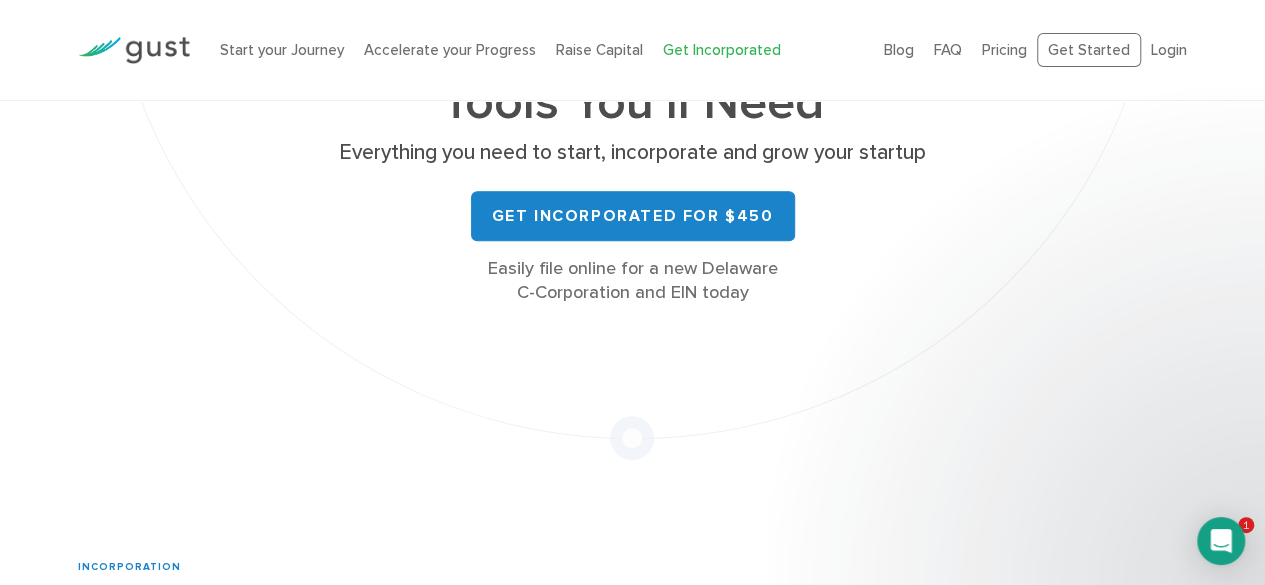 click on "Easily file online for a new [STATE]
C-Corporation and EIN today" at bounding box center (633, 281) 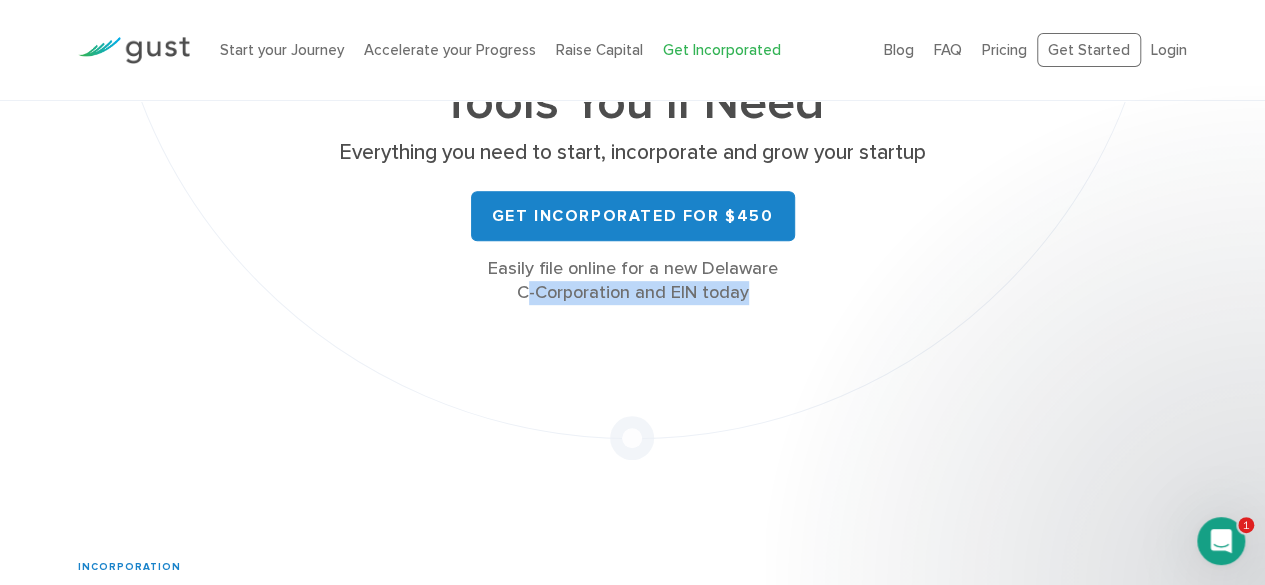 scroll, scrollTop: 699, scrollLeft: 0, axis: vertical 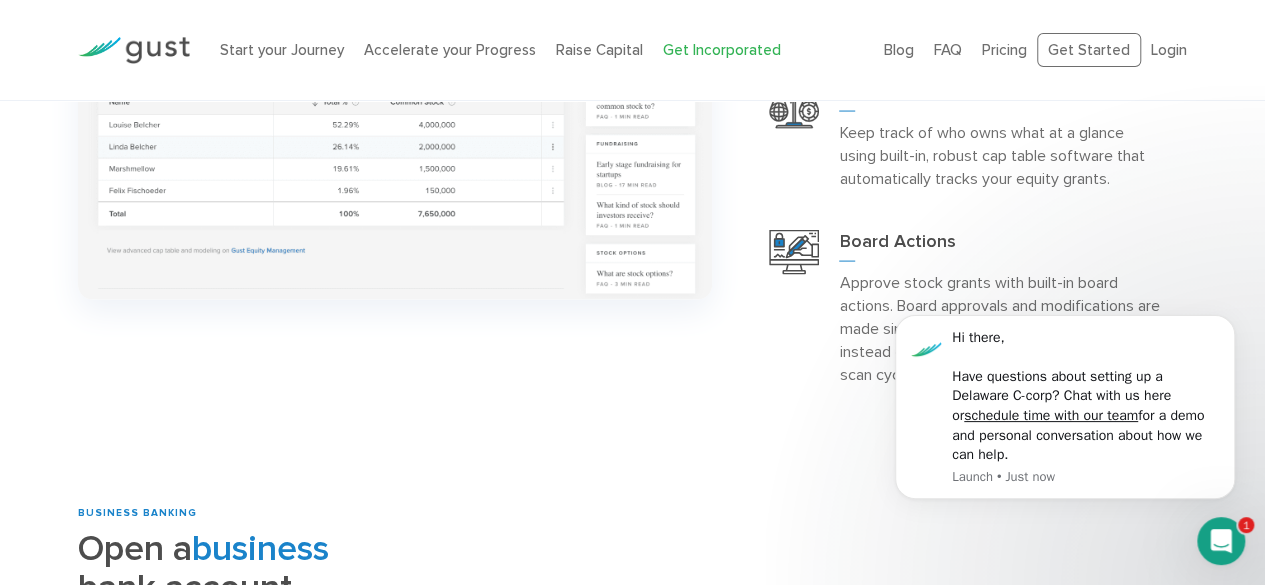 click on "Hi there, Have questions about setting up a [STATE] C-corp? Chat with us here or  schedule time with our team  for a demo and personal conversation about how we can help. Launch •  Just now" 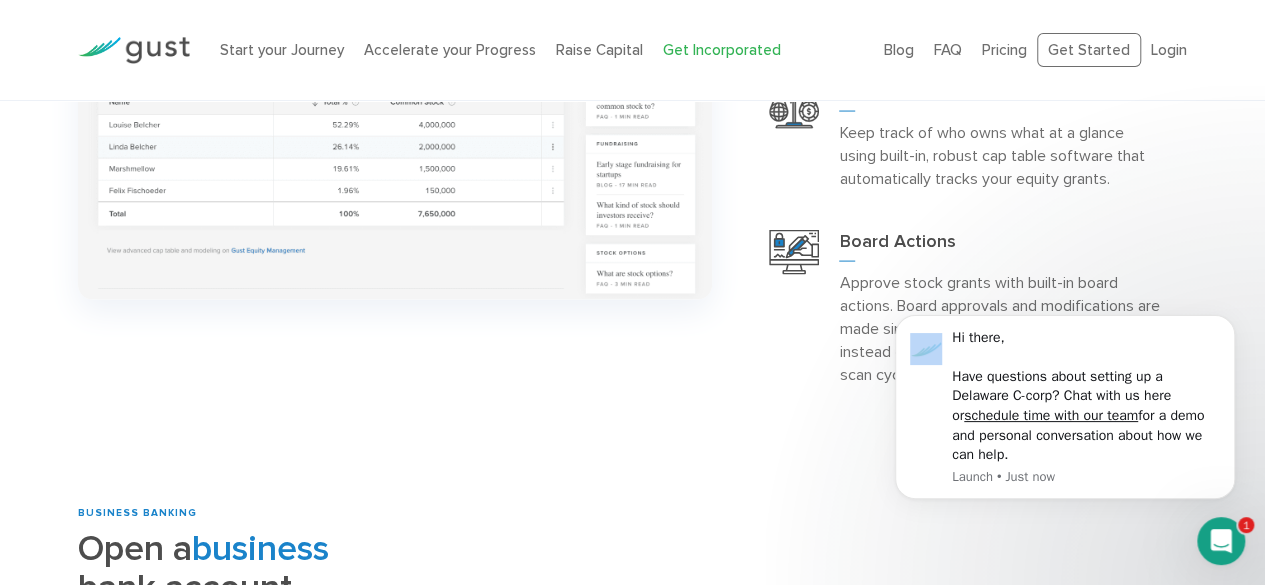 click on "Hi there, Have questions about setting up a [STATE] C-corp? Chat with us here or  schedule time with our team  for a demo and personal conversation about how we can help. Launch •  Just now" 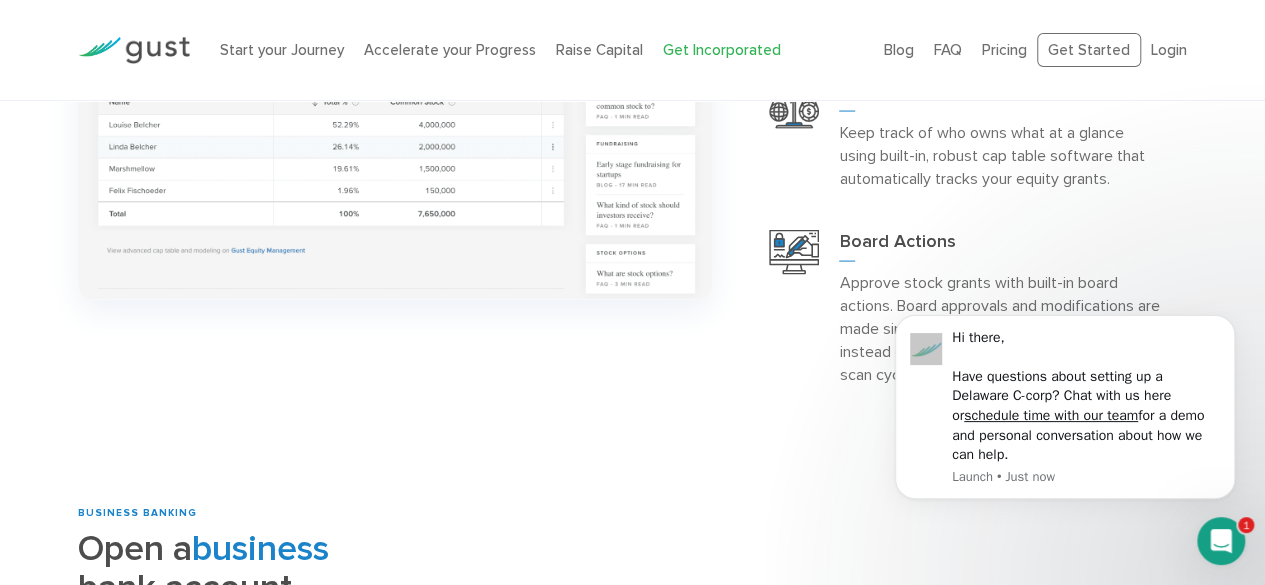 click on "Board Actions
Approve stock grants with built-in board actions. Board approvals and modifications are made simple with easy online signatures instead of phone calls and print-scan-print-scan cycles." at bounding box center (964, 308) 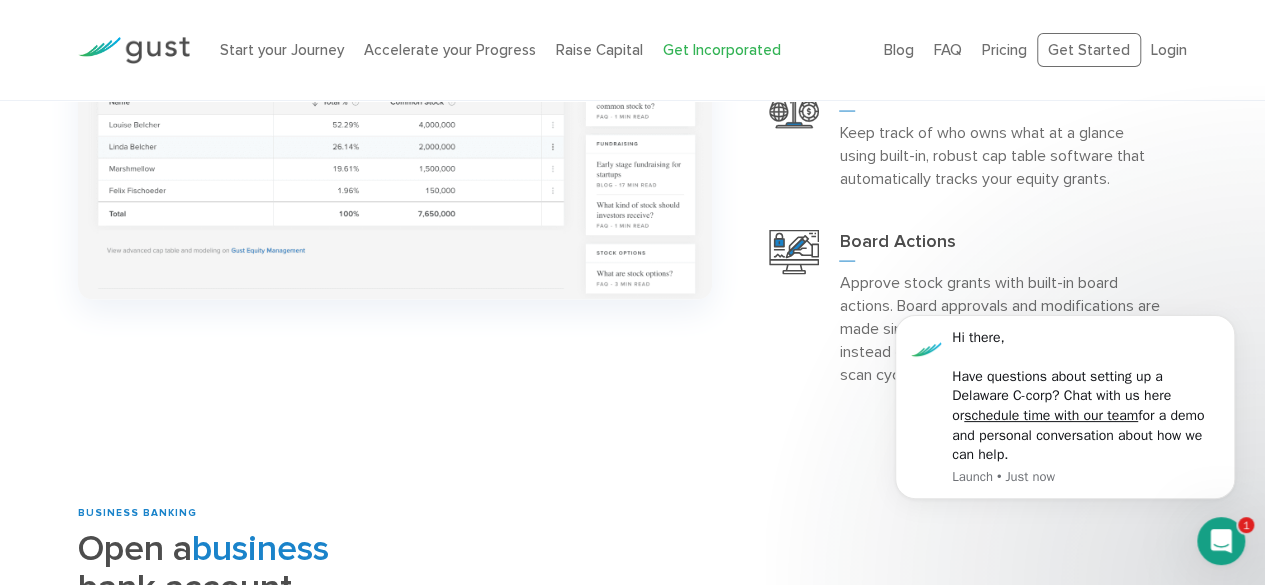 click on "Hi there, Have questions about setting up a [STATE] C-corp? Chat with us here or  schedule time with our team  for a demo and personal conversation about how we can help. Launch •  Just now" at bounding box center [1065, 408] 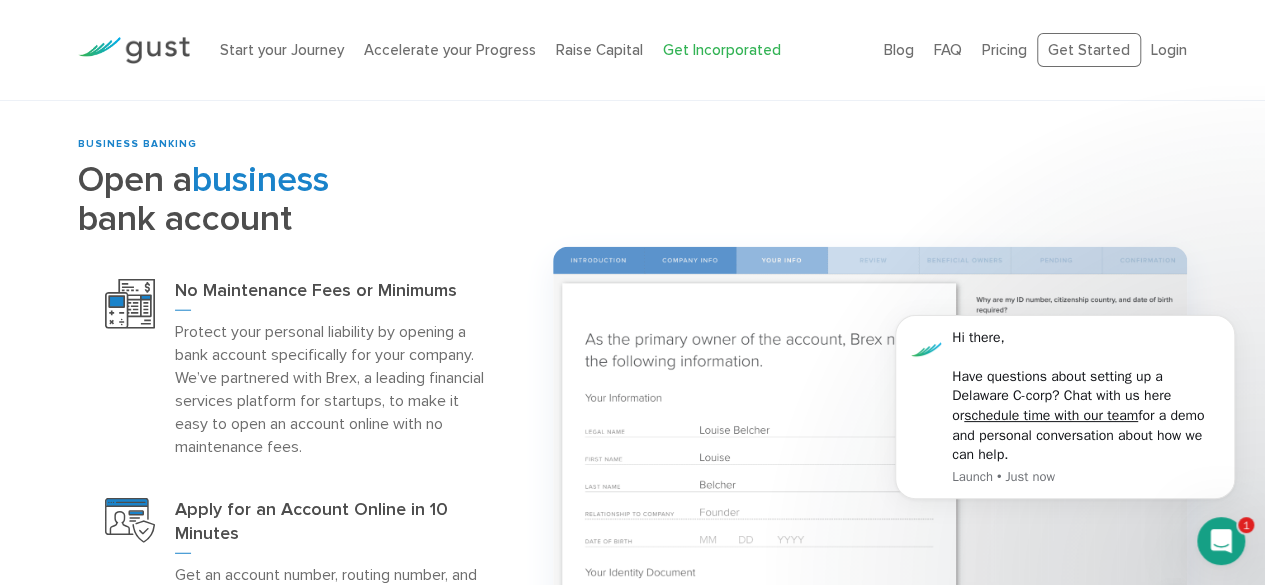 scroll, scrollTop: 2368, scrollLeft: 0, axis: vertical 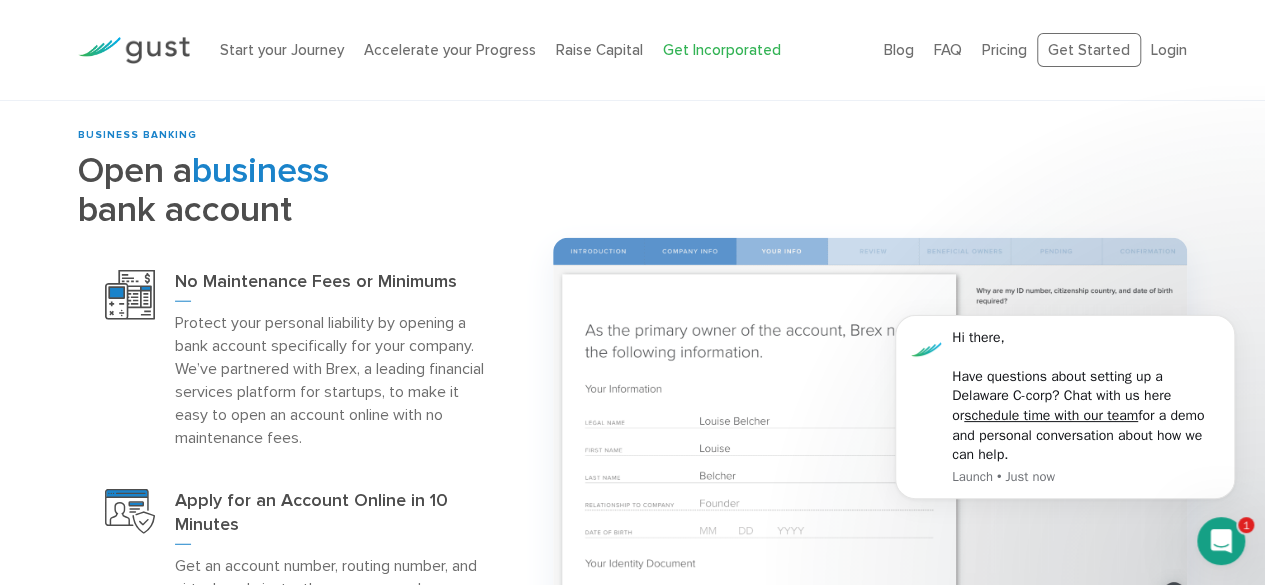 click on "Protect your personal liability by opening a bank account specifically for your company. We’ve partnered with Brex, a leading financial services platform for startups, to make it easy to open an account online with no maintenance fees." at bounding box center (335, 380) 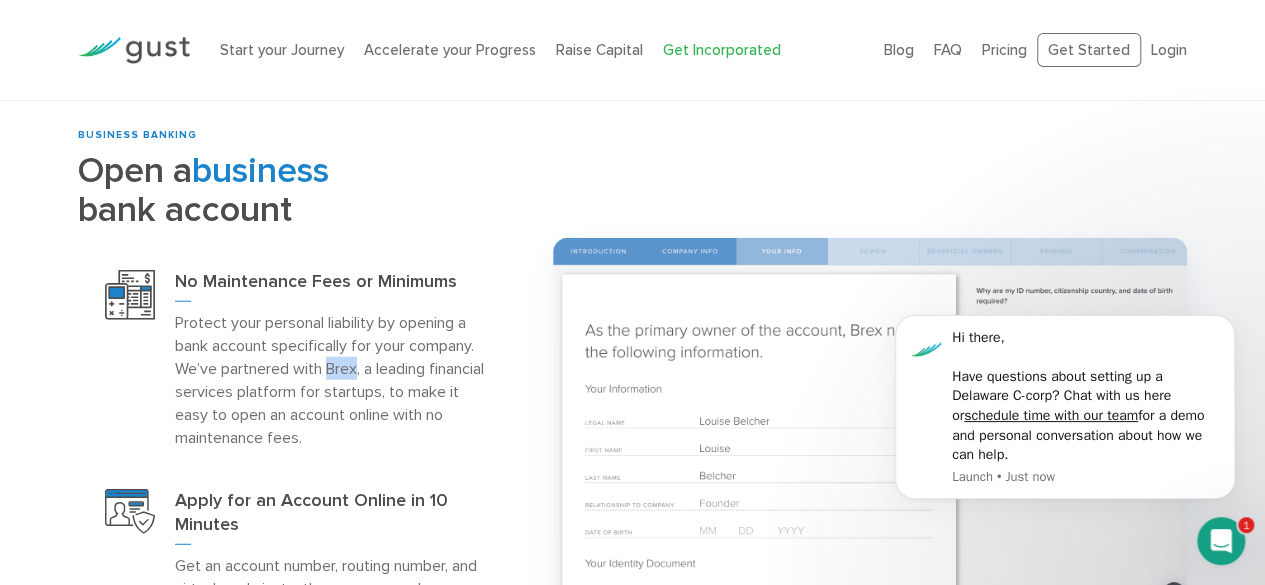 click on "Protect your personal liability by opening a bank account specifically for your company. We’ve partnered with Brex, a leading financial services platform for startups, to make it easy to open an account online with no maintenance fees." at bounding box center (335, 380) 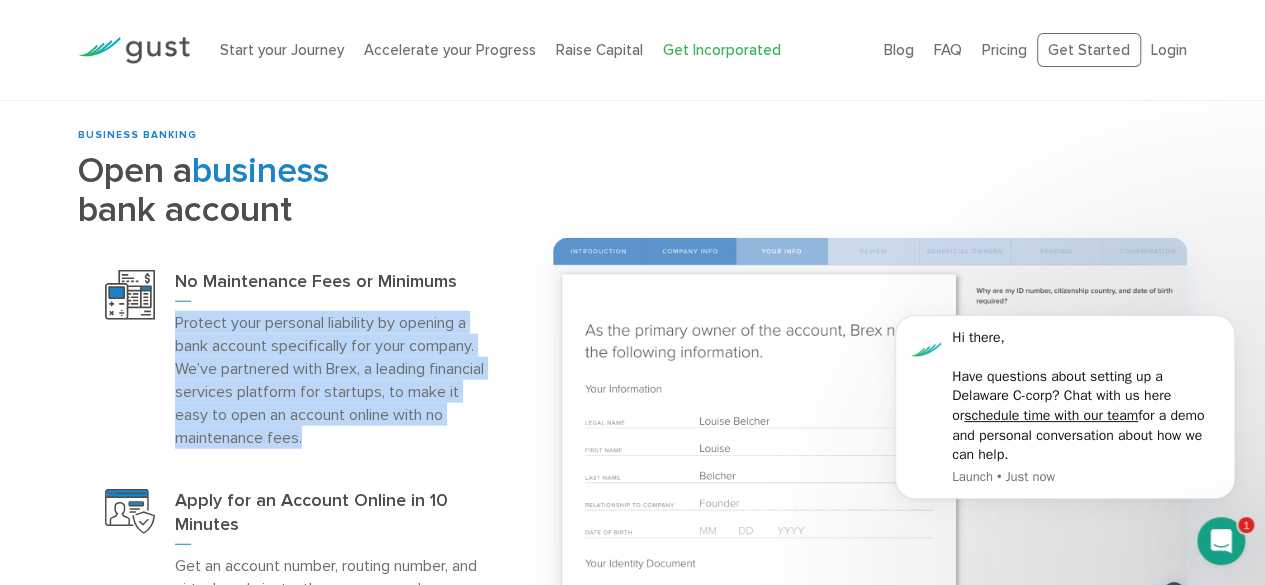 click on "Protect your personal liability by opening a bank account specifically for your company. We’ve partnered with Brex, a leading financial services platform for startups, to make it easy to open an account online with no maintenance fees." at bounding box center [335, 380] 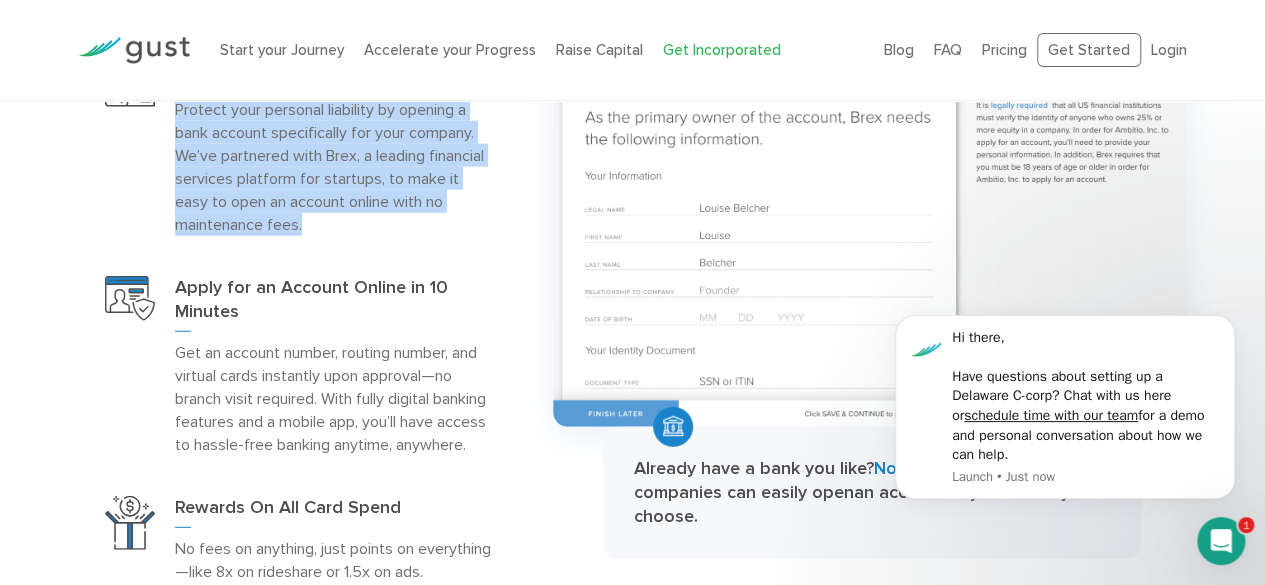 scroll, scrollTop: 2582, scrollLeft: 0, axis: vertical 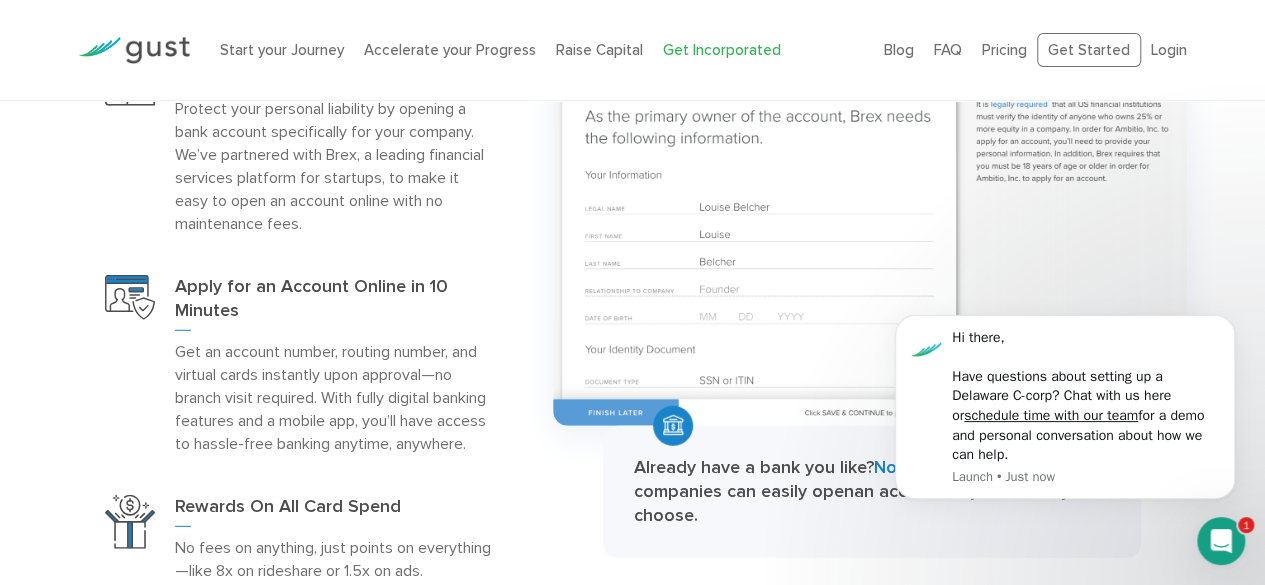 click on "Get an account number, routing number, and virtual cards instantly upon approval—no branch visit required. With fully digital banking features and a mobile app, you’ll have access to hassle-free banking anytime, anywhere." at bounding box center (335, 397) 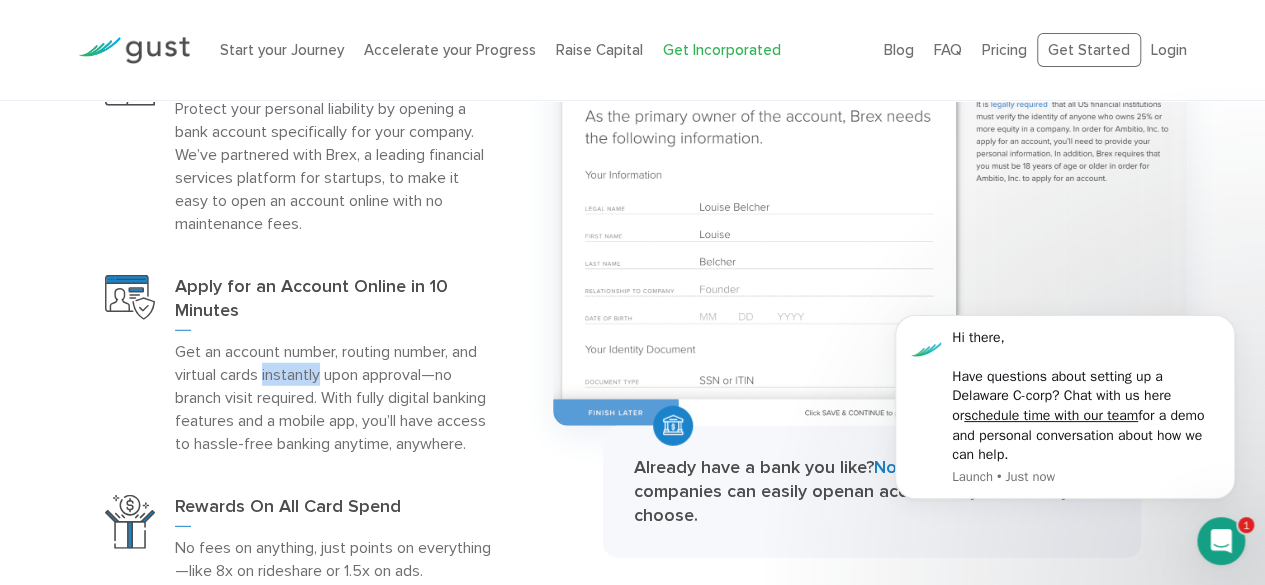 click on "Get an account number, routing number, and virtual cards instantly upon approval—no branch visit required. With fully digital banking features and a mobile app, you’ll have access to hassle-free banking anytime, anywhere." at bounding box center (335, 397) 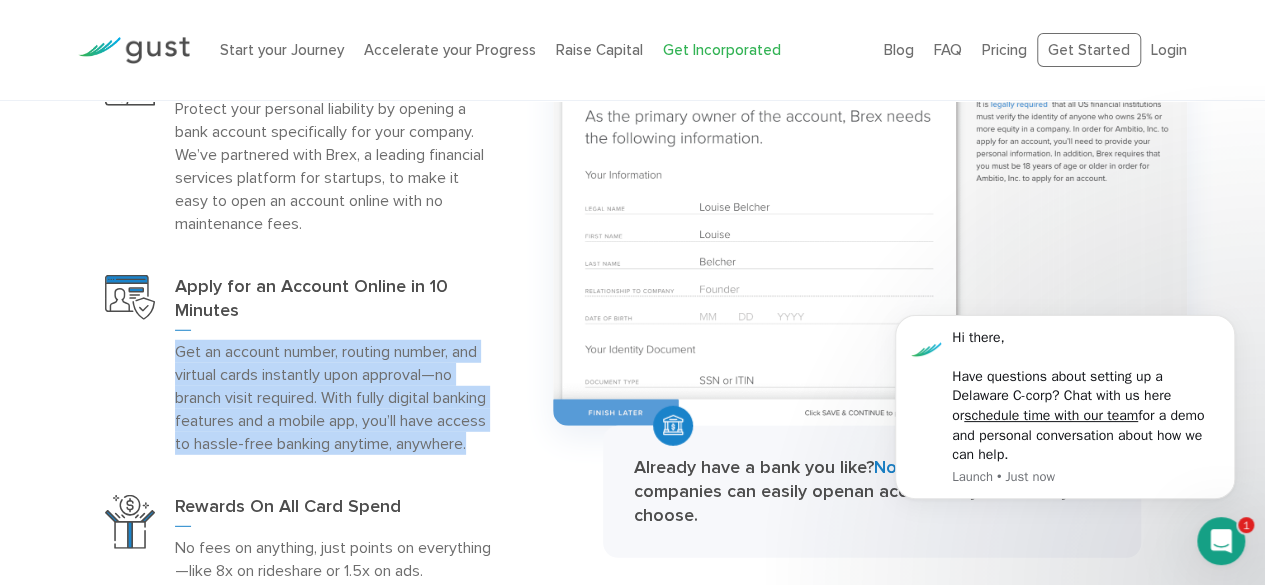 click on "Get an account number, routing number, and virtual cards instantly upon approval—no branch visit required. With fully digital banking features and a mobile app, you’ll have access to hassle-free banking anytime, anywhere." at bounding box center [335, 397] 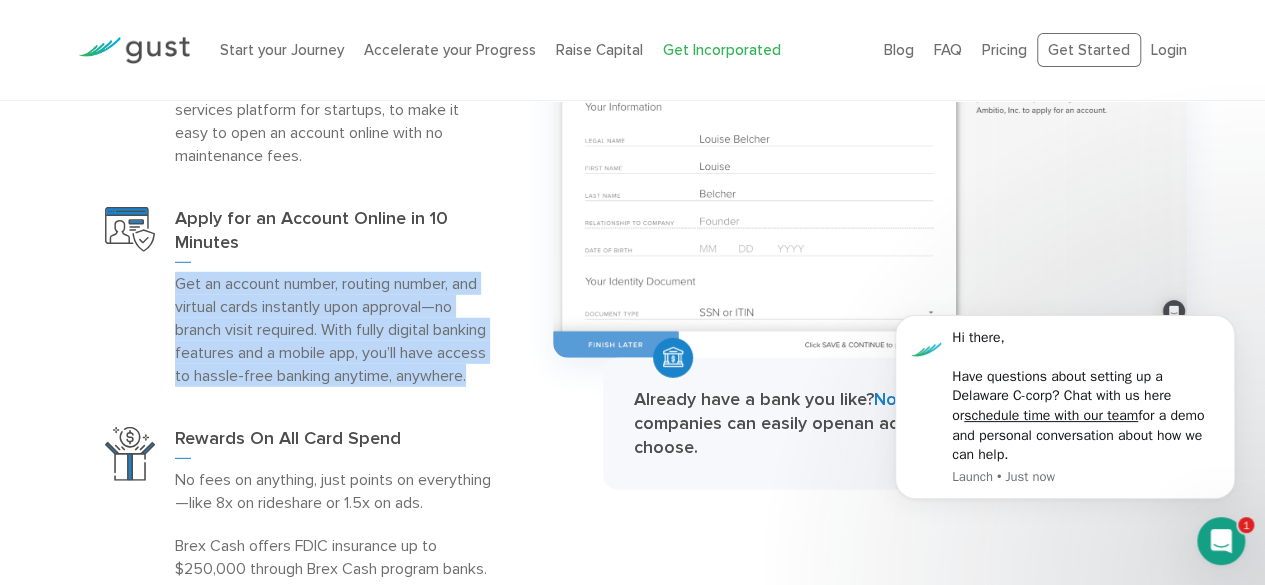 scroll, scrollTop: 2651, scrollLeft: 0, axis: vertical 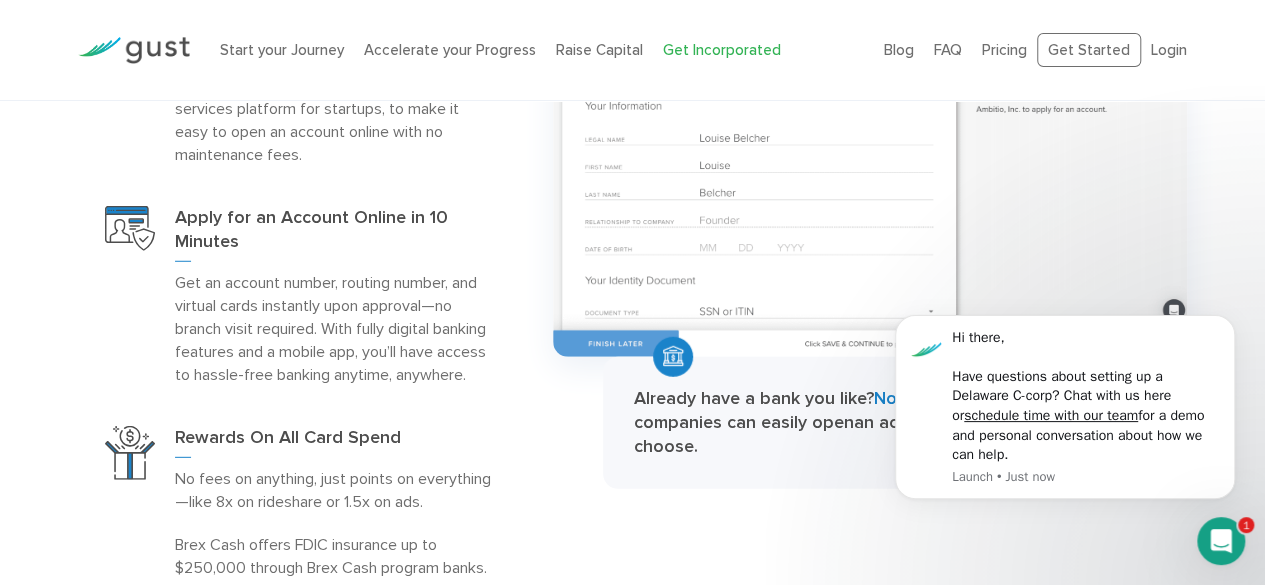 click on "No fees on anything, just points on everything—like 8x on rideshare or 1.5x on ads." at bounding box center (335, 490) 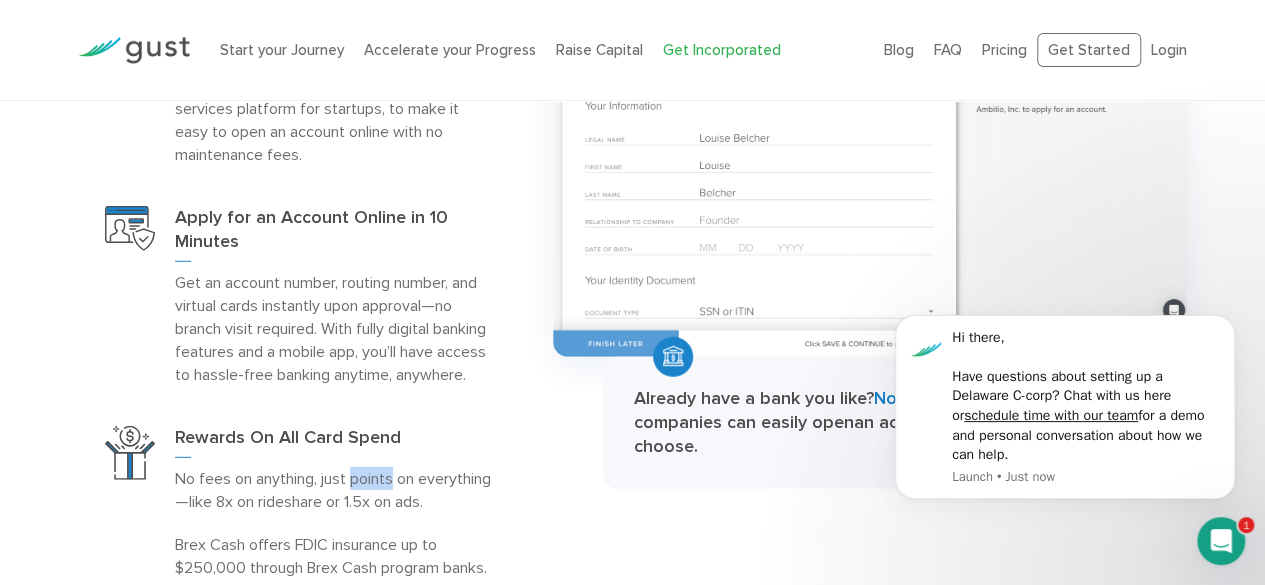 click on "No fees on anything, just points on everything—like 8x on rideshare or 1.5x on ads." at bounding box center [335, 490] 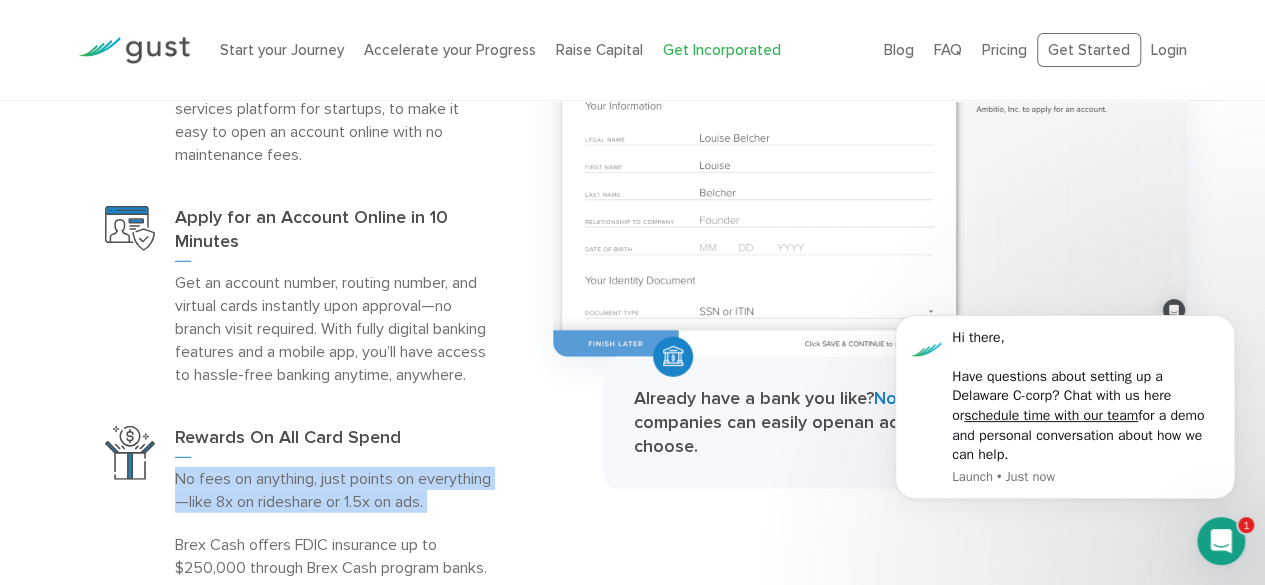 click on "No fees on anything, just points on everything—like 8x on rideshare or 1.5x on ads." at bounding box center [335, 490] 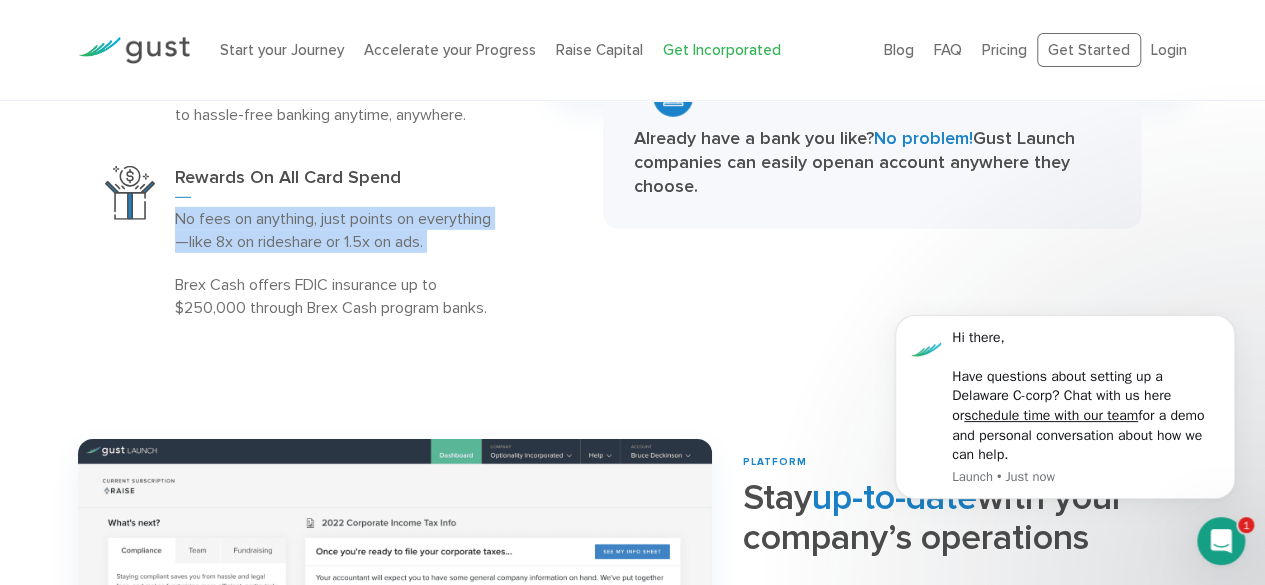scroll, scrollTop: 2924, scrollLeft: 0, axis: vertical 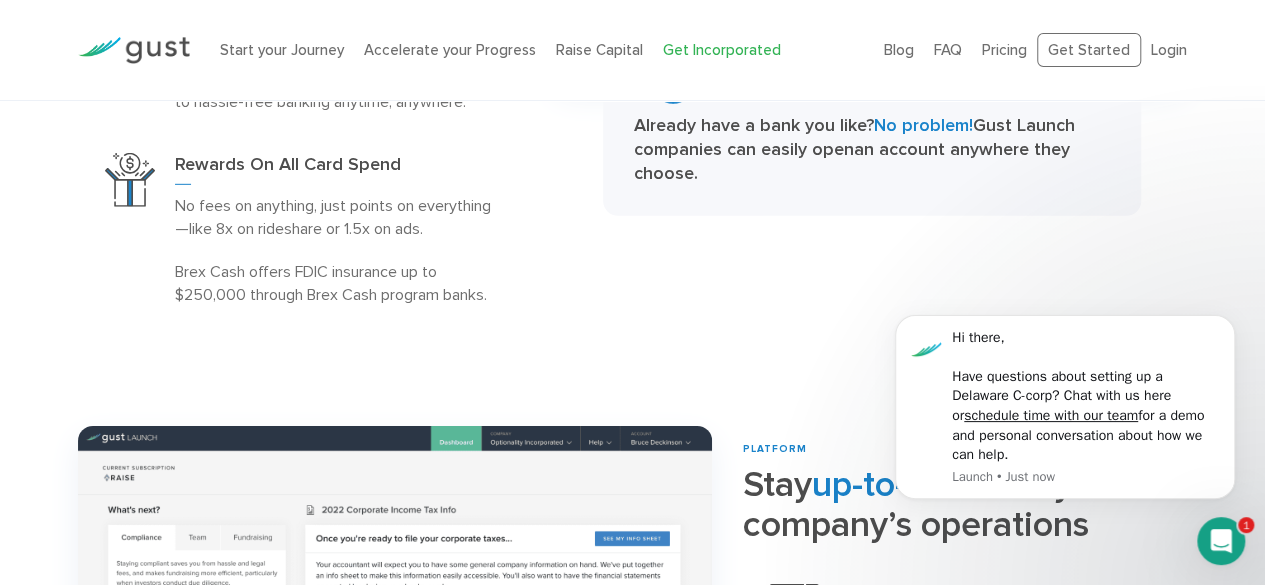 click on "Brex Cash offers FDIC insurance up to $250,000 through Brex Cash program banks." at bounding box center [335, 283] 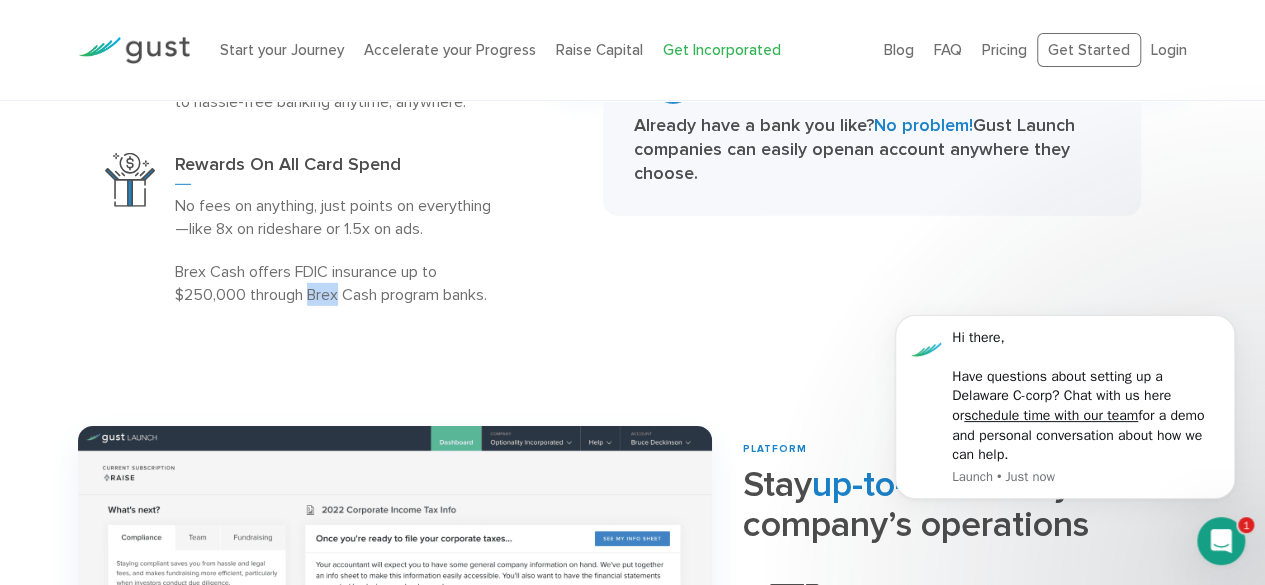 click on "Brex Cash offers FDIC insurance up to $250,000 through Brex Cash program banks." at bounding box center [335, 283] 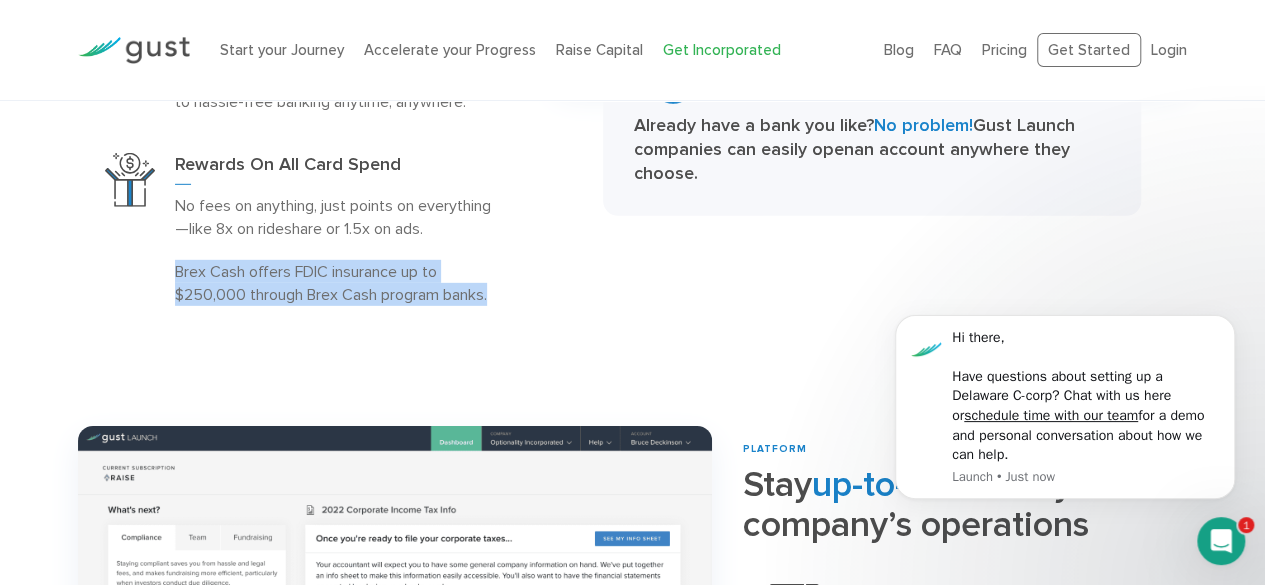click on "Brex Cash offers FDIC insurance up to $250,000 through Brex Cash program banks." at bounding box center (335, 283) 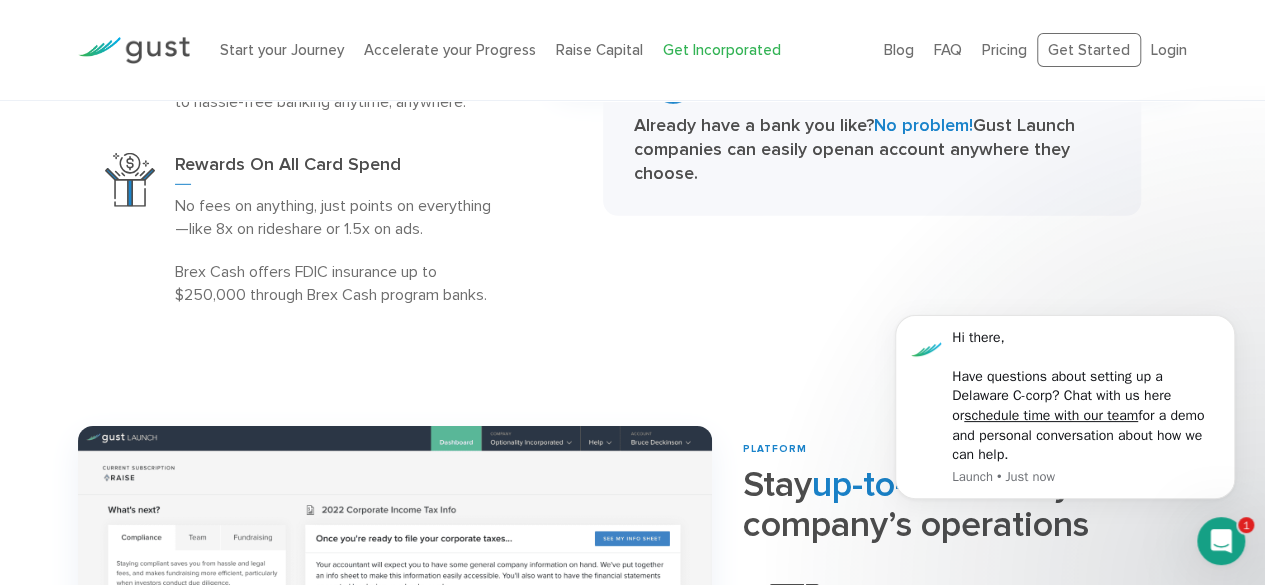 click at bounding box center [1221, 541] 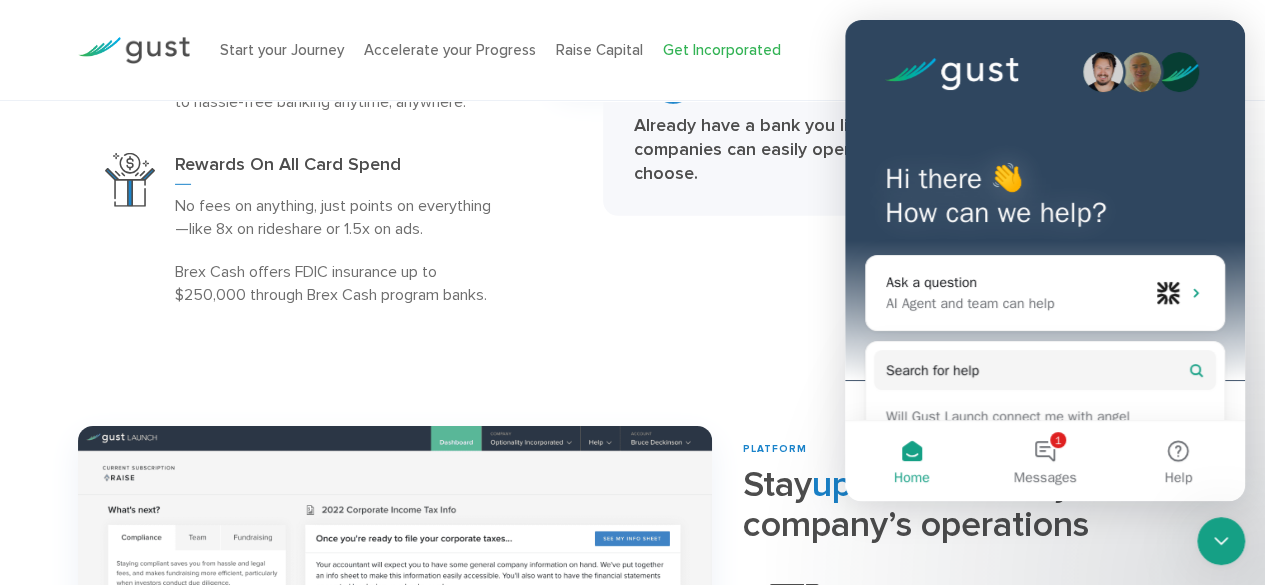 scroll, scrollTop: 0, scrollLeft: 0, axis: both 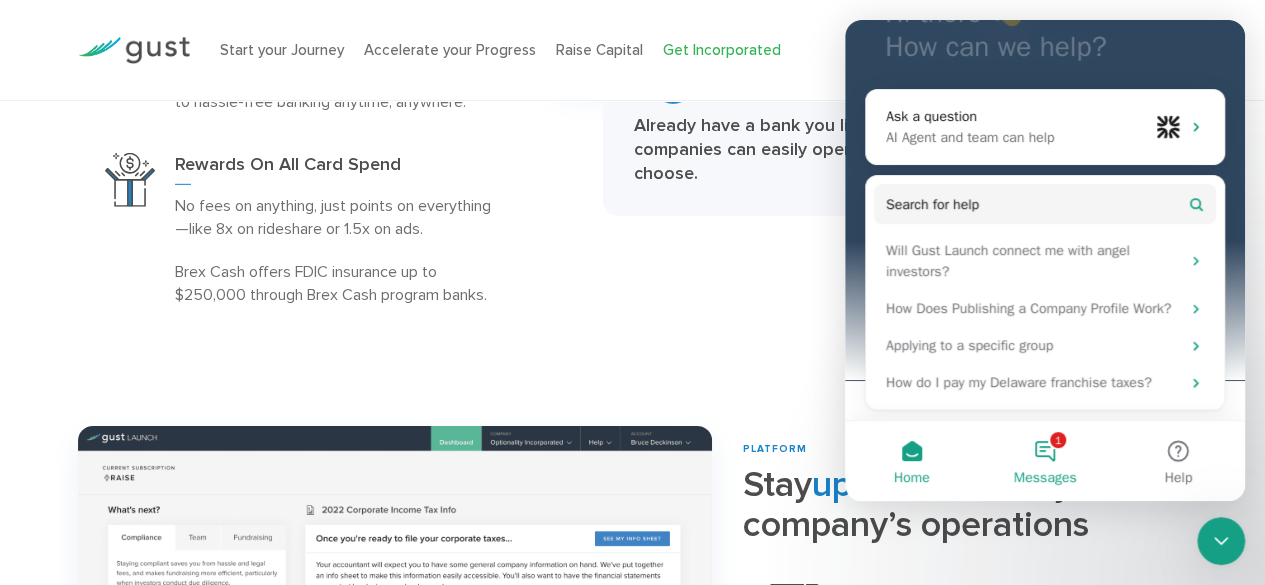 click on "1 Messages" at bounding box center (1044, 461) 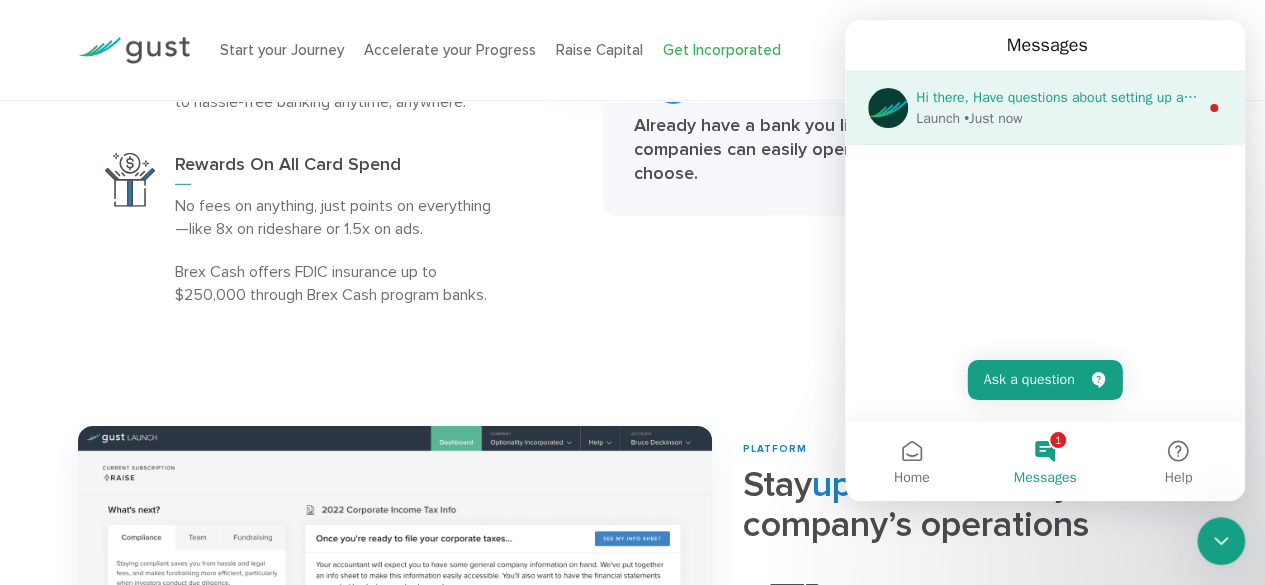 click on "Launch •  Just now" at bounding box center (1057, 118) 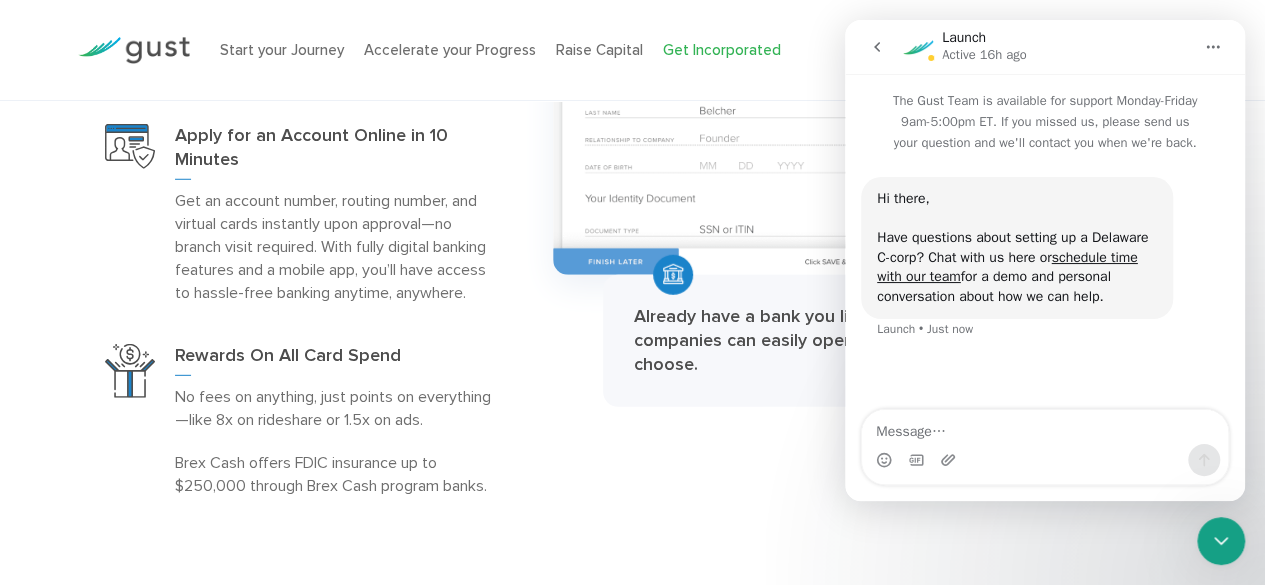 scroll, scrollTop: 2740, scrollLeft: 0, axis: vertical 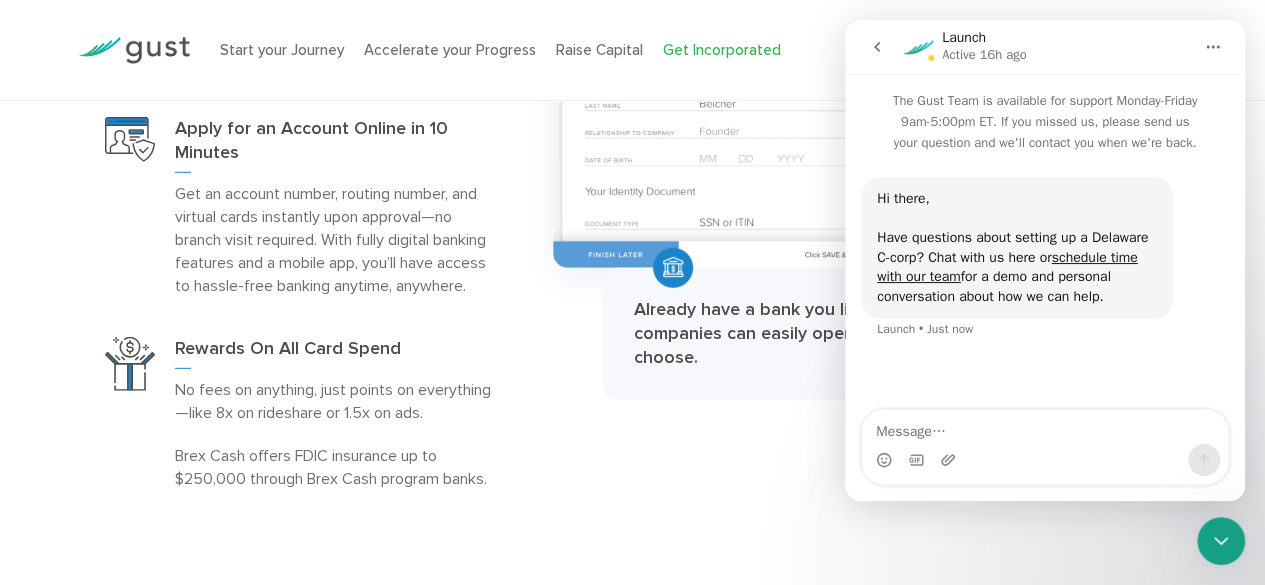 click at bounding box center [1045, 427] 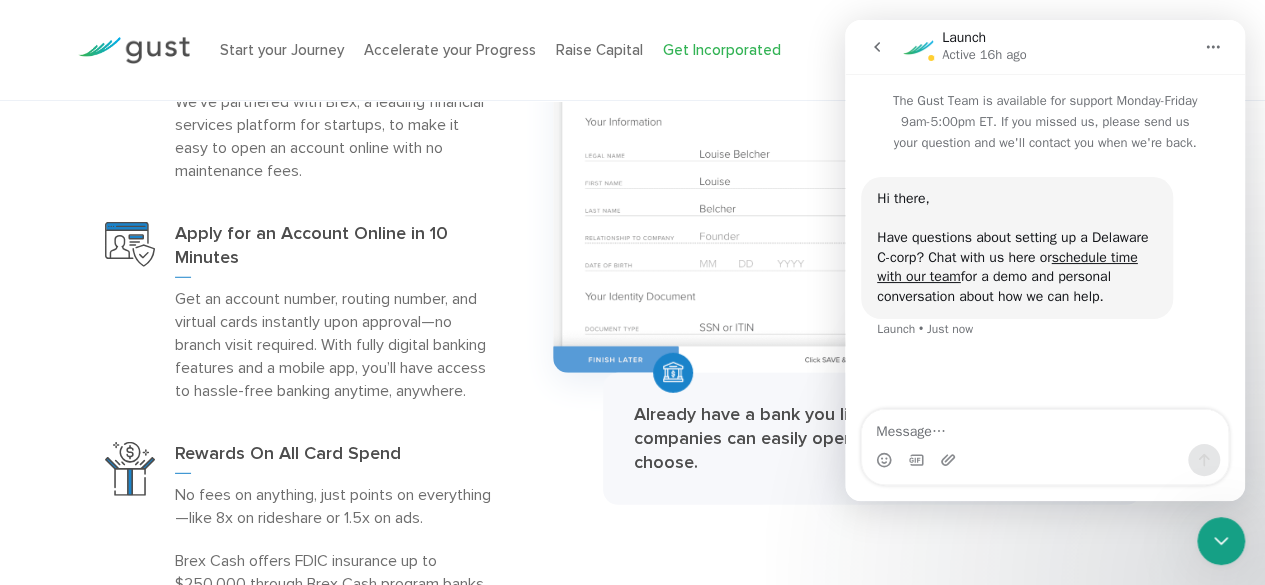scroll, scrollTop: 2628, scrollLeft: 0, axis: vertical 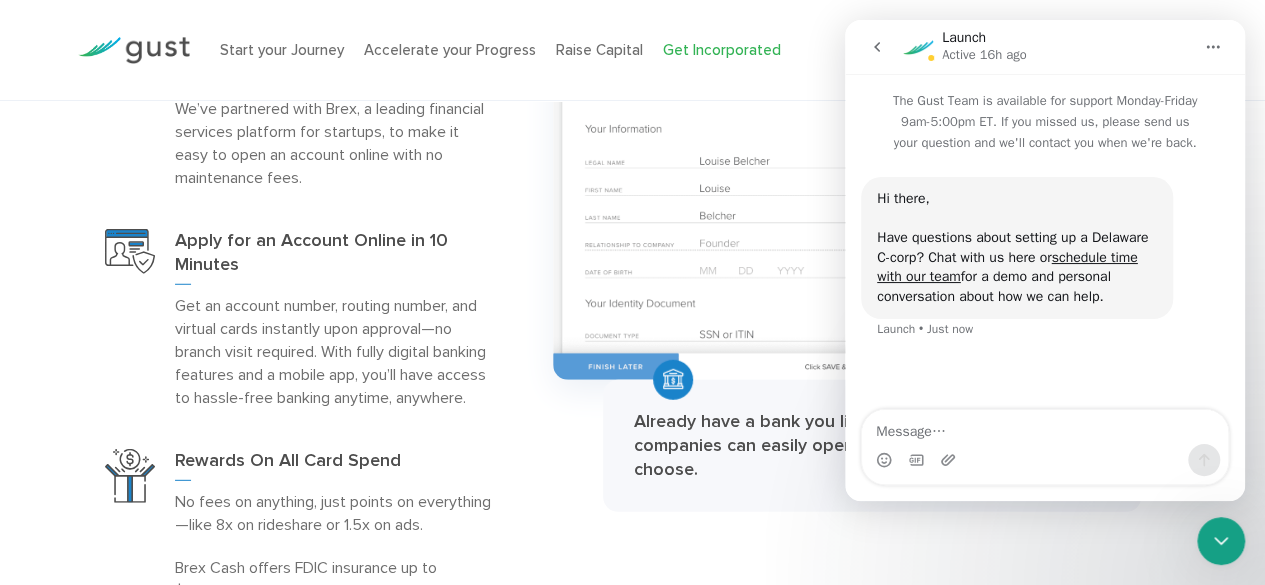click 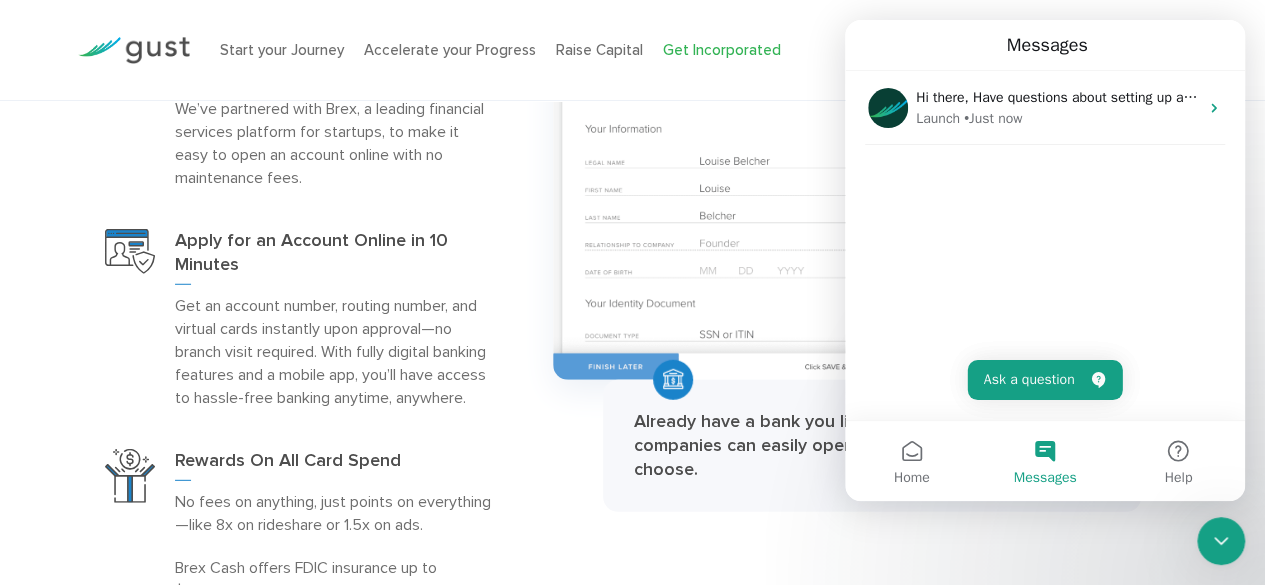 click on "Start your Journey
Accelerate your Progress
Raise Capital
Get Incorporated" at bounding box center [537, 50] 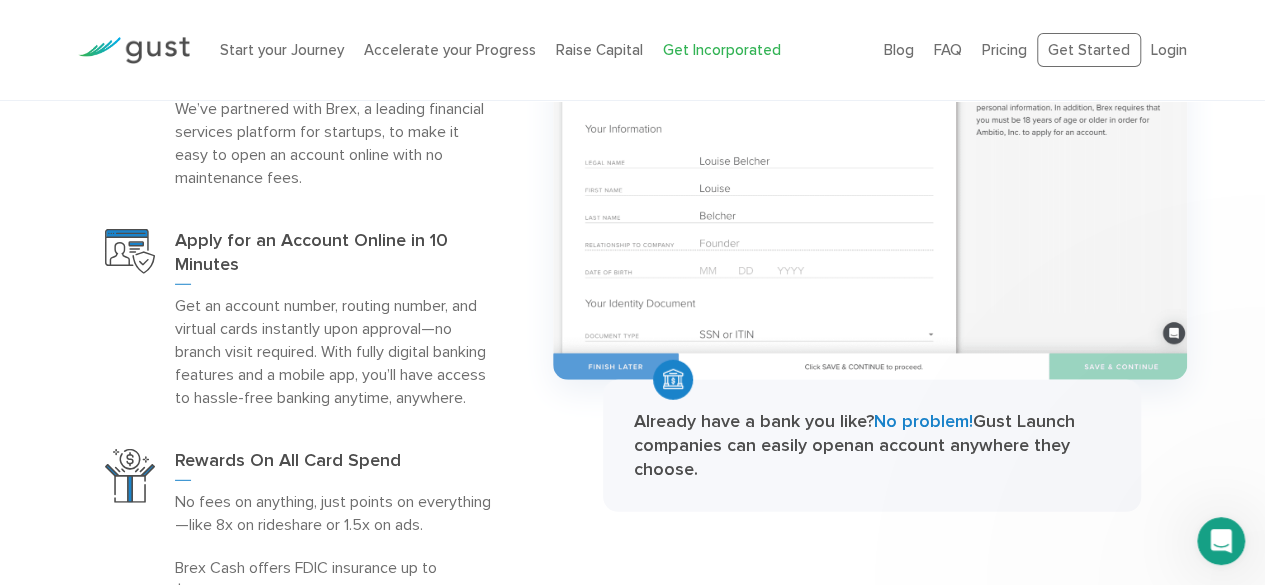 scroll, scrollTop: 0, scrollLeft: 0, axis: both 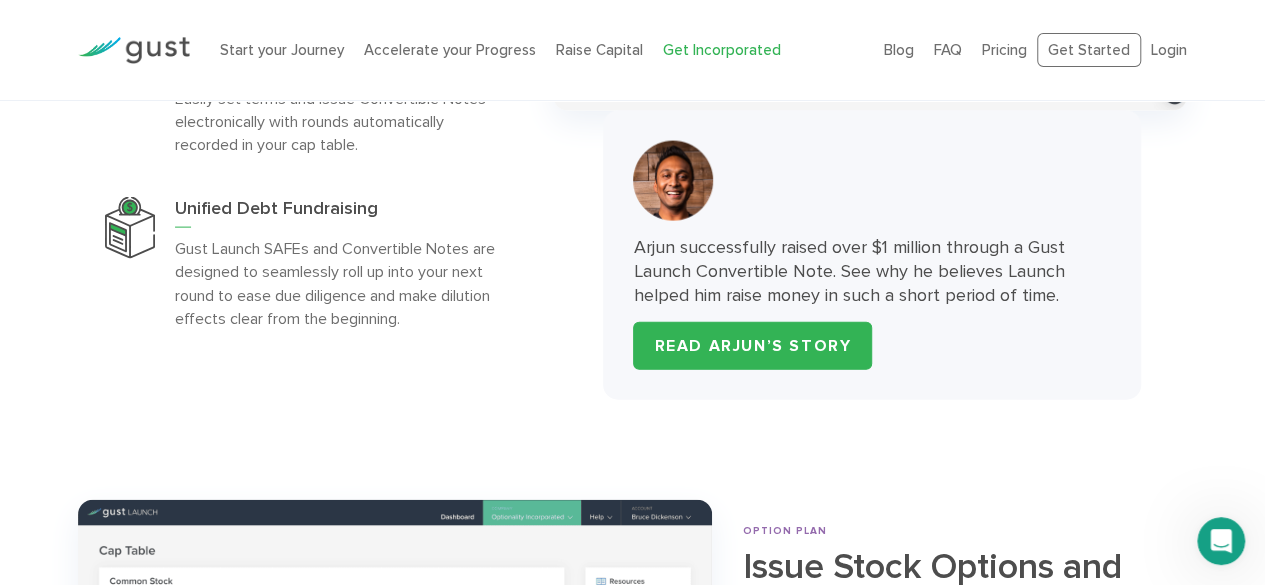 click on "Gust Launch SAFEs and Convertible Notes are designed to seamlessly roll up into your next round to ease due diligence and make dilution effects clear from the beginning." at bounding box center [335, 283] 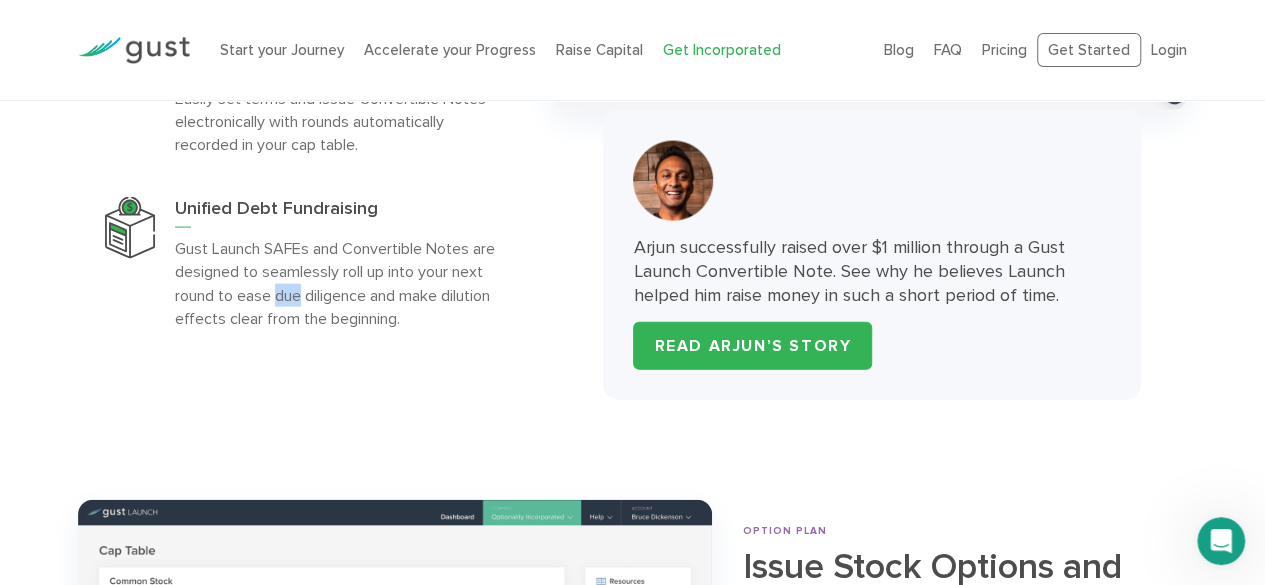 click on "Gust Launch SAFEs and Convertible Notes are designed to seamlessly roll up into your next round to ease due diligence and make dilution effects clear from the beginning." at bounding box center (335, 283) 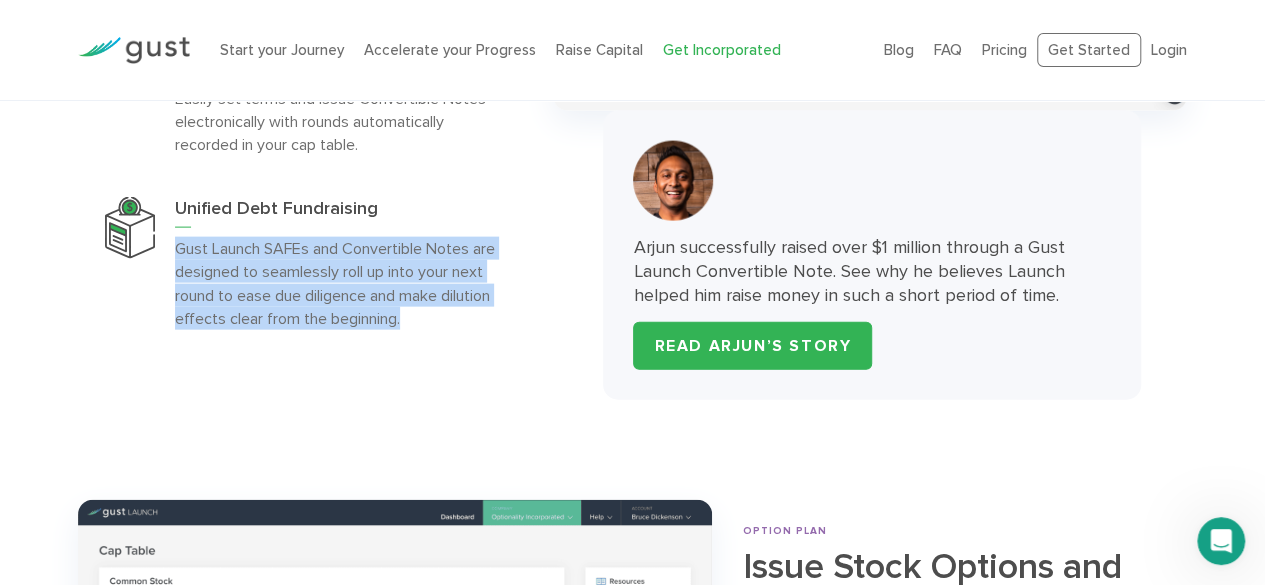 click on "Gust Launch SAFEs and Convertible Notes are designed to seamlessly roll up into your next round to ease due diligence and make dilution effects clear from the beginning." at bounding box center (335, 283) 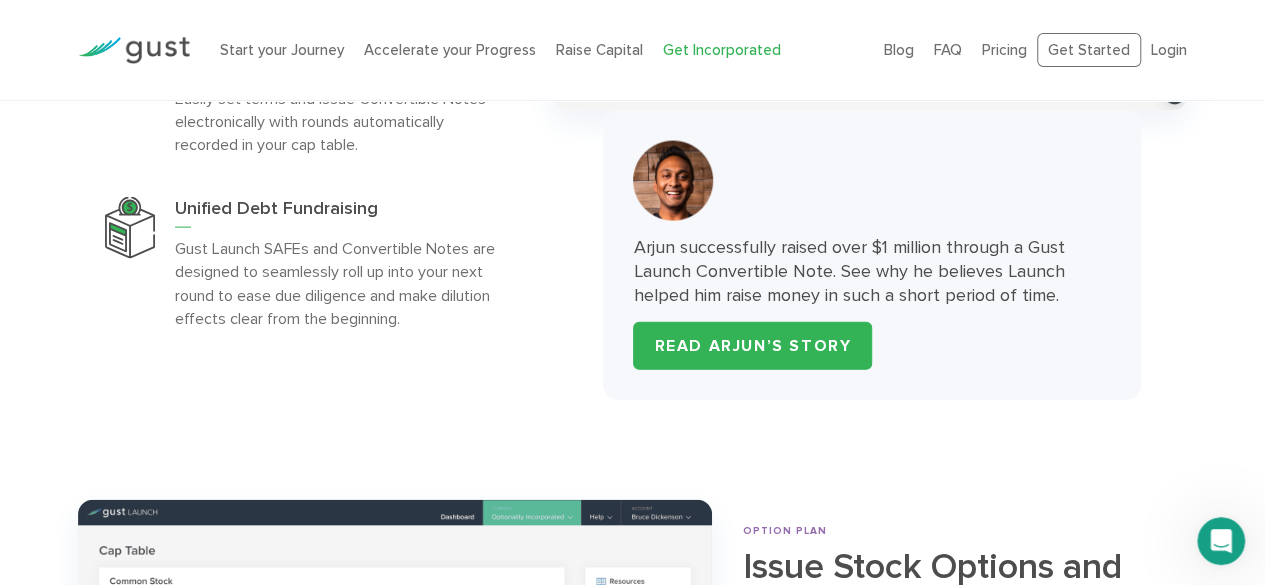 click on "Arjun successfully raised over $1 million through a Gust Launch Convertible Note. See why he believes Launch helped him raise money in such a short period of time." at bounding box center (872, 272) 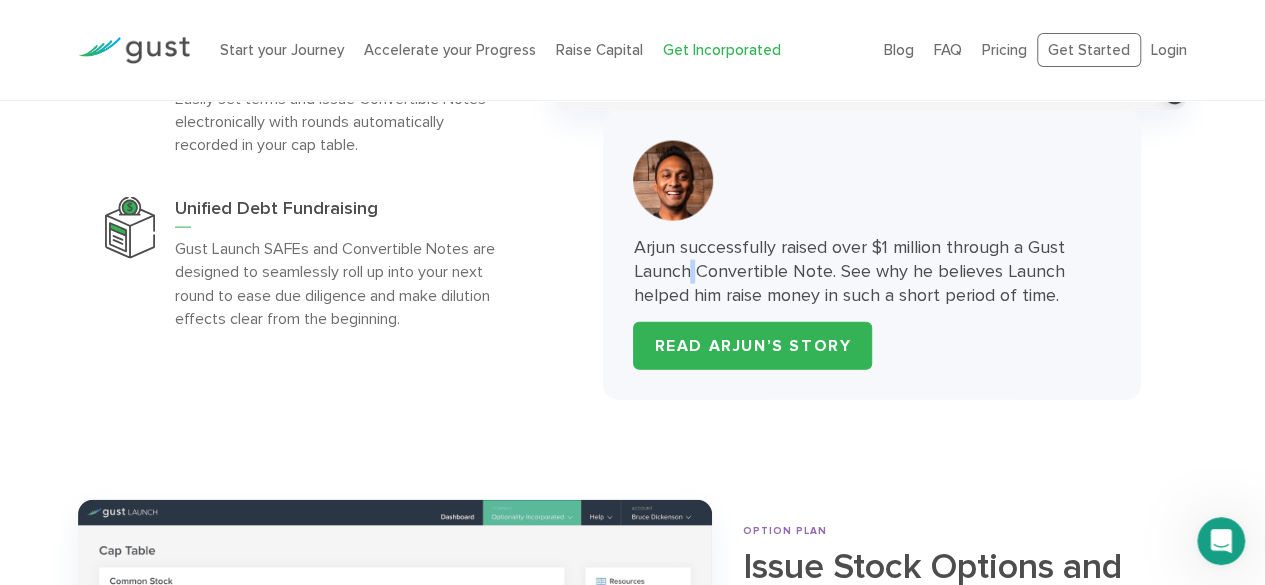 click on "Arjun successfully raised over $1 million through a Gust Launch Convertible Note. See why he believes Launch helped him raise money in such a short period of time." at bounding box center [872, 272] 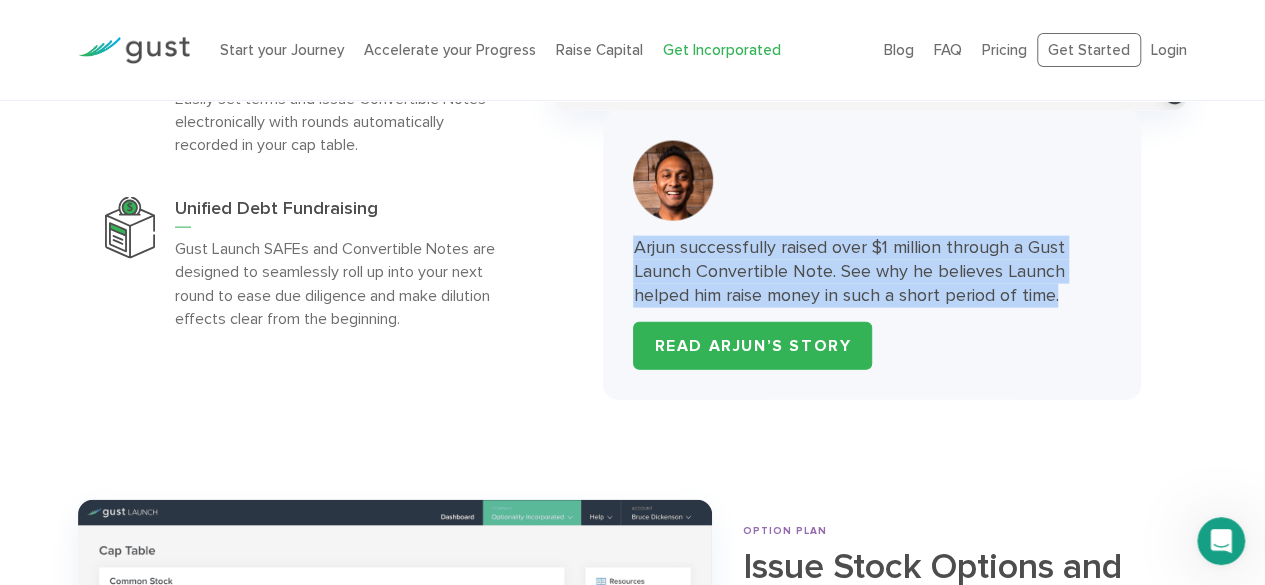 click on "Arjun successfully raised over $1 million through a Gust Launch Convertible Note. See why he believes Launch helped him raise money in such a short period of time." at bounding box center [872, 272] 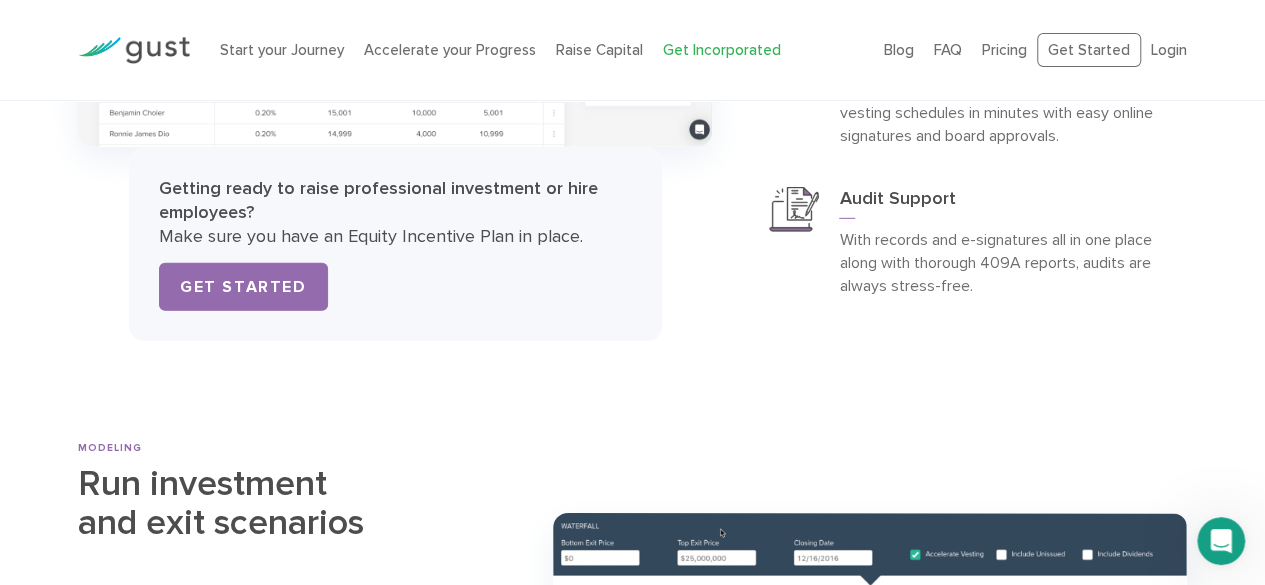 scroll, scrollTop: 6742, scrollLeft: 0, axis: vertical 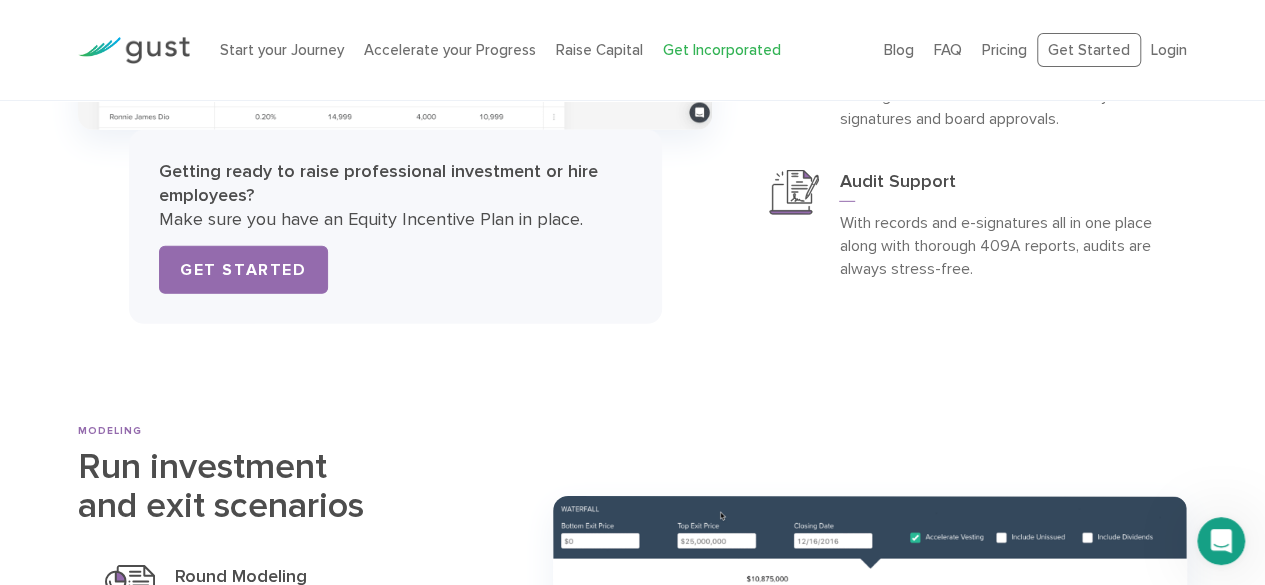 click on "With records and e-signatures all in one place along with thorough 409A reports, audits are always stress-free." at bounding box center (999, 245) 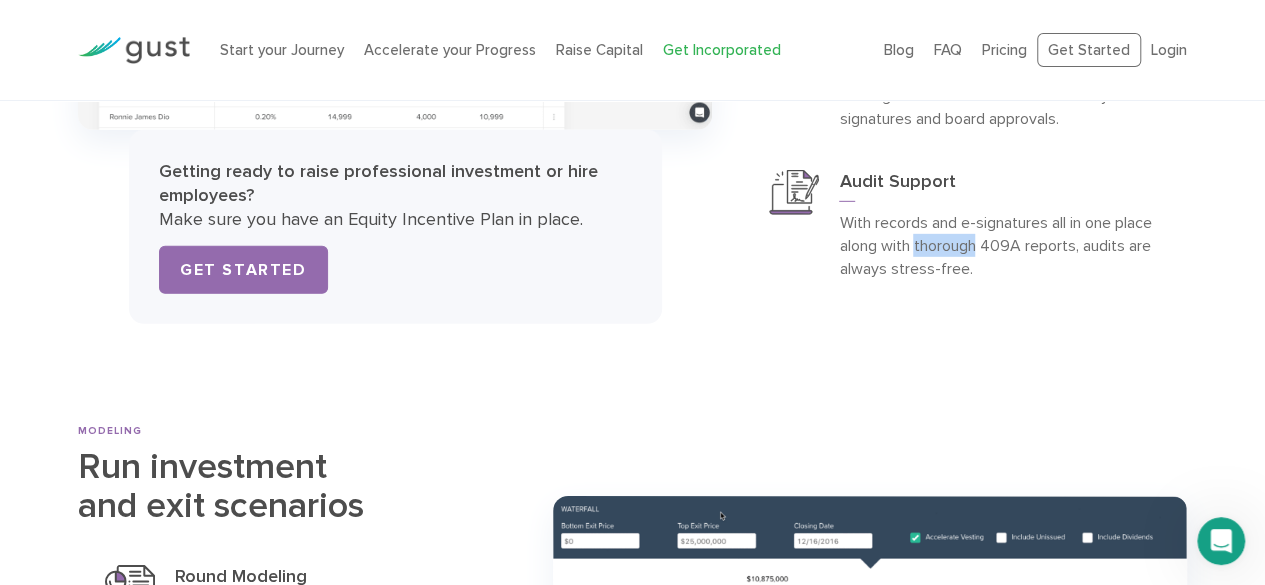 click on "With records and e-signatures all in one place along with thorough 409A reports, audits are always stress-free." at bounding box center [999, 245] 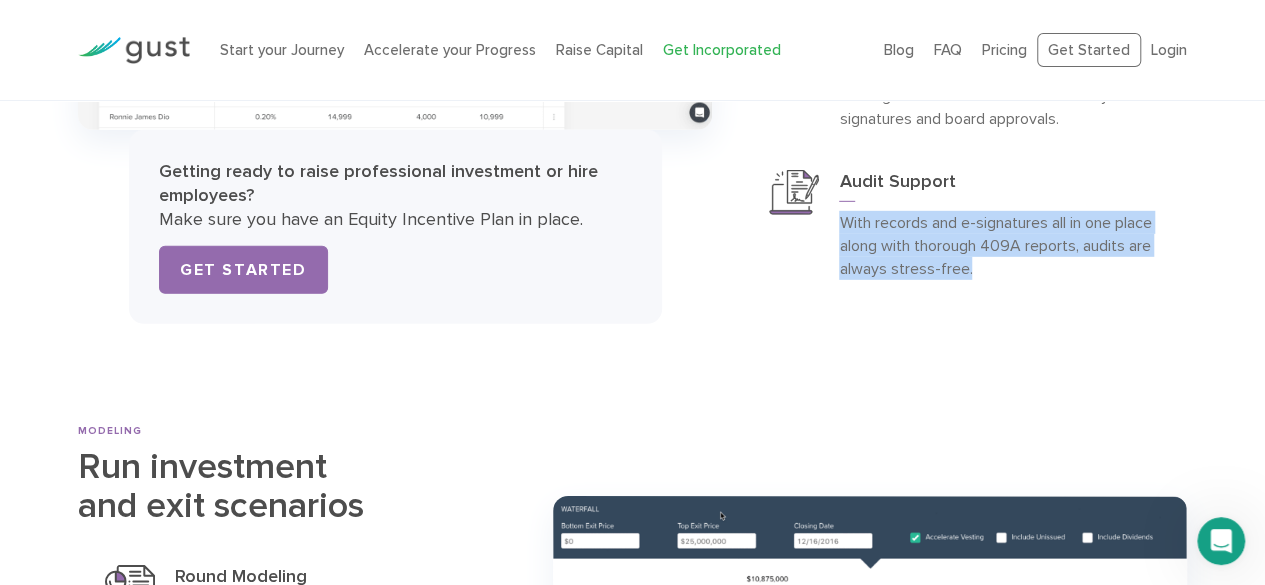 click on "With records and e-signatures all in one place along with thorough 409A reports, audits are always stress-free." at bounding box center [999, 245] 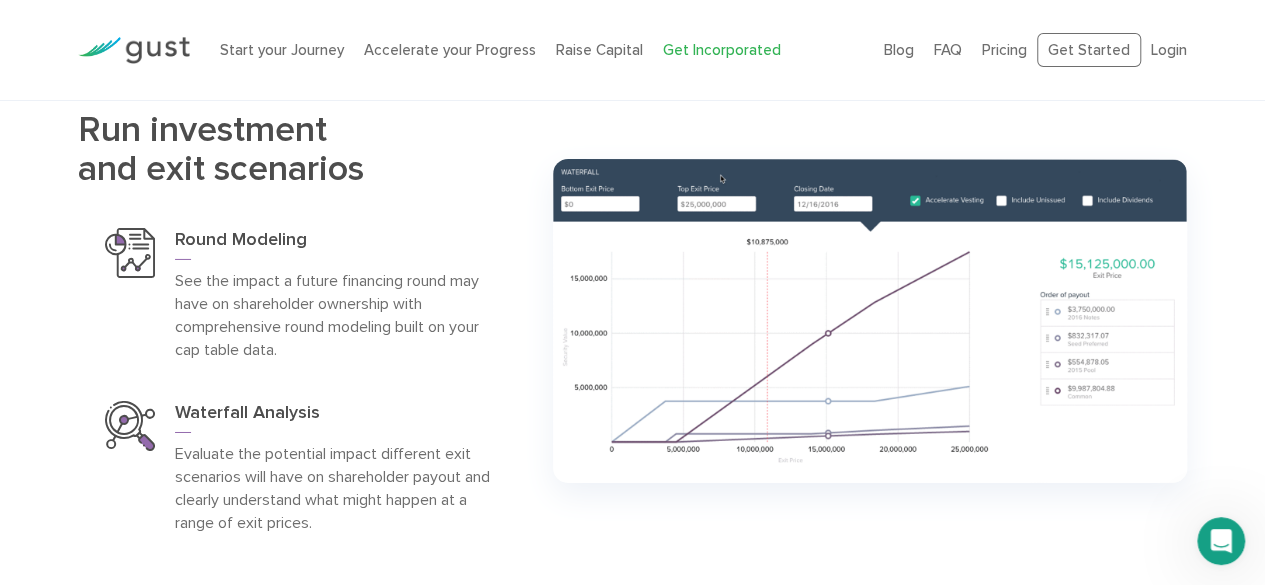 scroll, scrollTop: 7080, scrollLeft: 0, axis: vertical 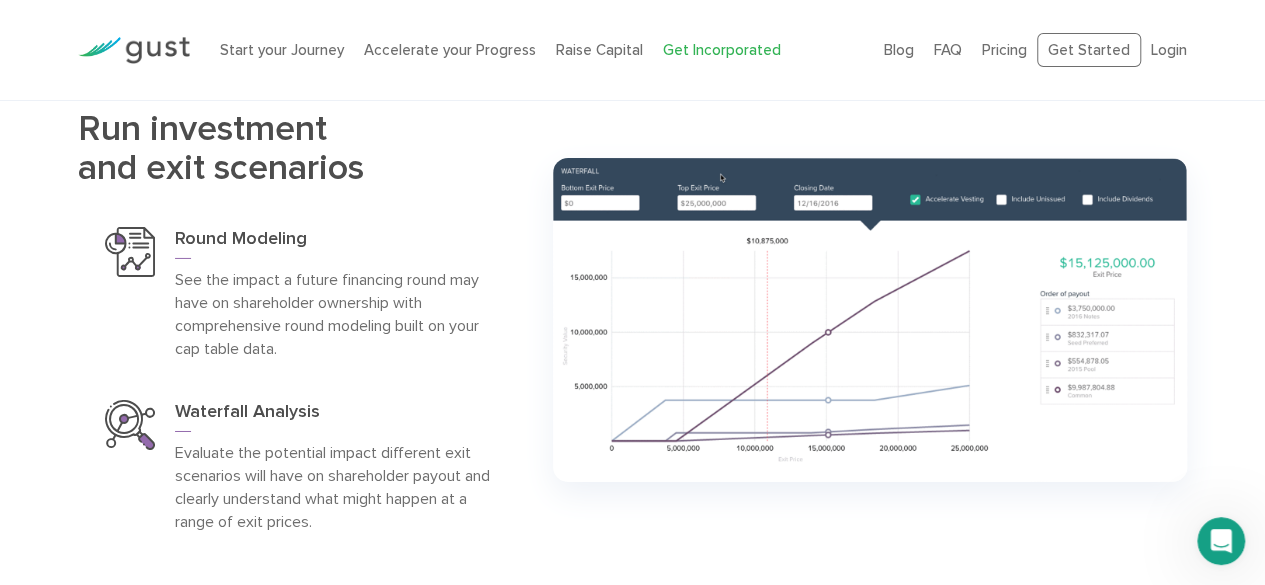 click on "See the impact a future financing round may have on shareholder ownership with comprehensive round modeling built on your cap table data." at bounding box center (335, 314) 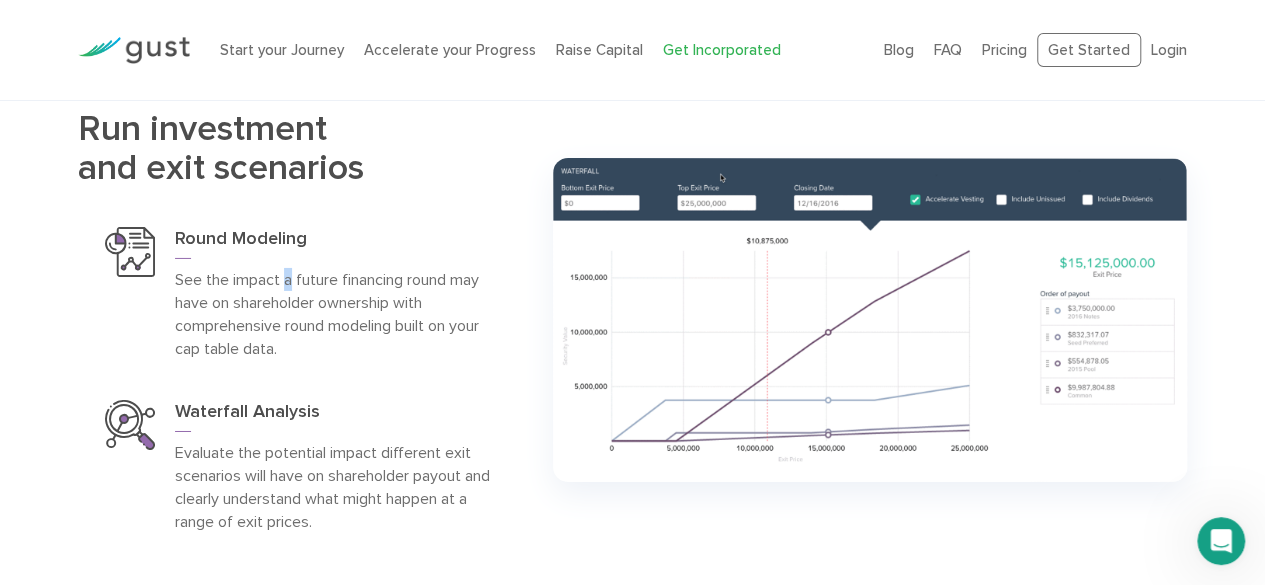 click on "See the impact a future financing round may have on shareholder ownership with comprehensive round modeling built on your cap table data." at bounding box center (335, 314) 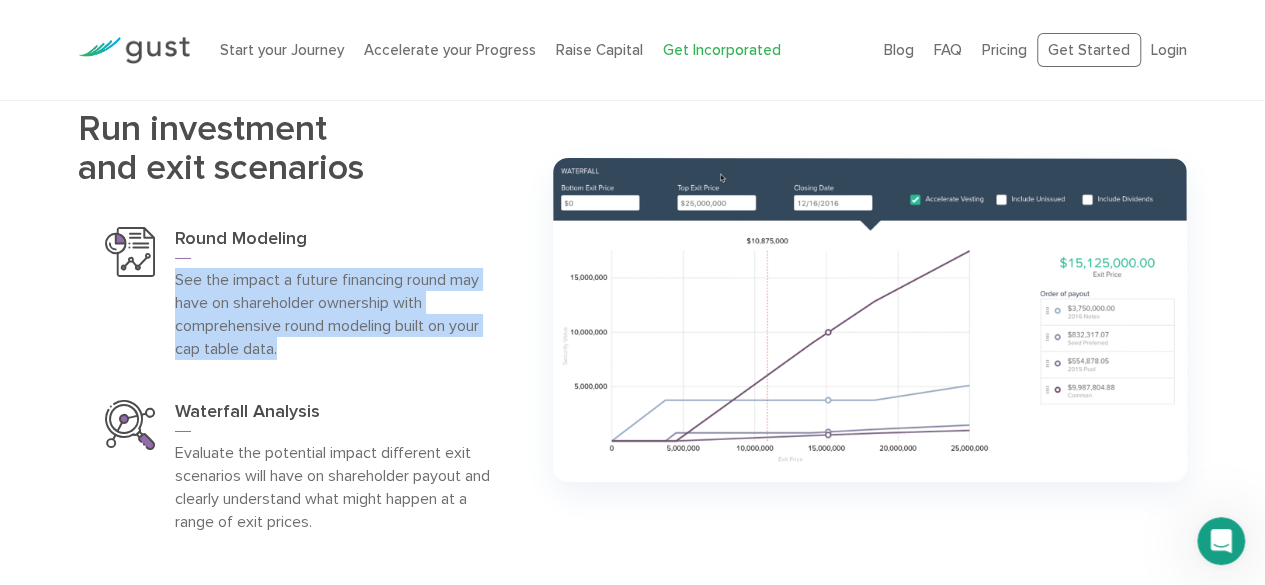 click on "See the impact a future financing round may have on shareholder ownership with comprehensive round modeling built on your cap table data." at bounding box center (335, 314) 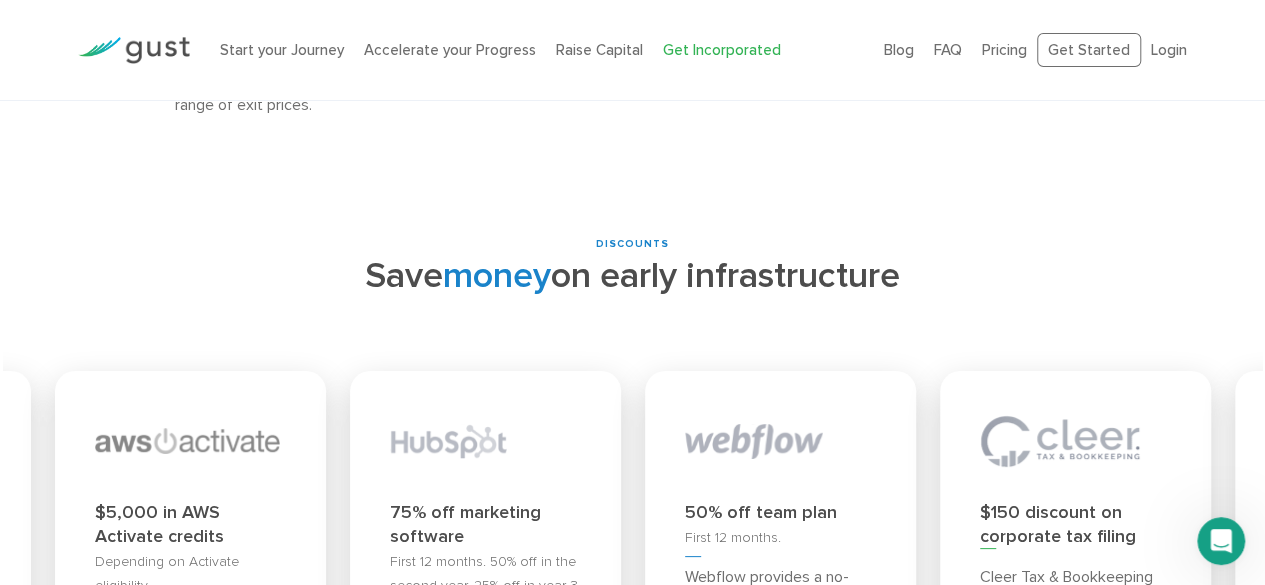 scroll, scrollTop: 7498, scrollLeft: 0, axis: vertical 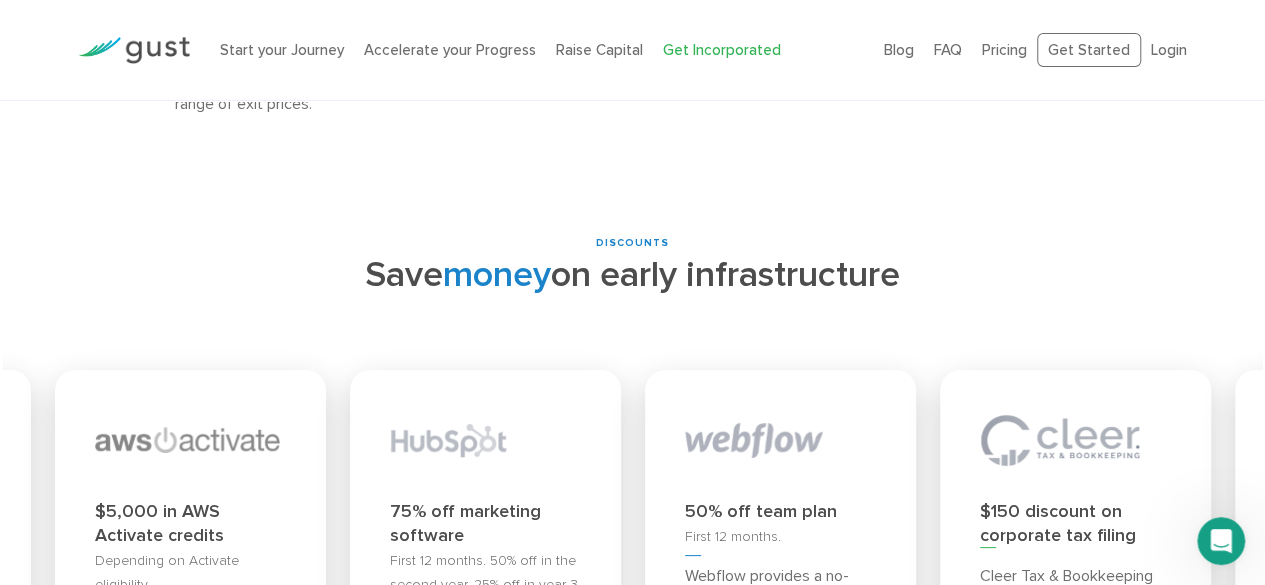 click on "Evaluate the potential impact different exit scenarios will have on shareholder payout and clearly understand what might happen at a range of exit prices." at bounding box center (335, 69) 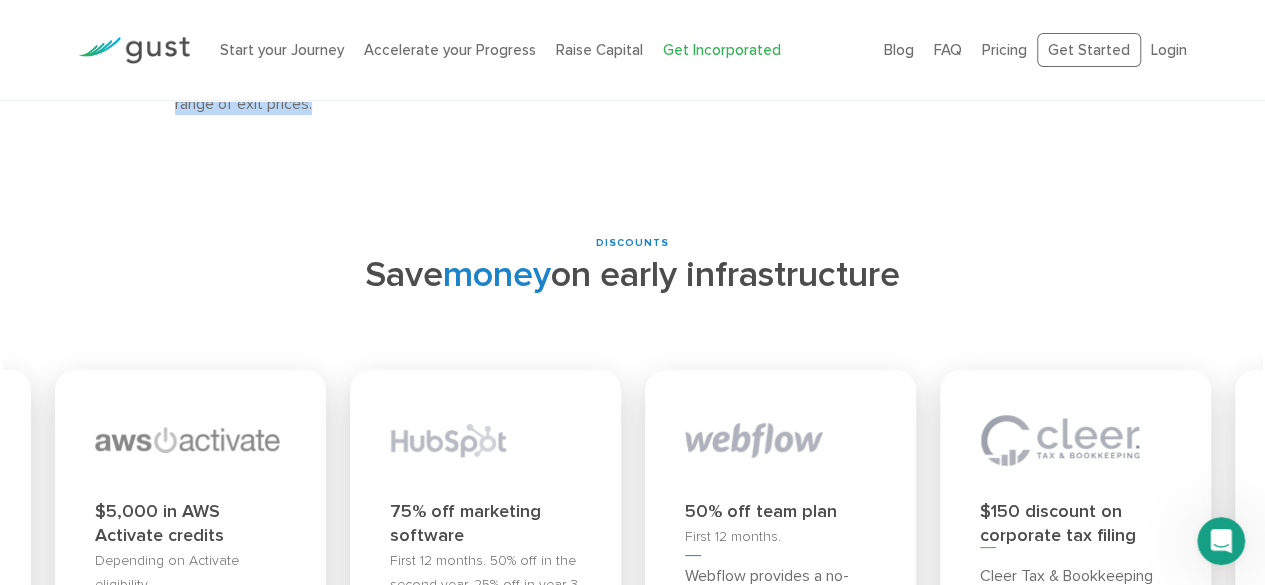 click on "Evaluate the potential impact different exit scenarios will have on shareholder payout and clearly understand what might happen at a range of exit prices." at bounding box center [335, 69] 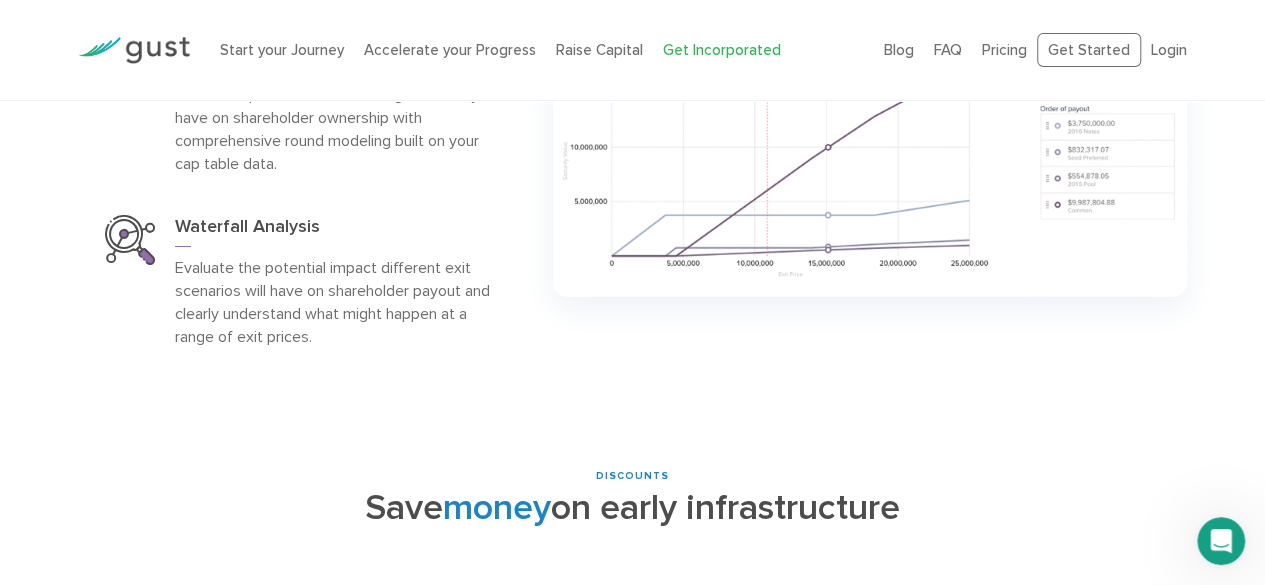 scroll, scrollTop: 7256, scrollLeft: 0, axis: vertical 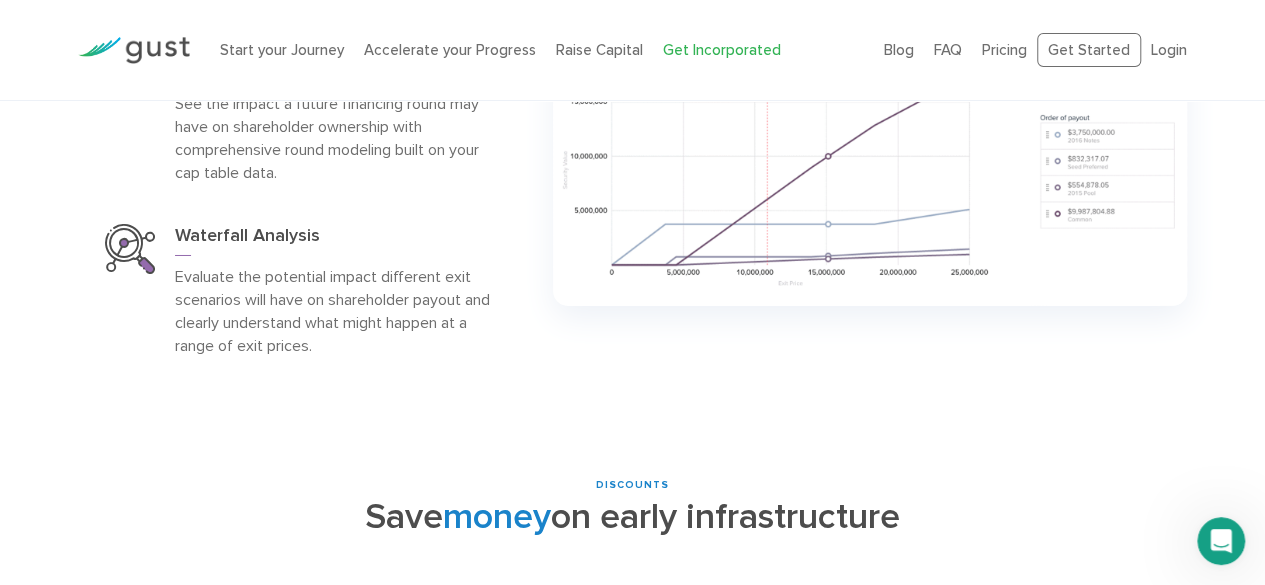 click on "See the impact a future financing round may have on shareholder ownership with comprehensive round modeling built on your cap table data." at bounding box center [335, 138] 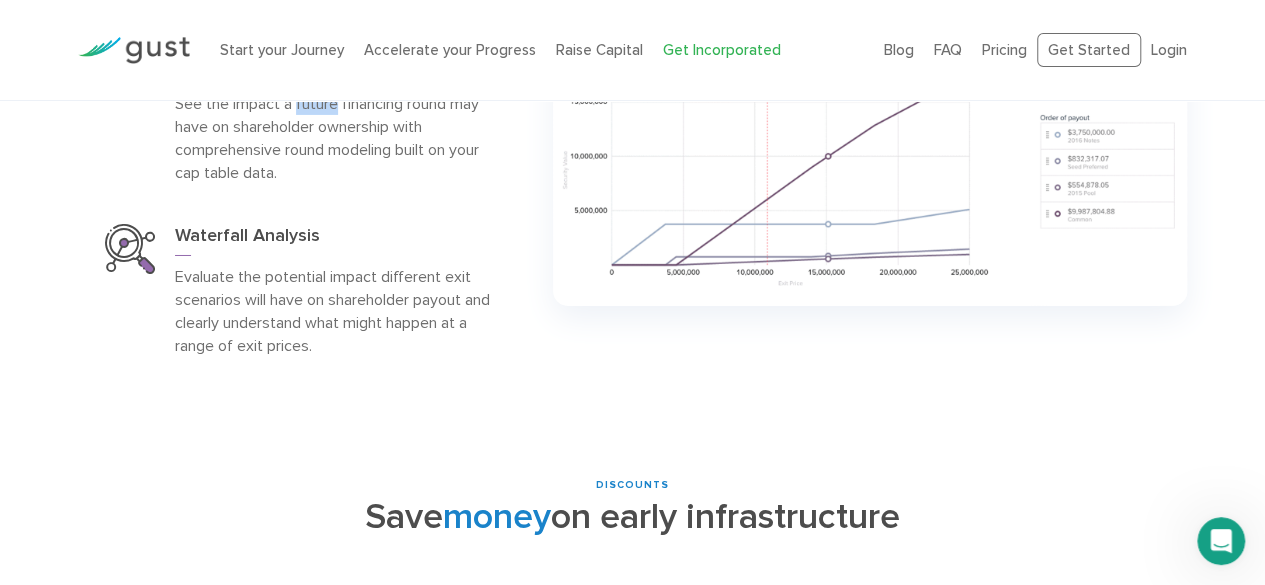 click on "See the impact a future financing round may have on shareholder ownership with comprehensive round modeling built on your cap table data." at bounding box center [335, 138] 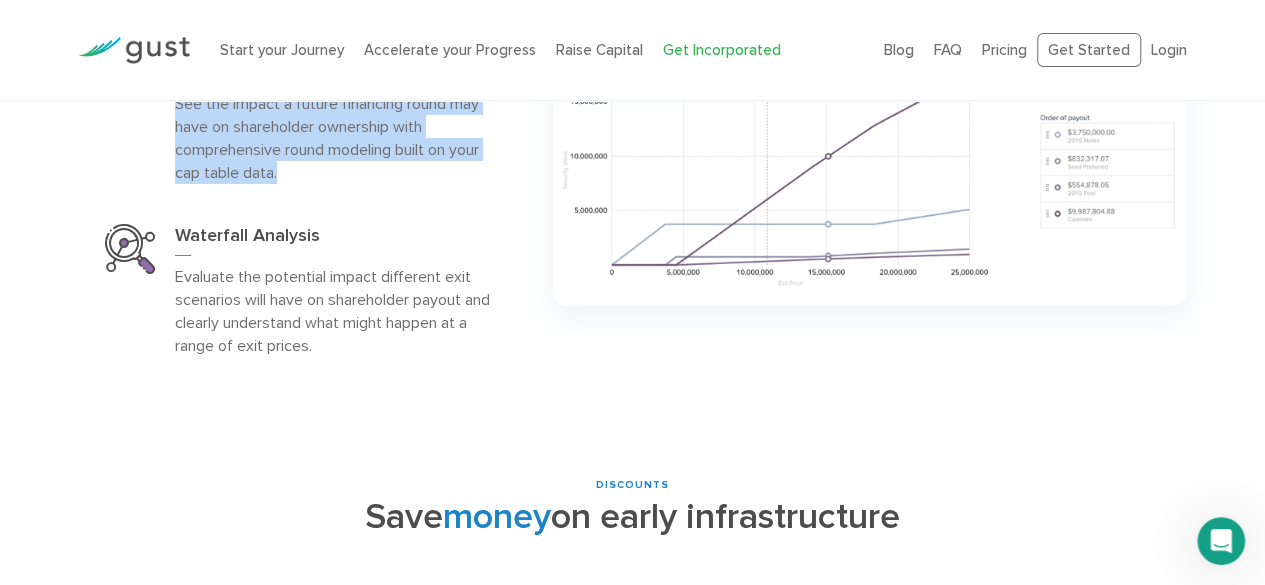 click on "See the impact a future financing round may have on shareholder ownership with comprehensive round modeling built on your cap table data." at bounding box center (335, 138) 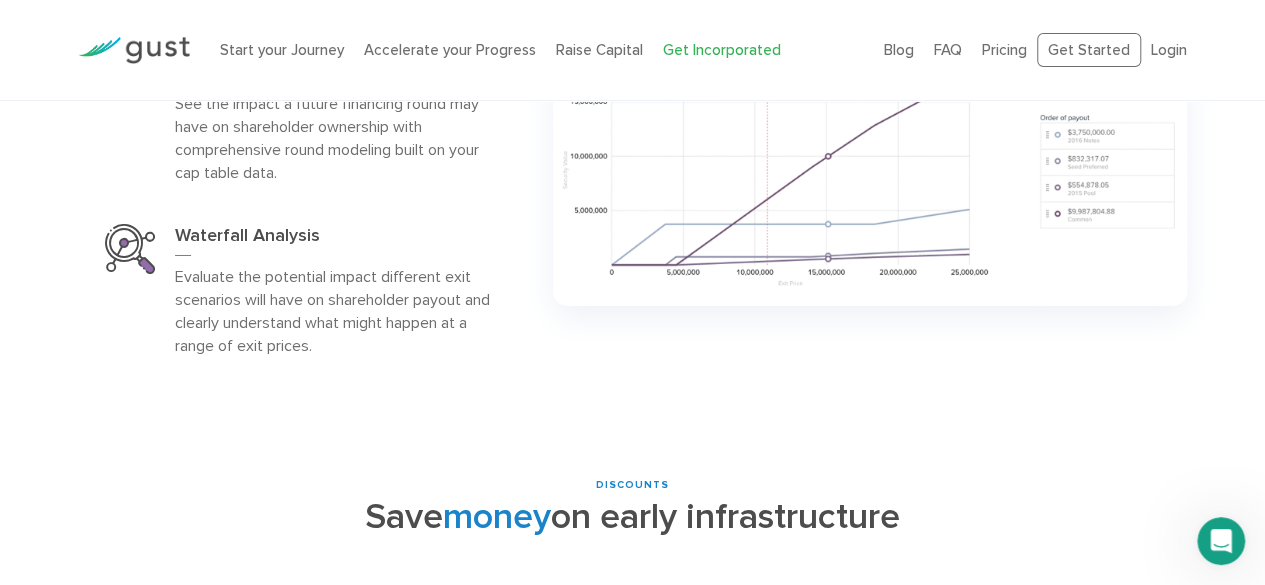 click on "Evaluate the potential impact different exit scenarios will have on shareholder payout and clearly understand what might happen at a range of exit prices." at bounding box center (335, 311) 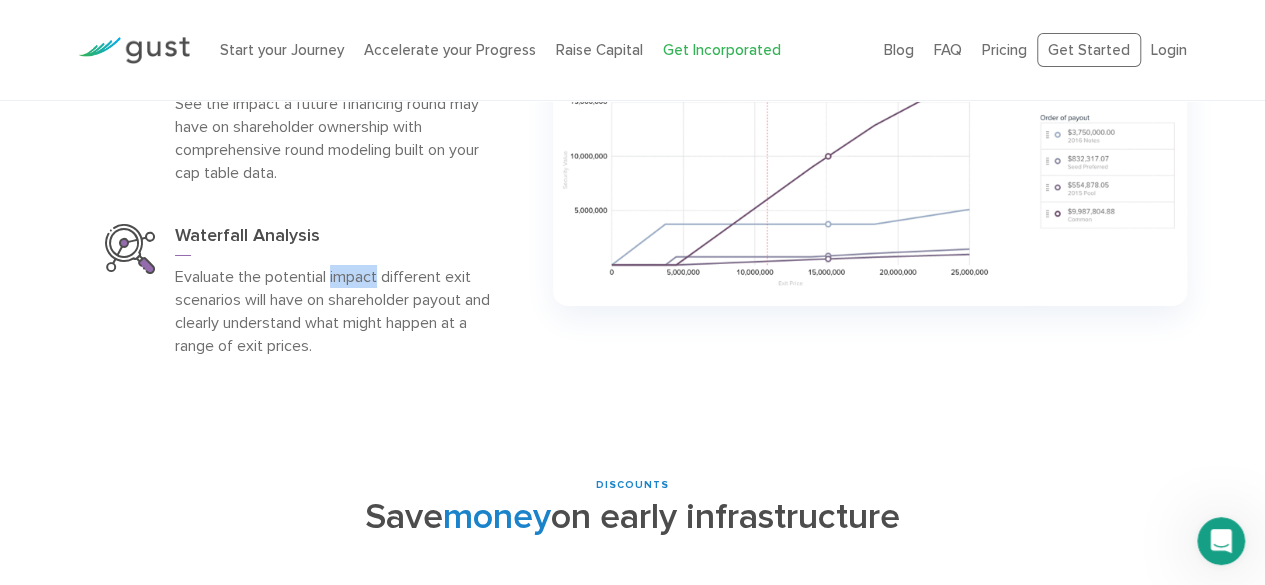 click on "Evaluate the potential impact different exit scenarios will have on shareholder payout and clearly understand what might happen at a range of exit prices." at bounding box center (335, 311) 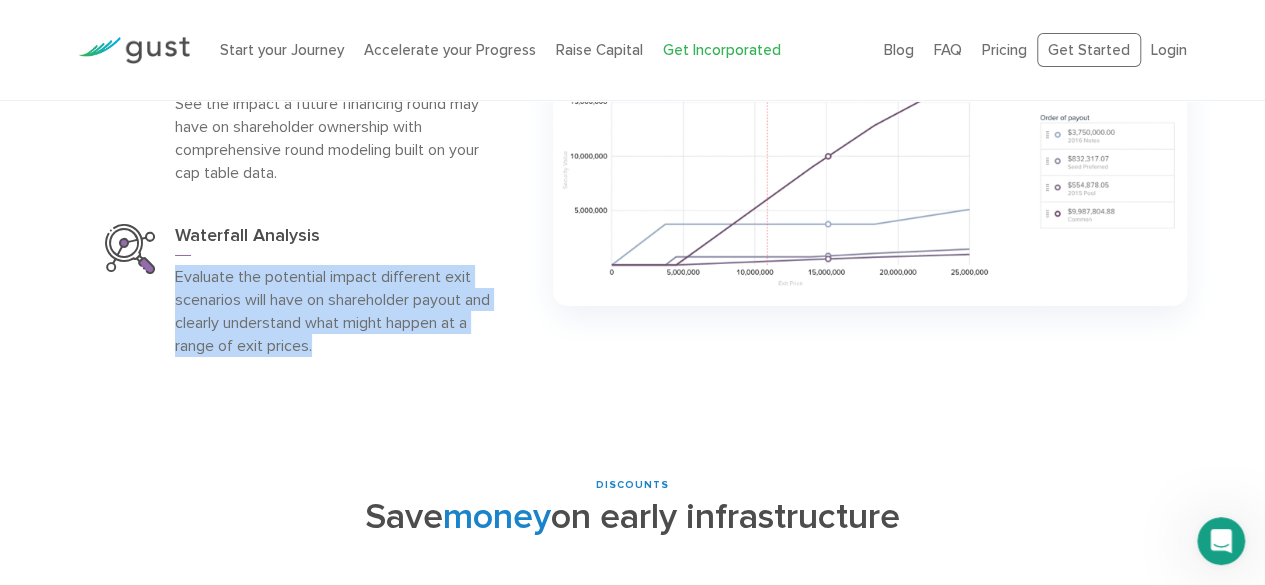 click on "Evaluate the potential impact different exit scenarios will have on shareholder payout and clearly understand what might happen at a range of exit prices." at bounding box center (335, 311) 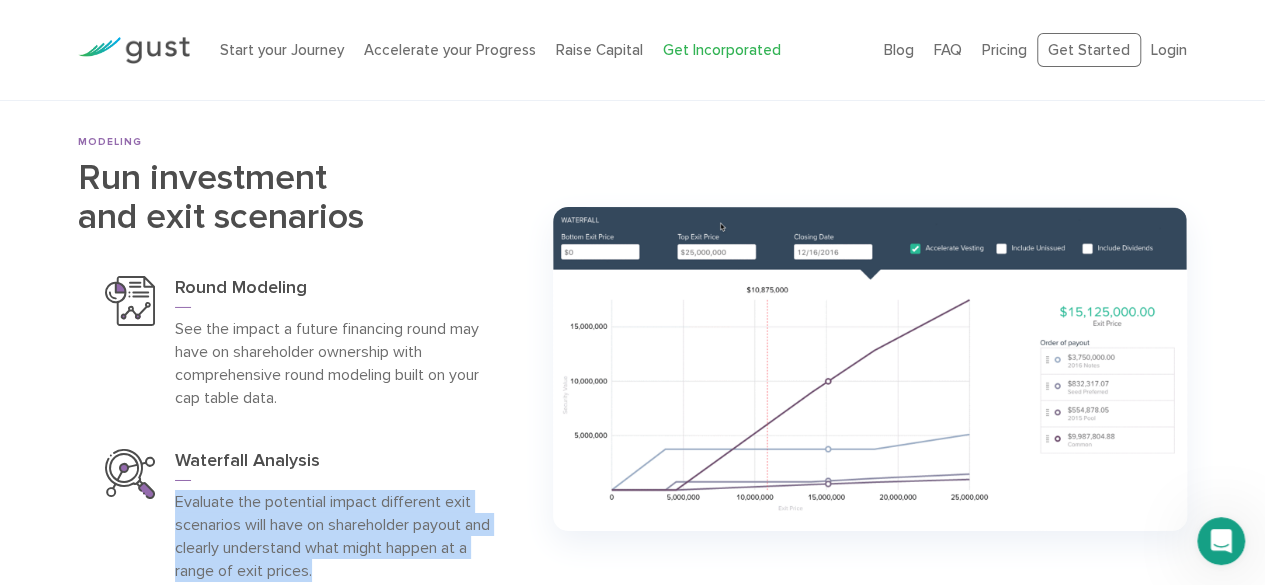 scroll, scrollTop: 7014, scrollLeft: 0, axis: vertical 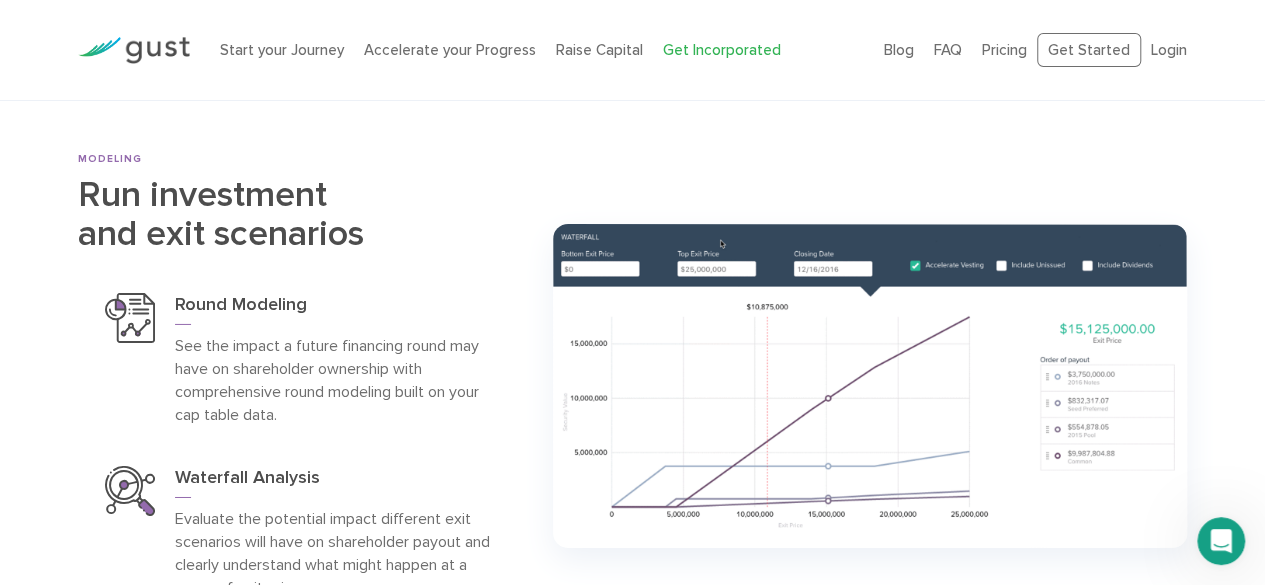 click on "See the impact a future financing round may have on shareholder ownership with comprehensive round modeling built on your cap table data." at bounding box center (335, 380) 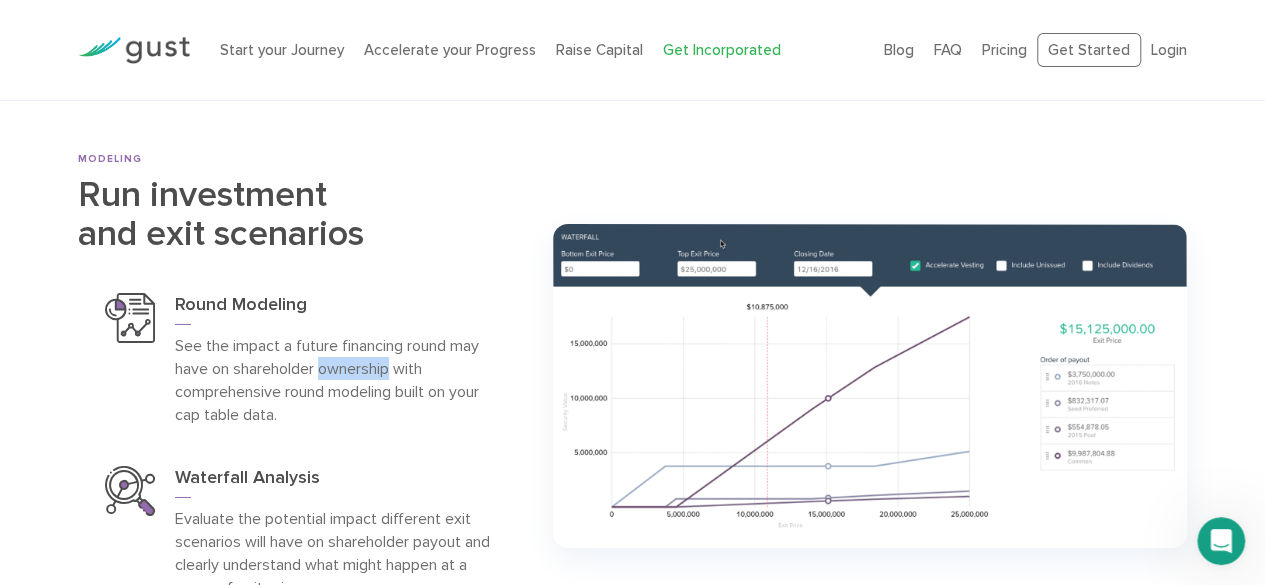 click on "See the impact a future financing round may have on shareholder ownership with comprehensive round modeling built on your cap table data." at bounding box center (335, 380) 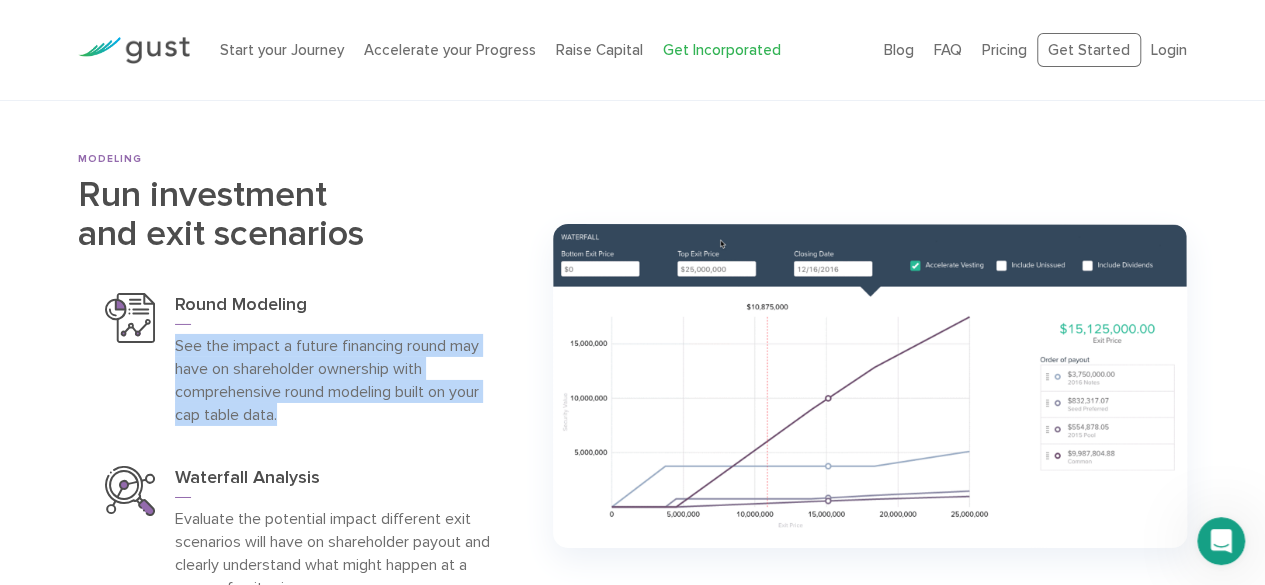 click on "See the impact a future financing round may have on shareholder ownership with comprehensive round modeling built on your cap table data." at bounding box center (335, 380) 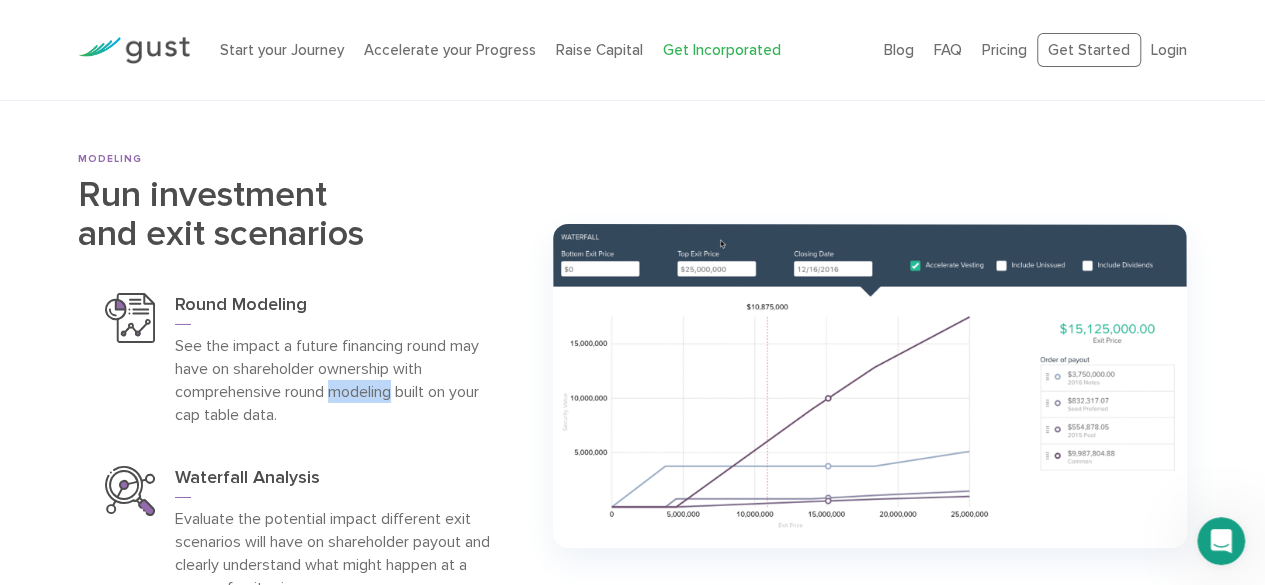 click on "See the impact a future financing round may have on shareholder ownership with comprehensive round modeling built on your cap table data." at bounding box center [335, 380] 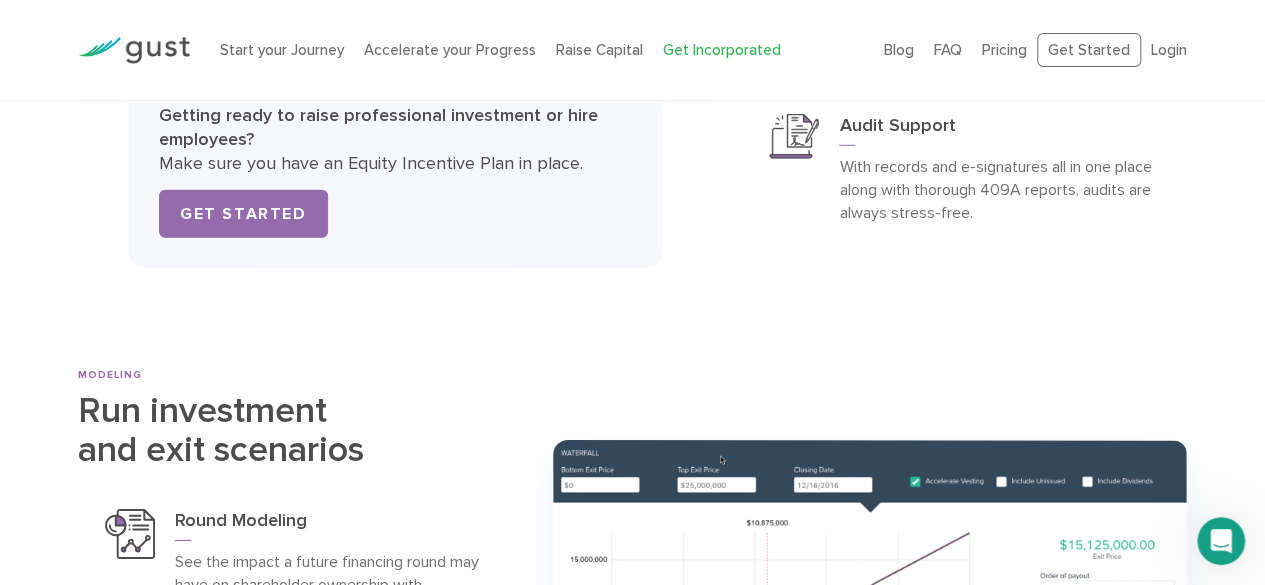 scroll, scrollTop: 6779, scrollLeft: 0, axis: vertical 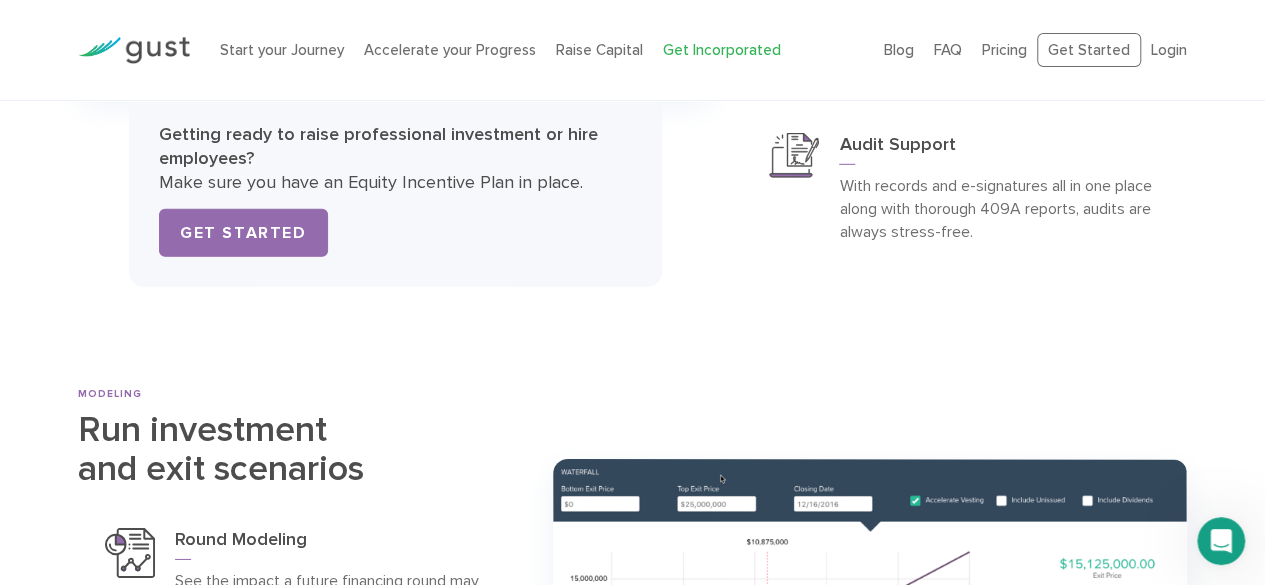 click on "With records and e-signatures all in one place along with thorough 409A reports, audits are always stress-free." at bounding box center (999, 208) 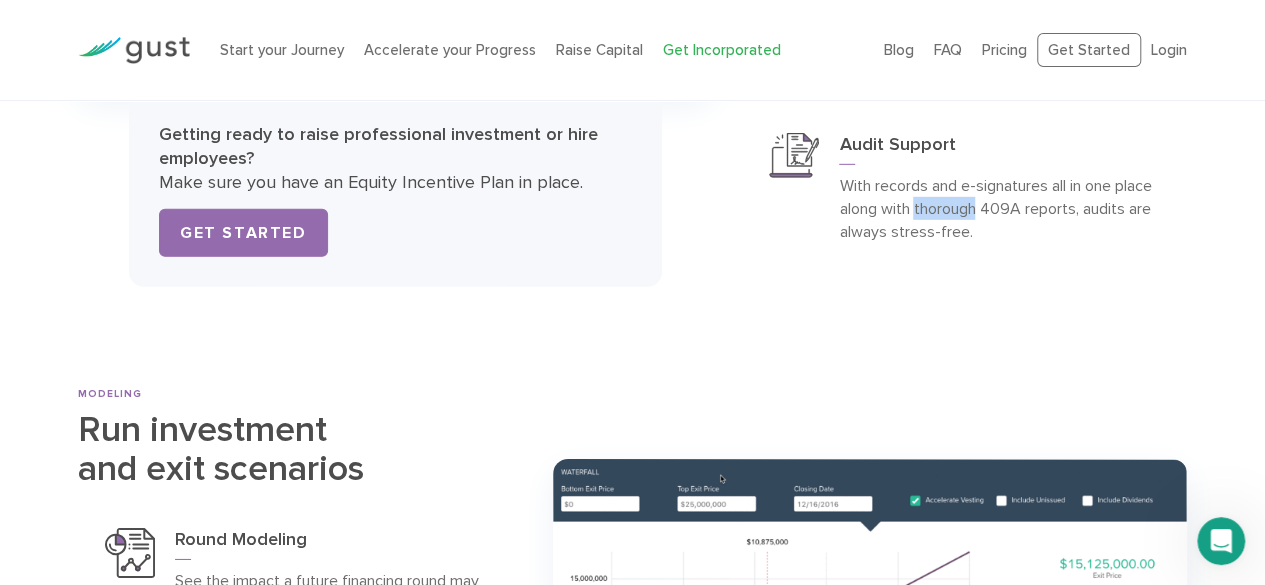 click on "With records and e-signatures all in one place along with thorough 409A reports, audits are always stress-free." at bounding box center (999, 208) 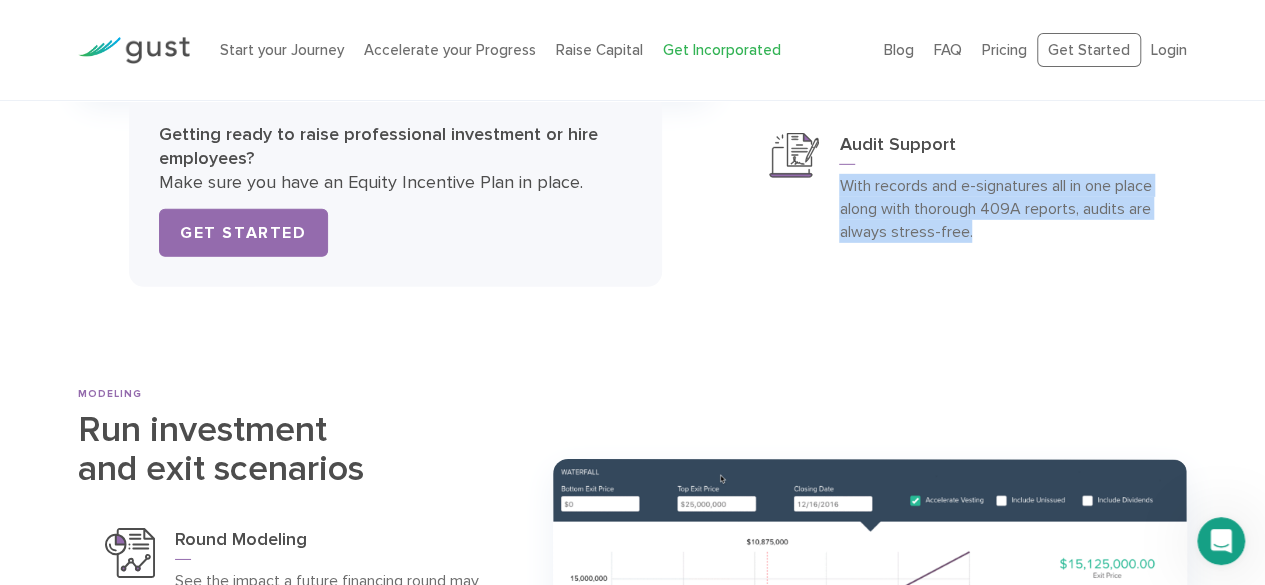 click on "With records and e-signatures all in one place along with thorough 409A reports, audits are always stress-free." at bounding box center (999, 208) 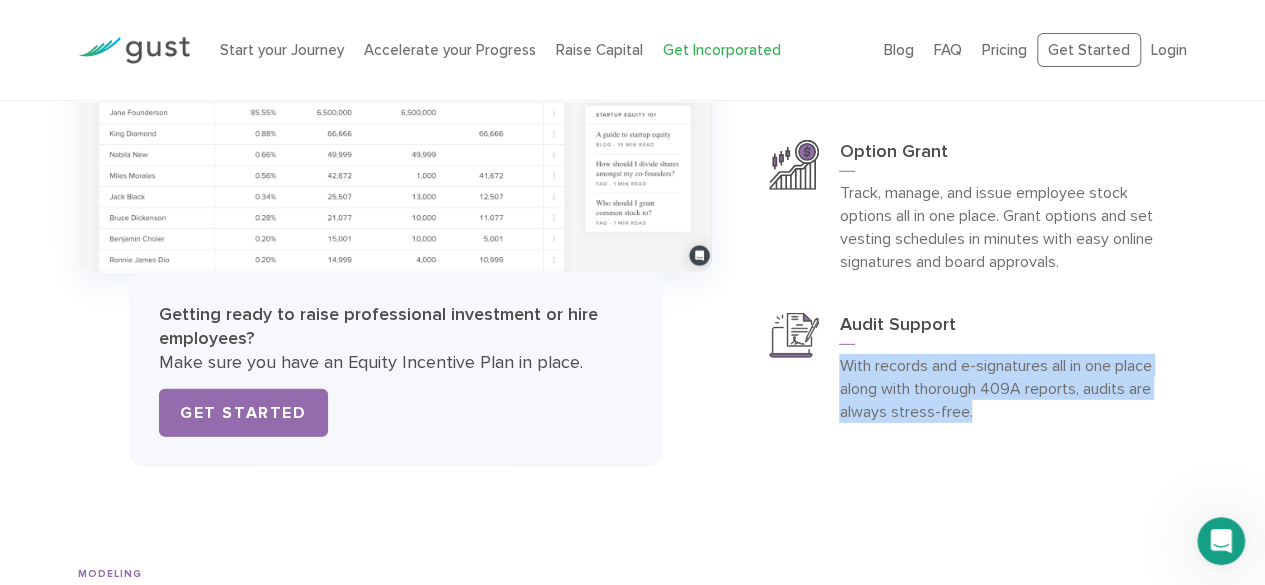 scroll, scrollTop: 6584, scrollLeft: 0, axis: vertical 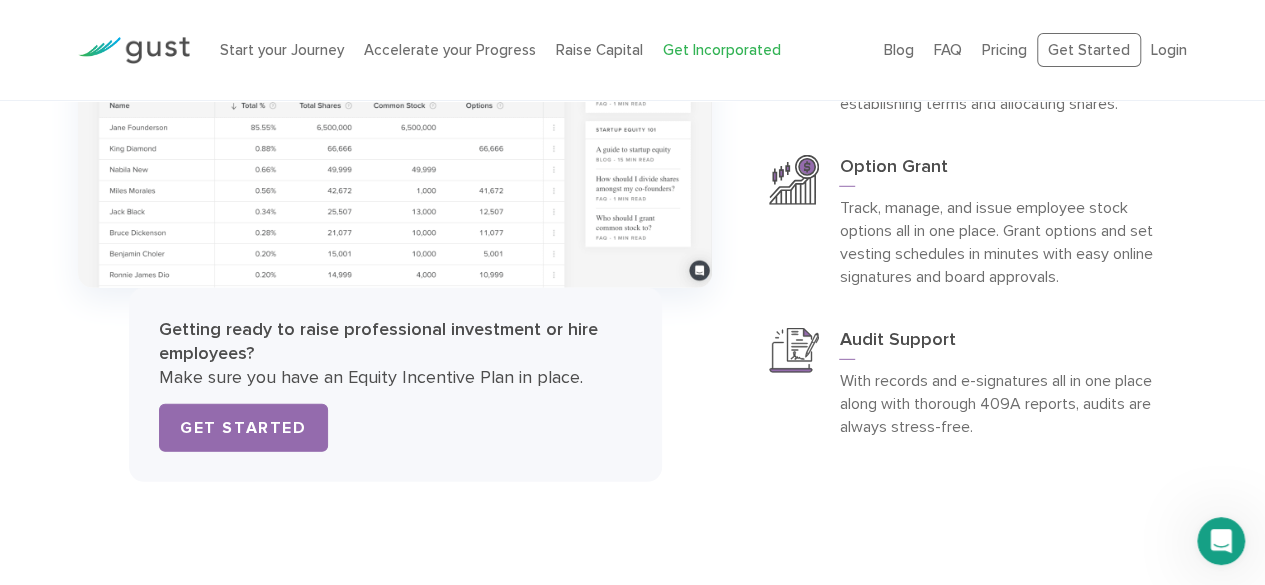 click on "Track, manage, and issue employee stock options all in one place. Grant options and set vesting schedules in minutes with easy online signatures and board approvals." at bounding box center (999, 242) 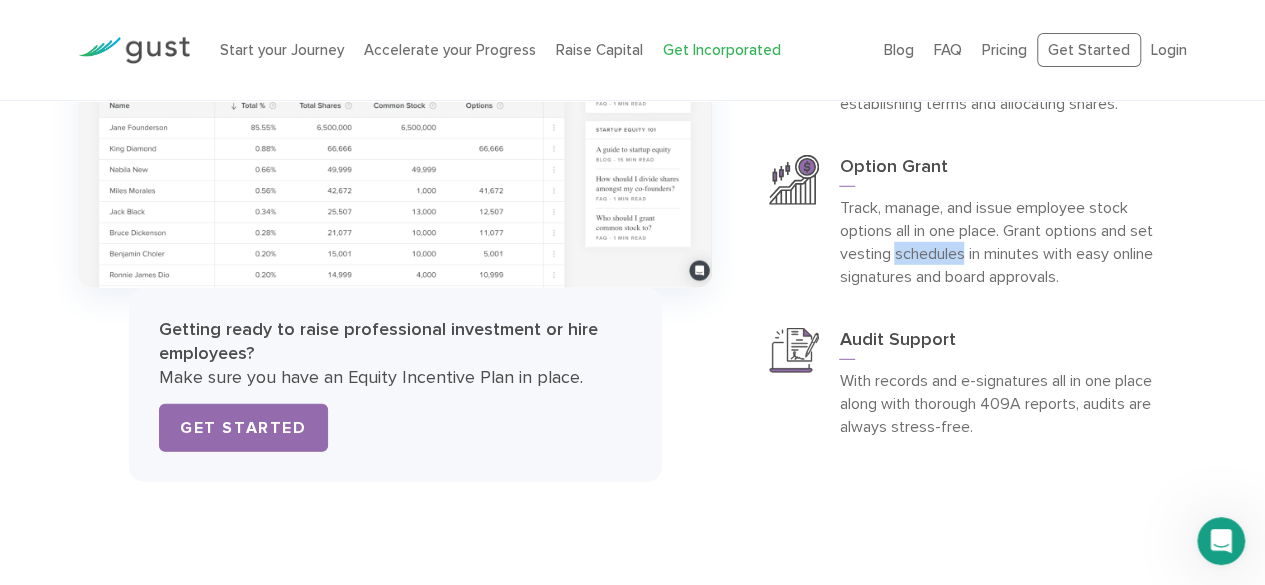 click on "Track, manage, and issue employee stock options all in one place. Grant options and set vesting schedules in minutes with easy online signatures and board approvals." at bounding box center [999, 242] 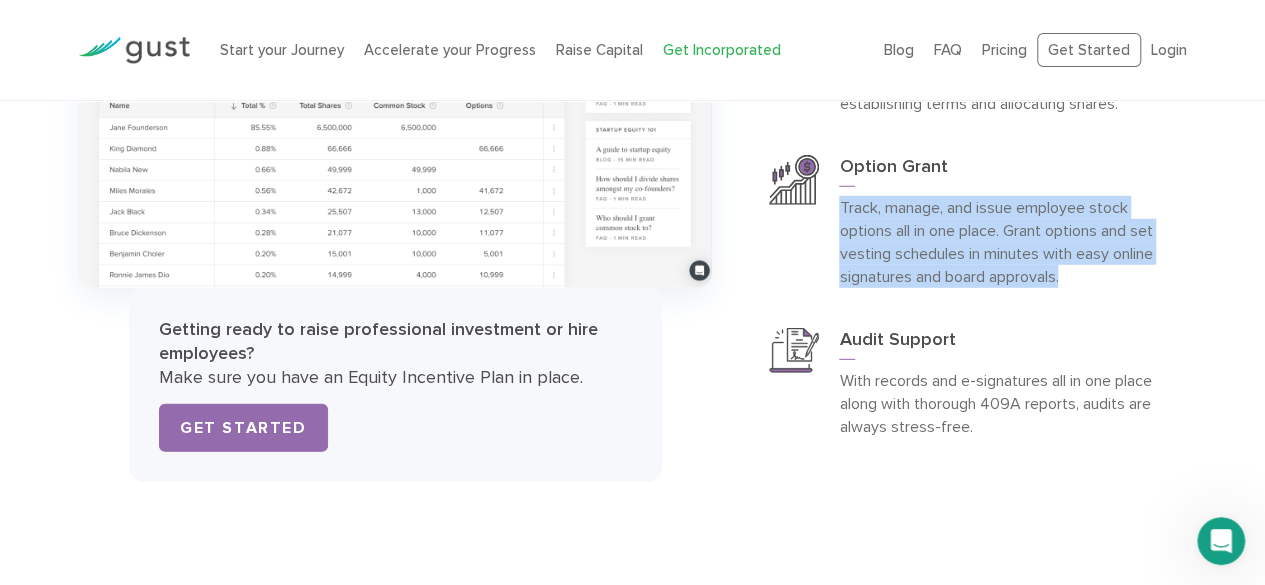 click on "Track, manage, and issue employee stock options all in one place. Grant options and set vesting schedules in minutes with easy online signatures and board approvals." at bounding box center [999, 242] 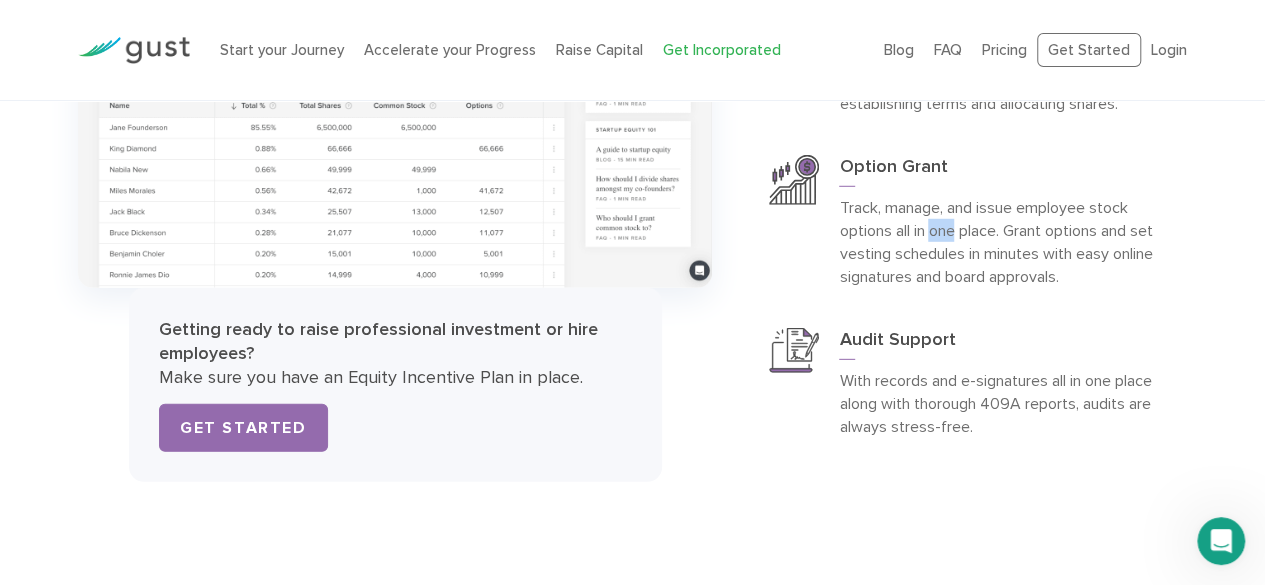 click on "Track, manage, and issue employee stock options all in one place. Grant options and set vesting schedules in minutes with easy online signatures and board approvals." at bounding box center [999, 242] 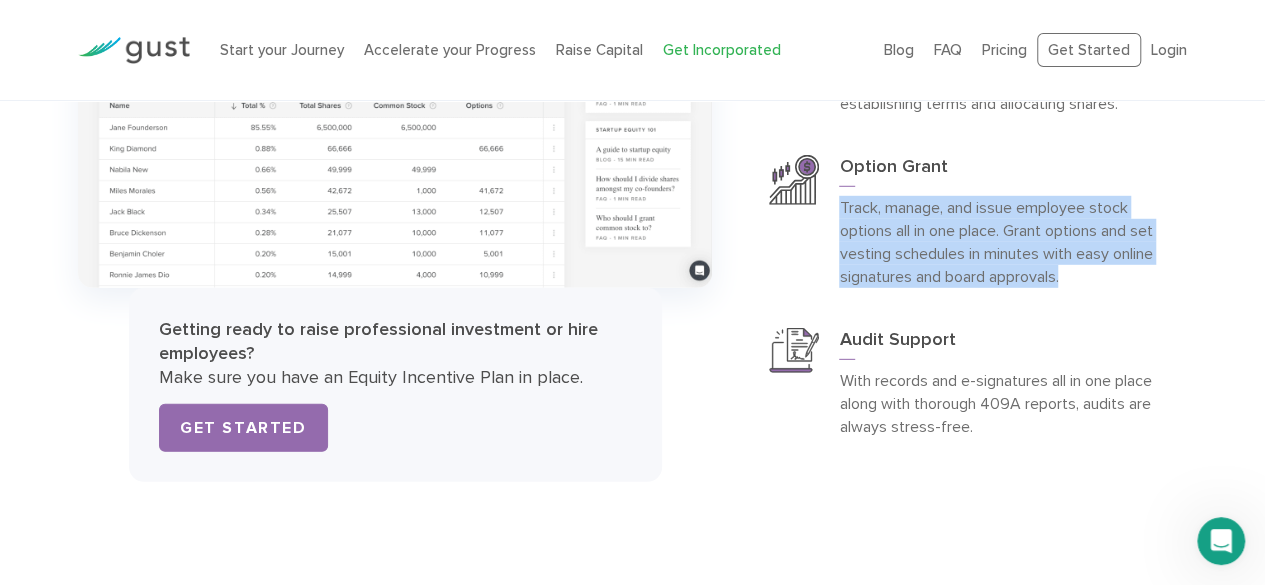 click on "Track, manage, and issue employee stock options all in one place. Grant options and set vesting schedules in minutes with easy online signatures and board approvals." at bounding box center [999, 242] 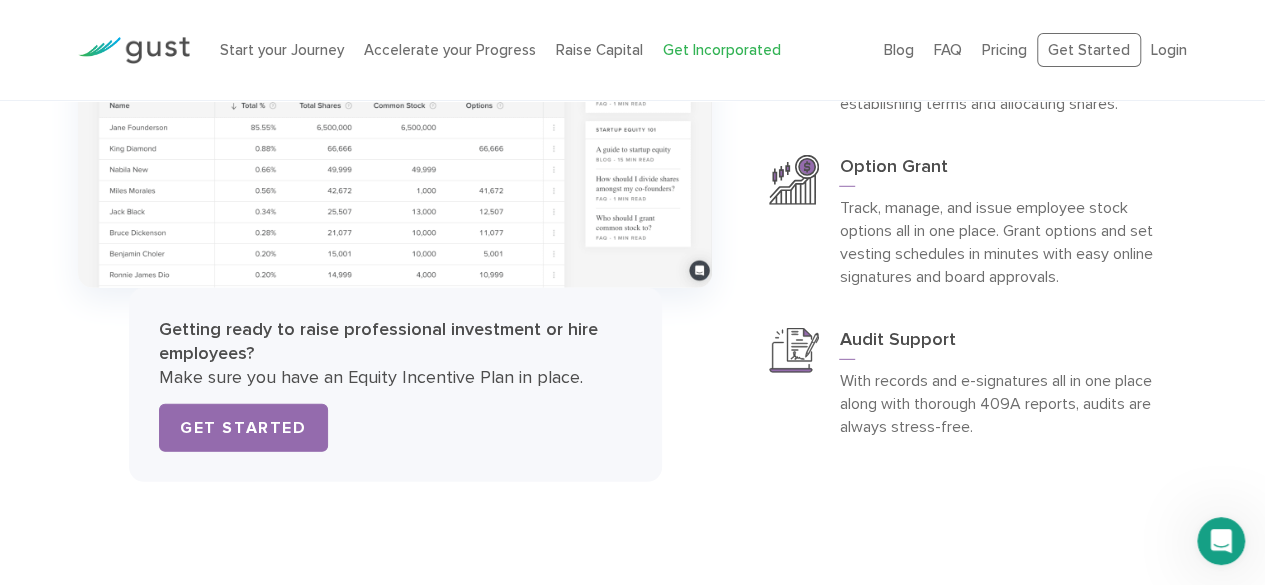 click on "Seamlessly adopt a board approved Equity Incentive Plan (EIP) with built-in compliance checks. We’ll walk you through the process of establishing terms and allocating shares." at bounding box center [999, 68] 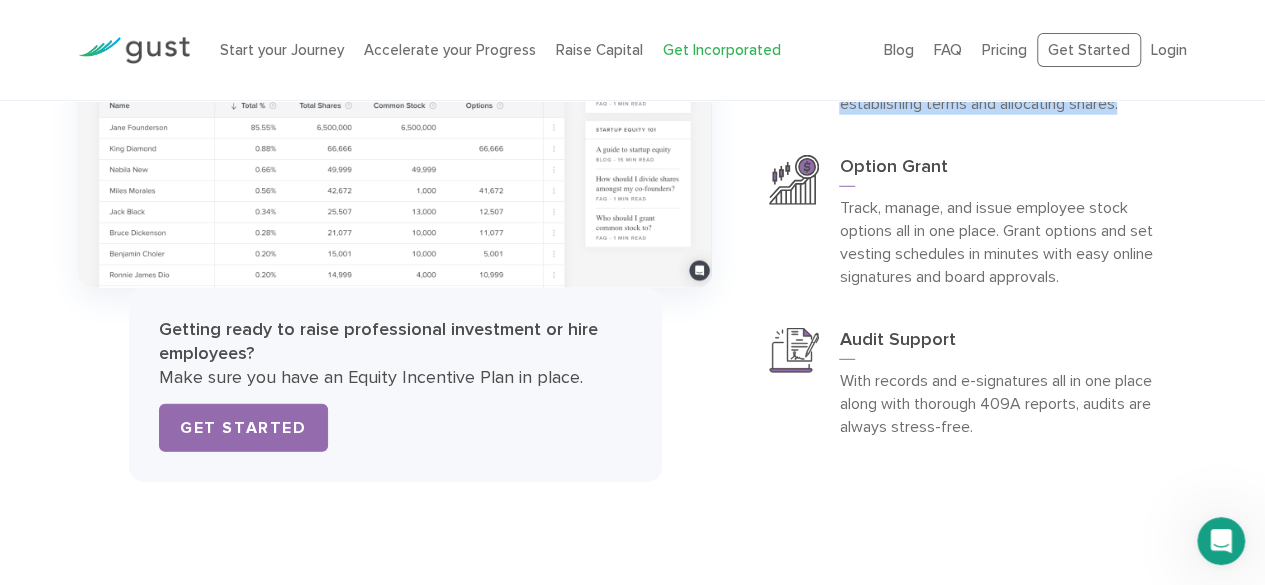 click on "Seamlessly adopt a board approved Equity Incentive Plan (EIP) with built-in compliance checks. We’ll walk you through the process of establishing terms and allocating shares." at bounding box center [999, 68] 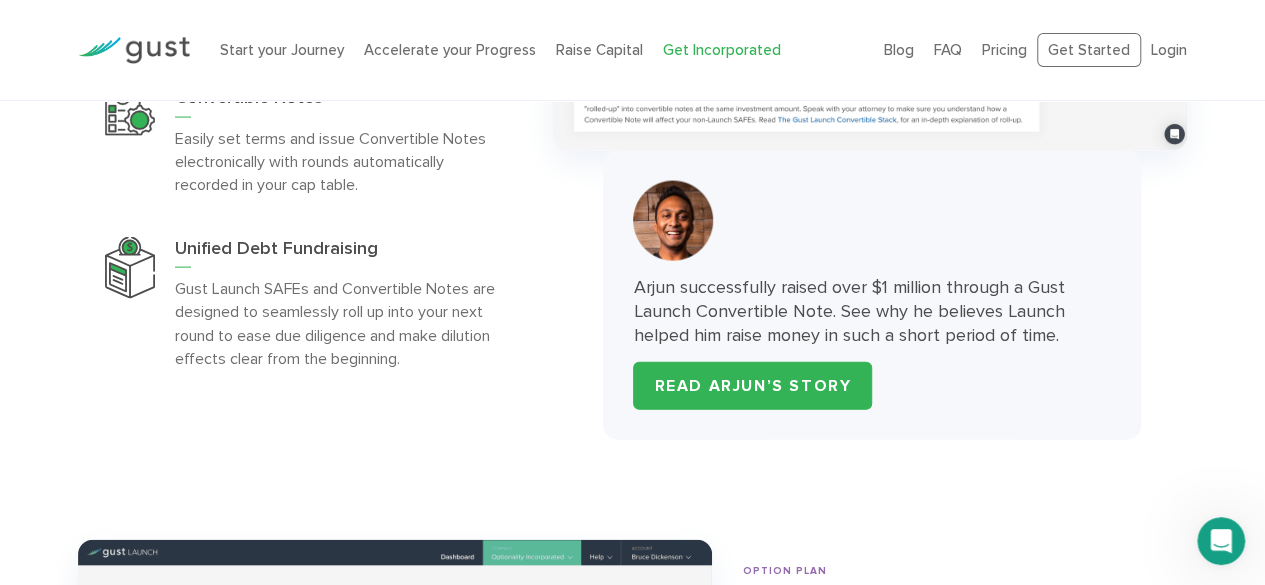scroll, scrollTop: 5550, scrollLeft: 0, axis: vertical 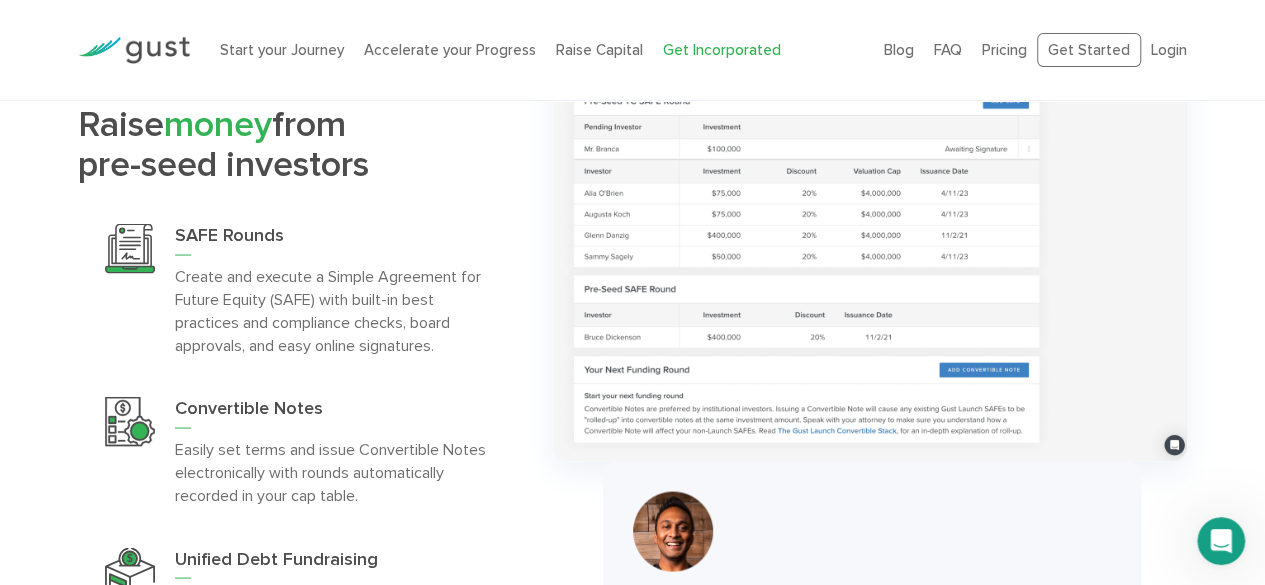 click on "Create and execute a Simple Agreement for Future Equity (SAFE) with built-in best practices and compliance checks, board approvals, and easy online signatures." at bounding box center [335, 310] 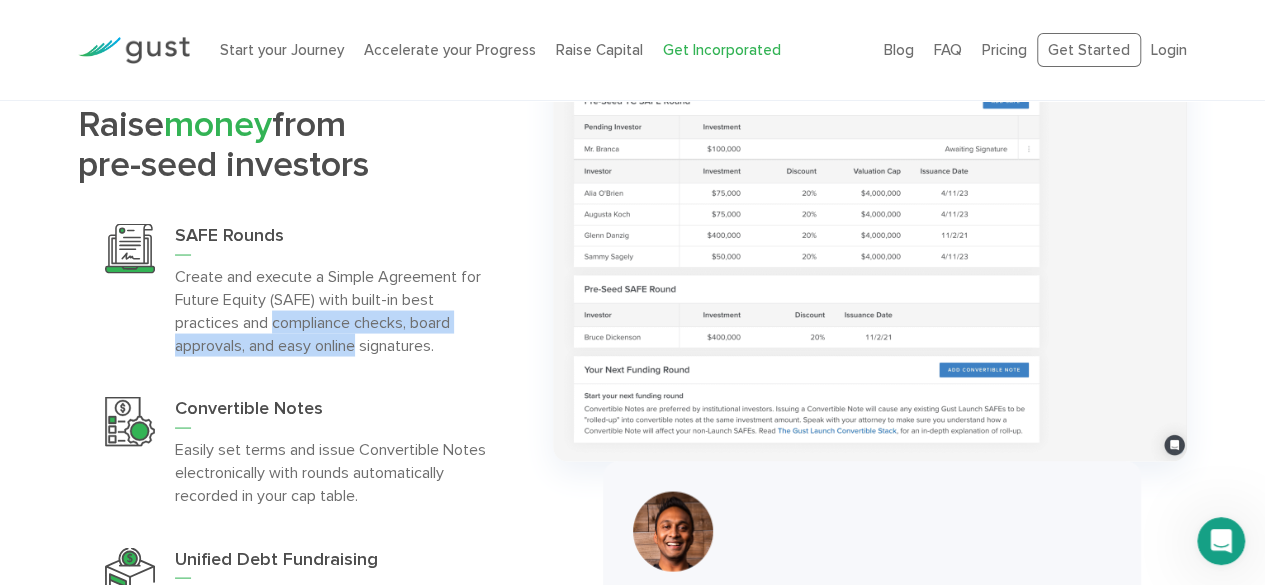click on "Create and execute a Simple Agreement for Future Equity (SAFE) with built-in best practices and compliance checks, board approvals, and easy online signatures." at bounding box center [335, 310] 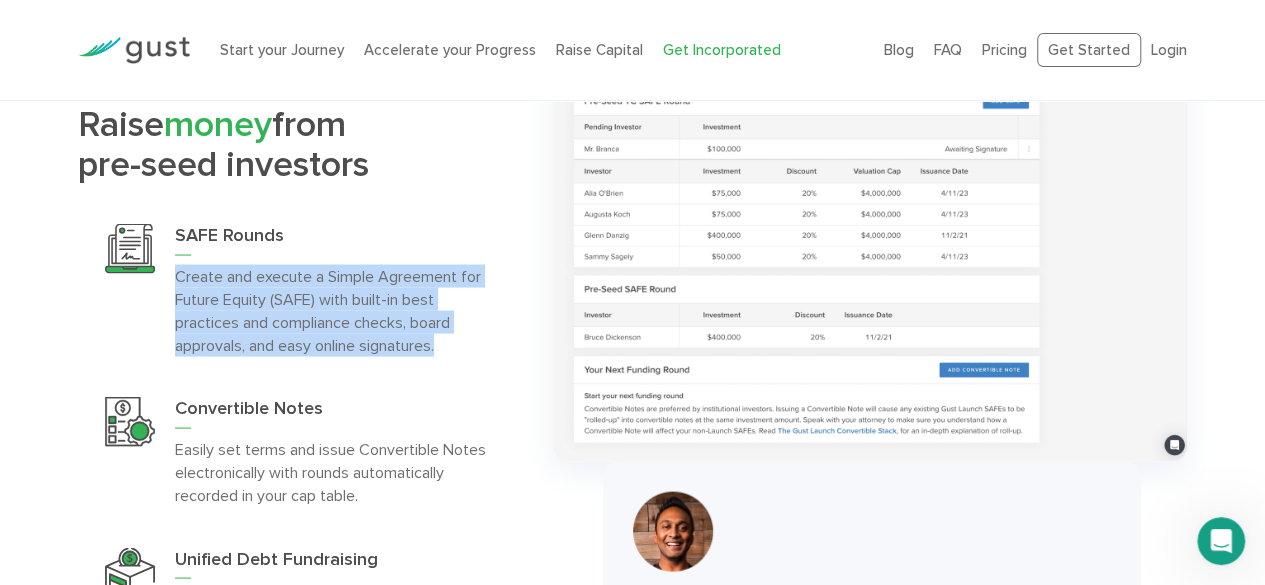 click on "Create and execute a Simple Agreement for Future Equity (SAFE) with built-in best practices and compliance checks, board approvals, and easy online signatures." at bounding box center [335, 310] 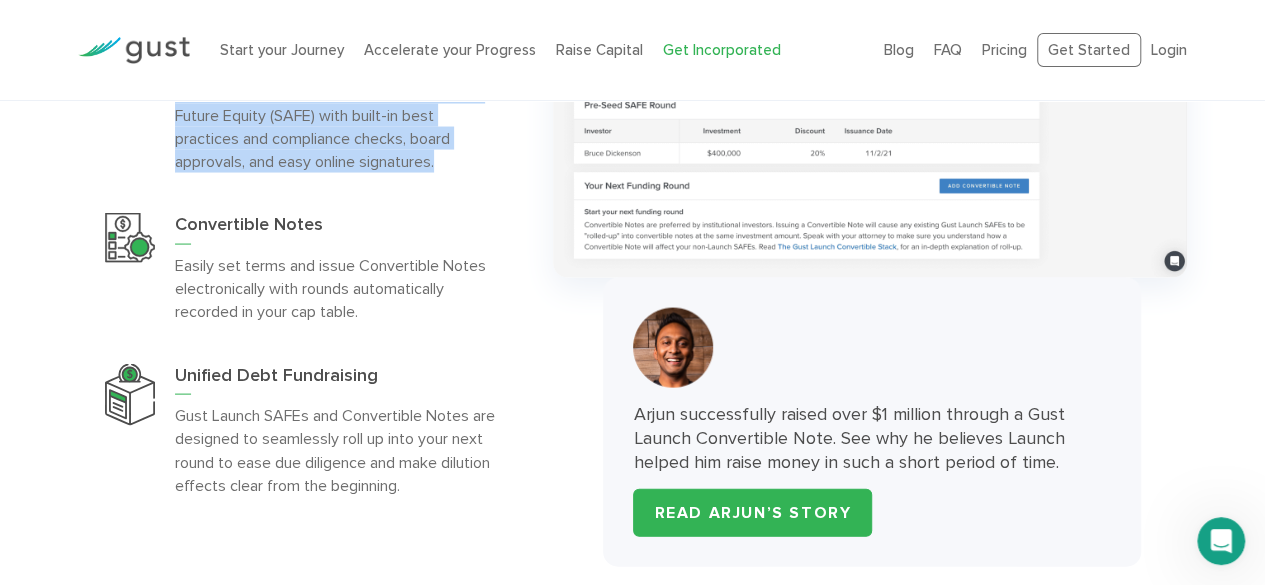 scroll, scrollTop: 5753, scrollLeft: 0, axis: vertical 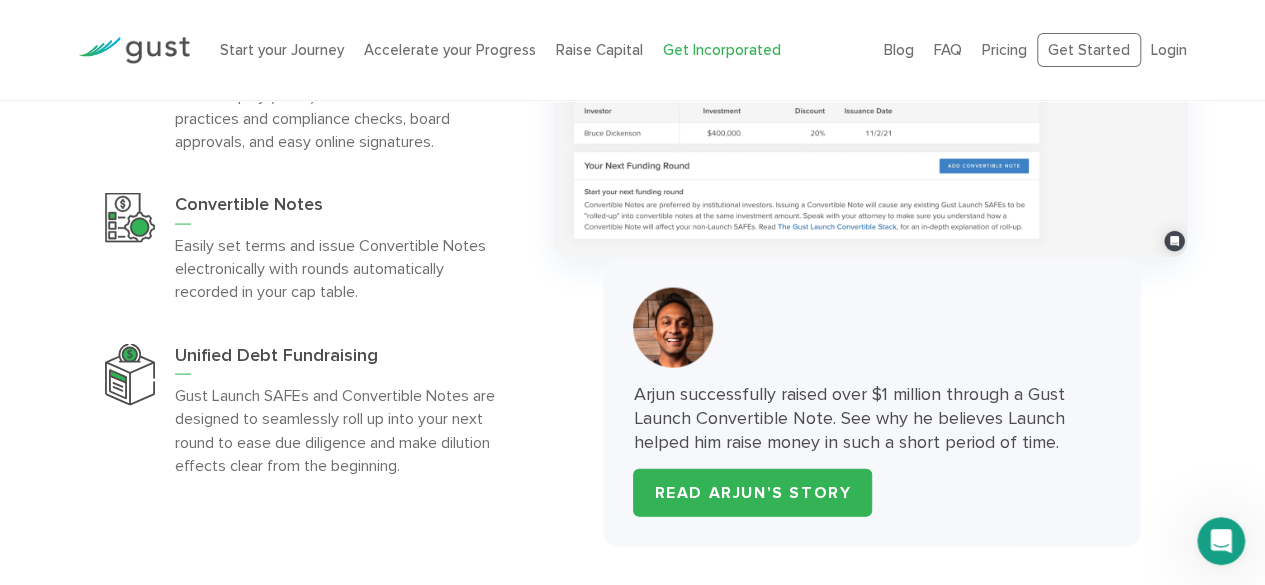 click on "Easily set terms and issue Convertible Notes electronically with rounds automatically recorded in your cap table." at bounding box center [335, 268] 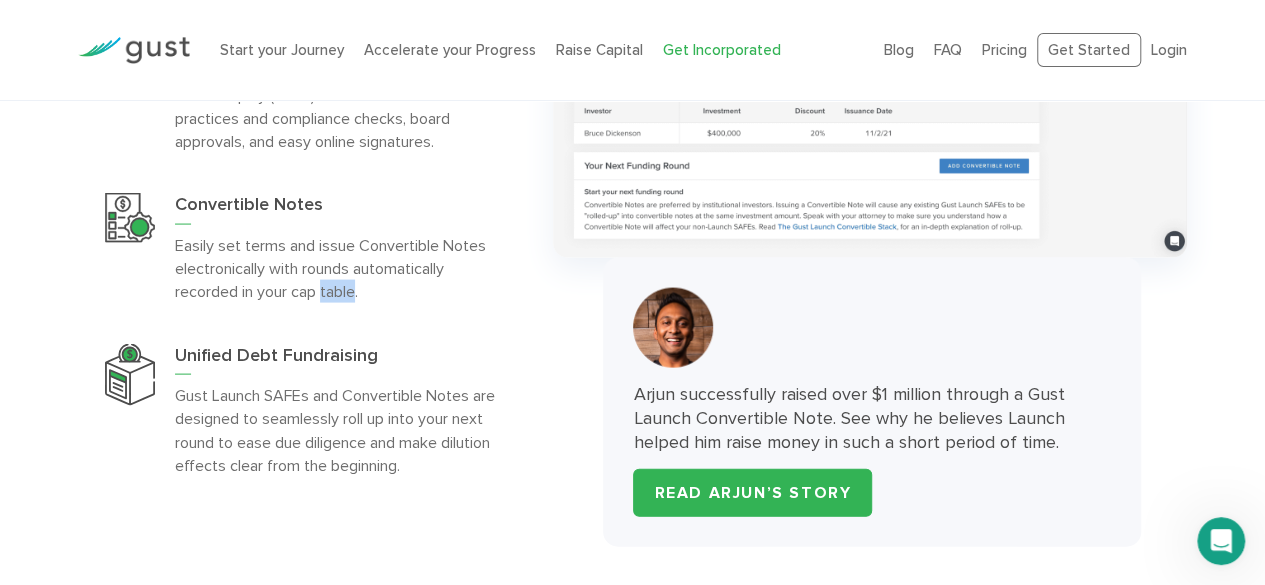 click on "Easily set terms and issue Convertible Notes electronically with rounds automatically recorded in your cap table." at bounding box center [335, 268] 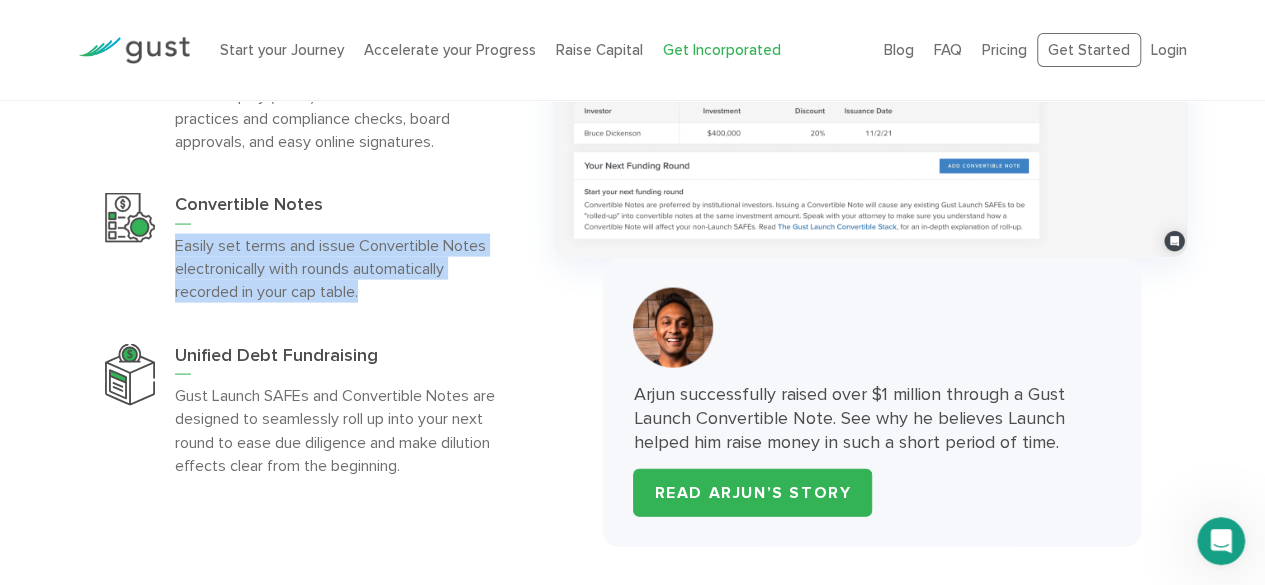 click on "Easily set terms and issue Convertible Notes electronically with rounds automatically recorded in your cap table." at bounding box center (335, 268) 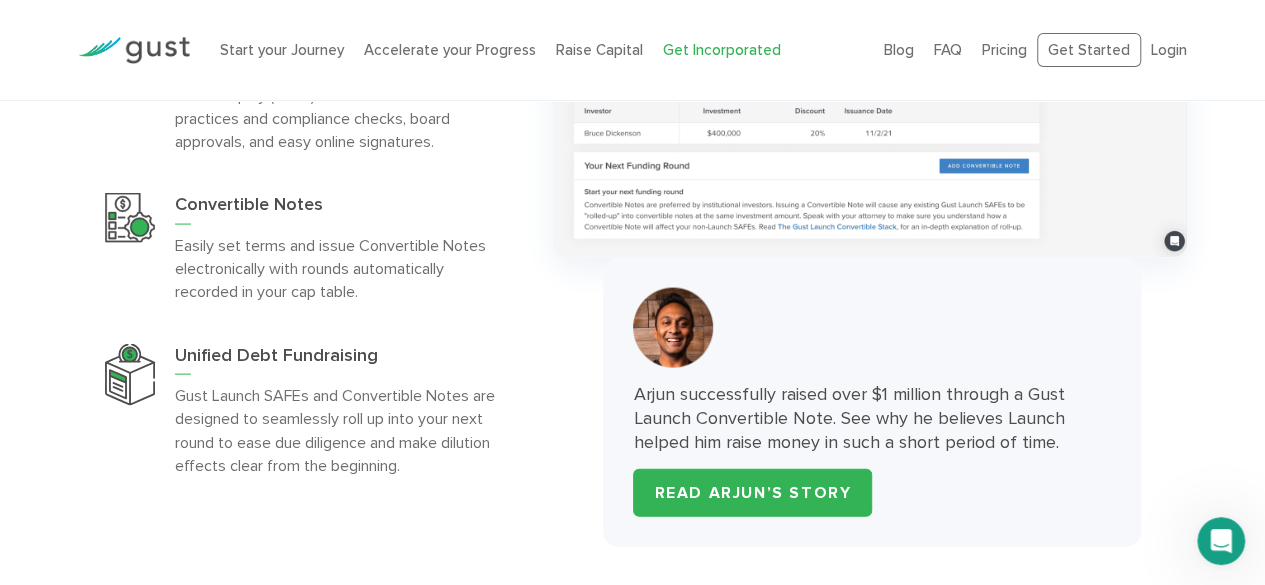 click on "Gust Launch SAFEs and Convertible Notes are designed to seamlessly roll up into your next round to ease due diligence and make dilution effects clear from the beginning." at bounding box center [335, 430] 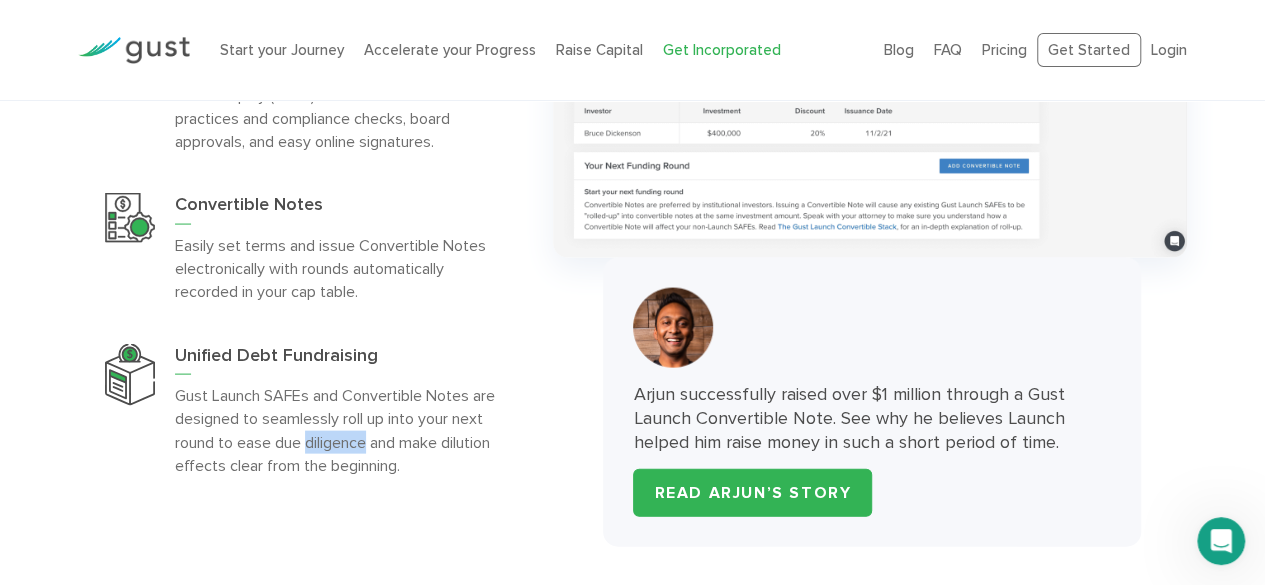 click on "Gust Launch SAFEs and Convertible Notes are designed to seamlessly roll up into your next round to ease due diligence and make dilution effects clear from the beginning." at bounding box center [335, 430] 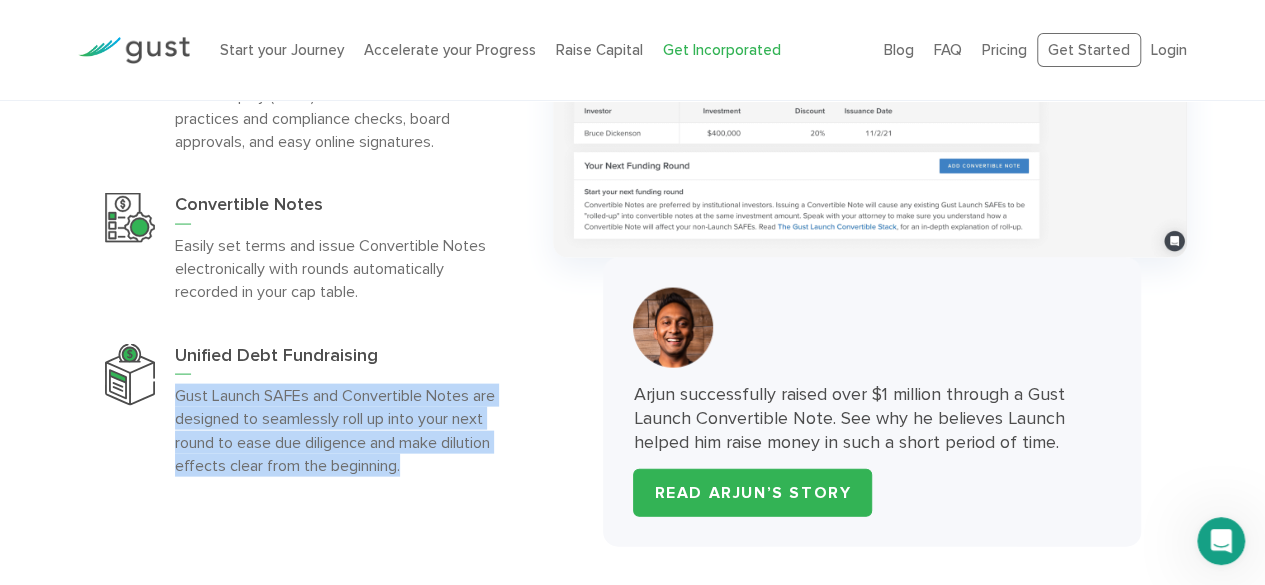click on "Gust Launch SAFEs and Convertible Notes are designed to seamlessly roll up into your next round to ease due diligence and make dilution effects clear from the beginning." at bounding box center (335, 430) 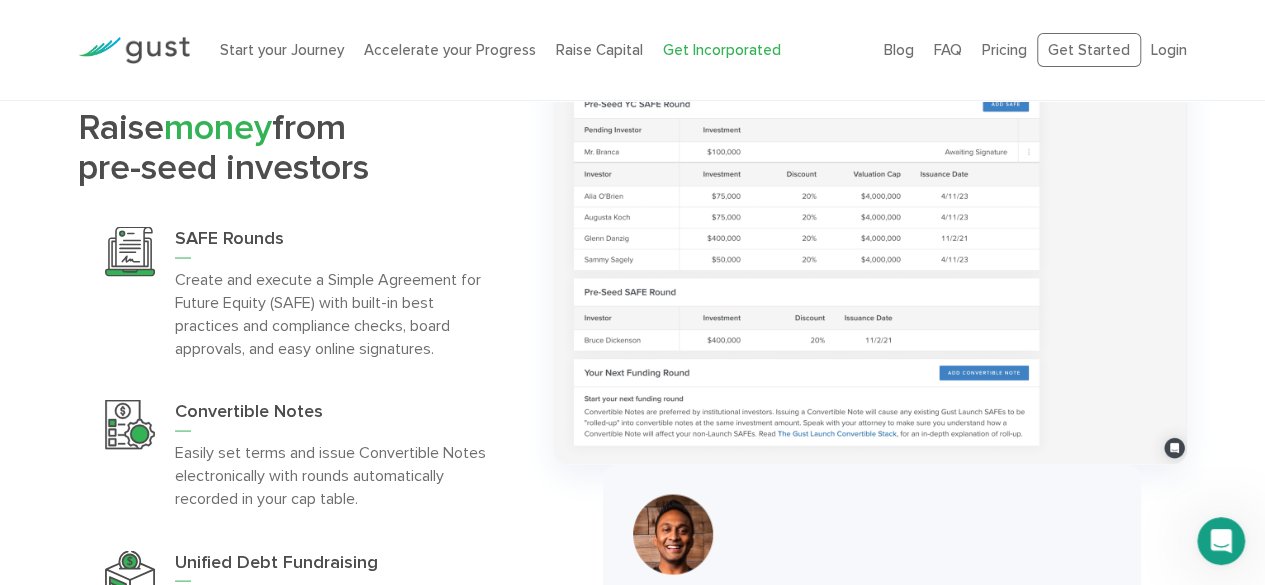 scroll, scrollTop: 5461, scrollLeft: 0, axis: vertical 